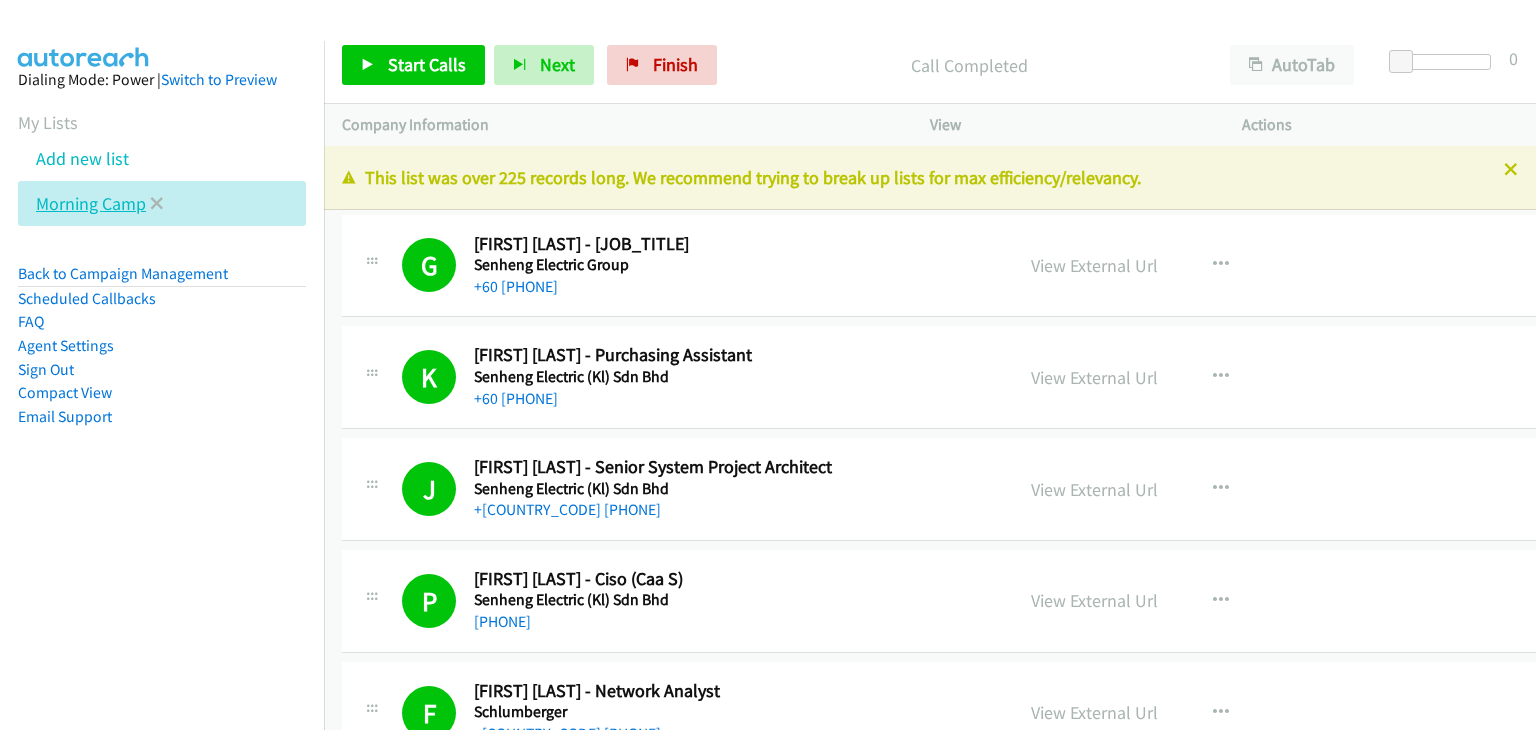 scroll, scrollTop: 0, scrollLeft: 0, axis: both 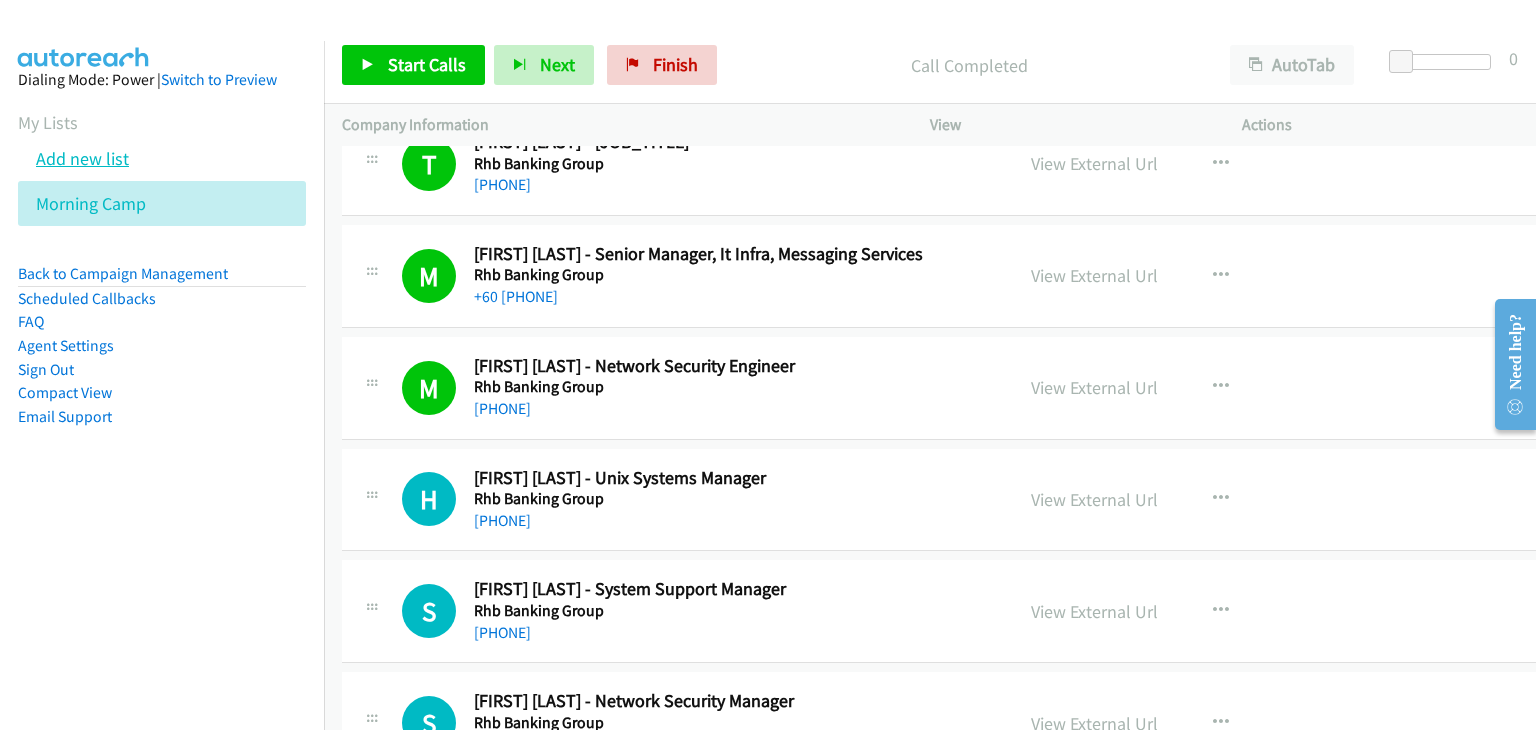 click on "Add new list" at bounding box center (82, 158) 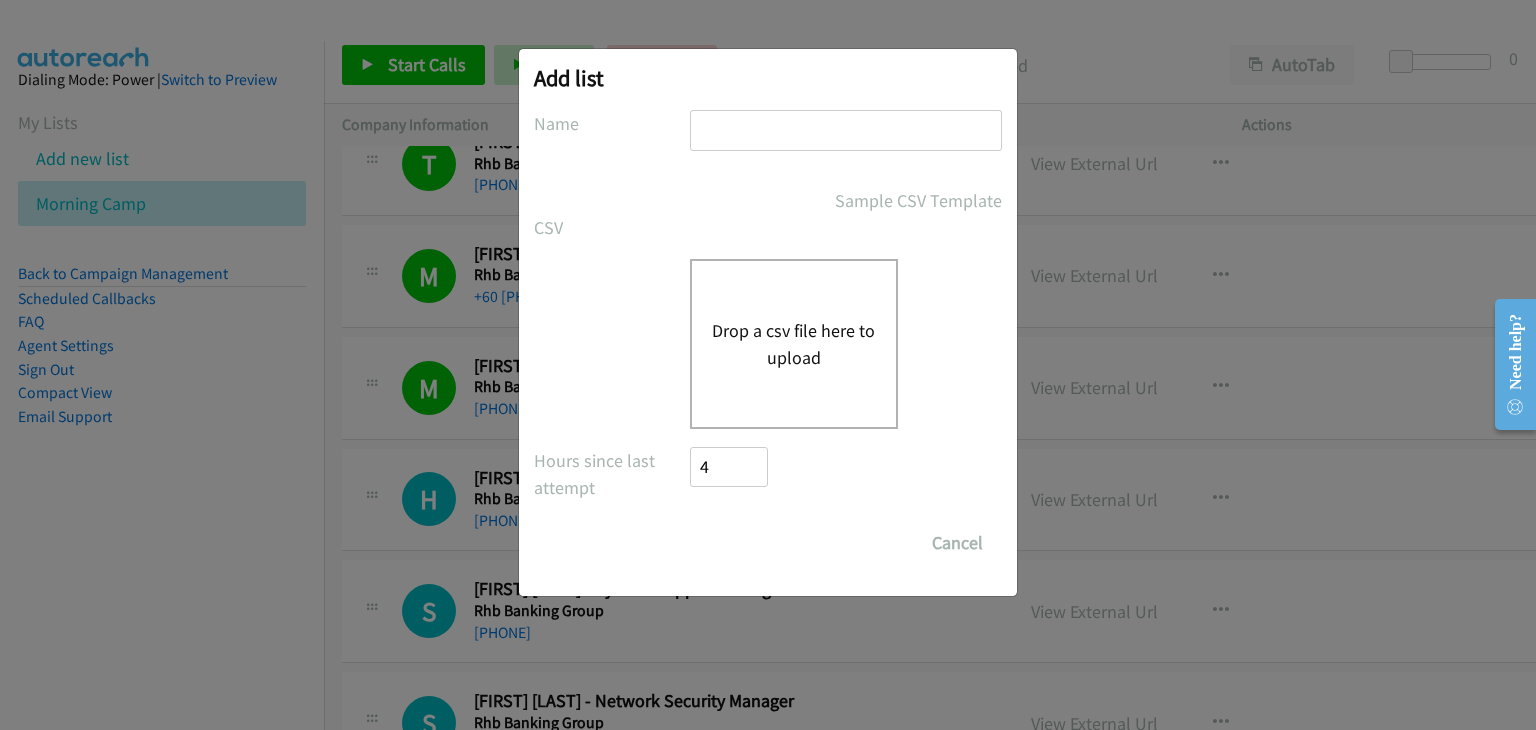 click at bounding box center (846, 130) 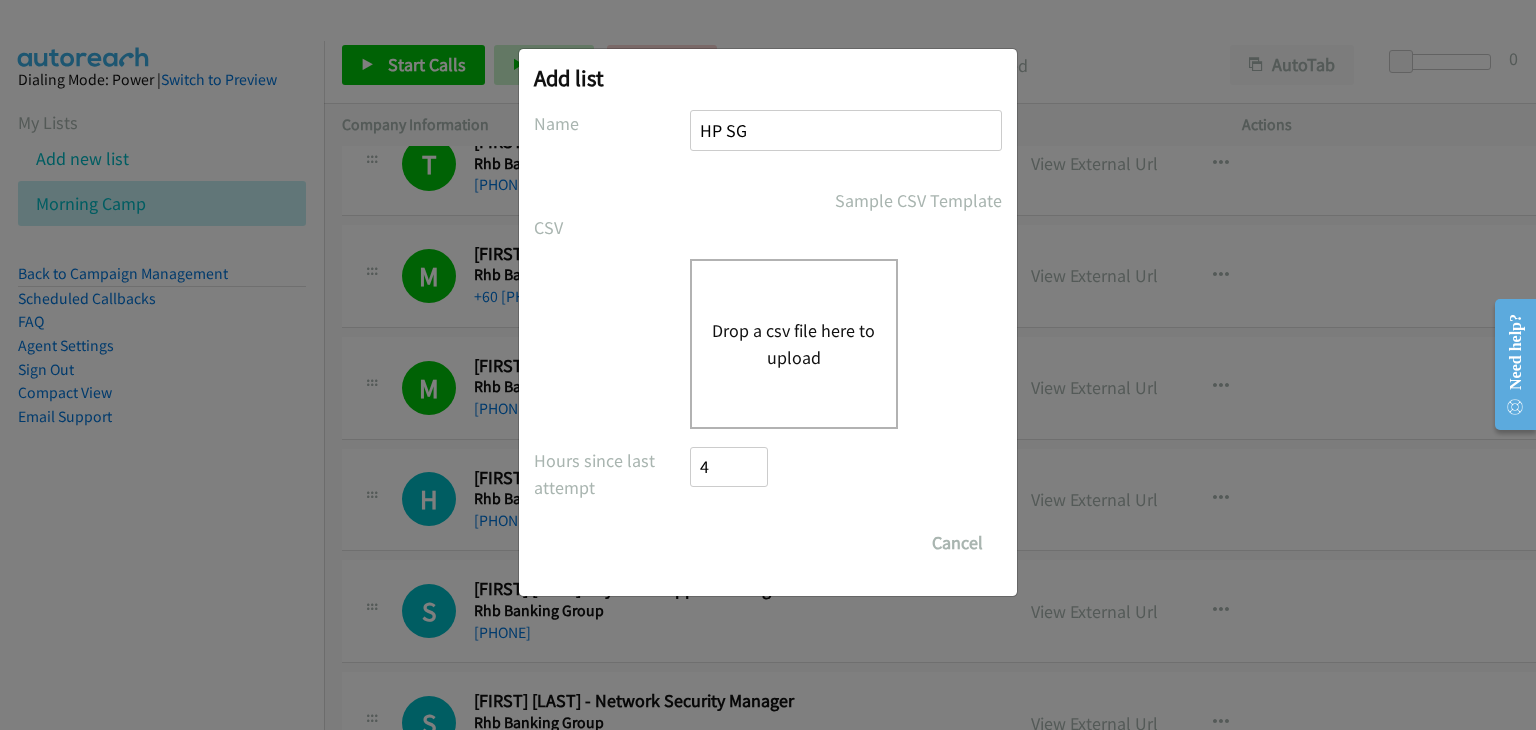type on "HP SG" 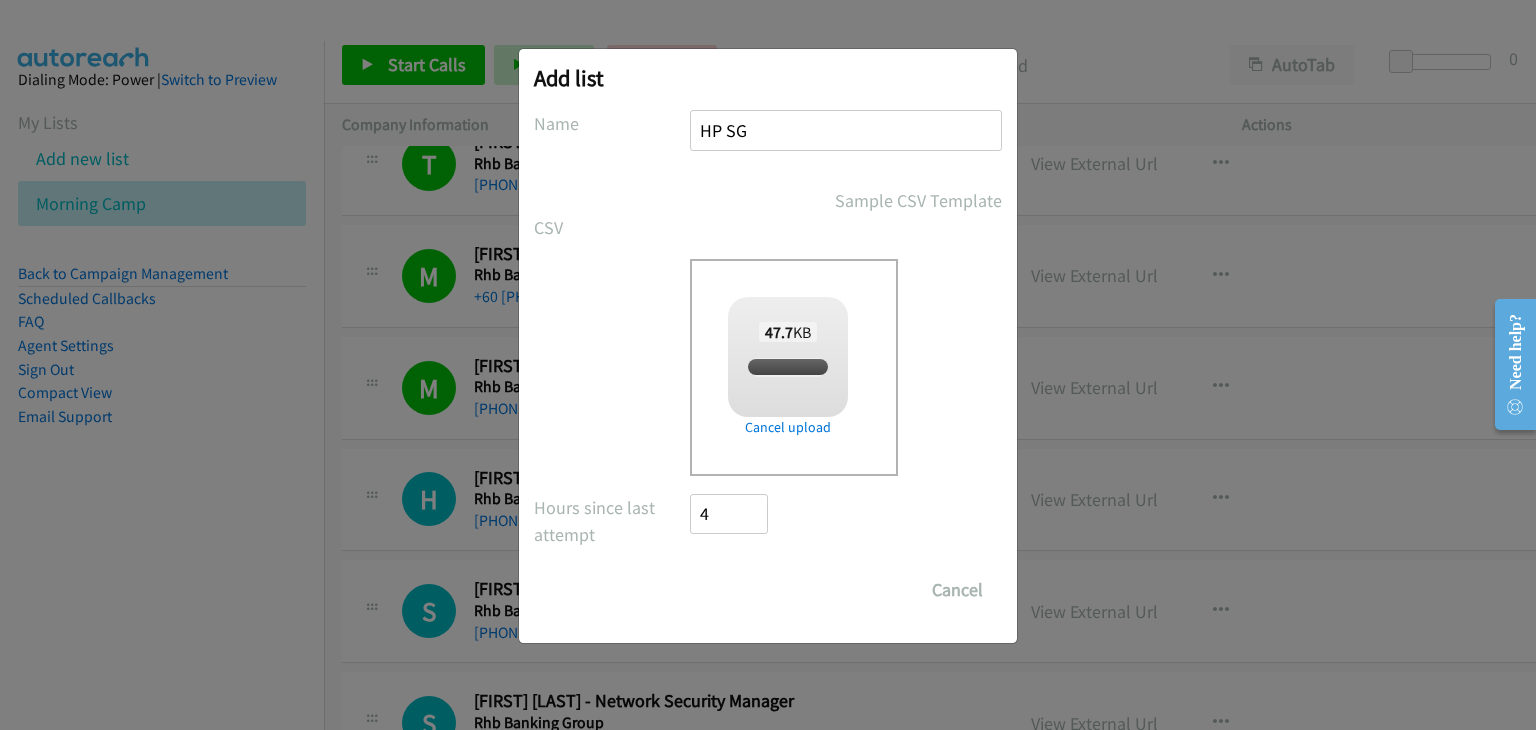 checkbox on "true" 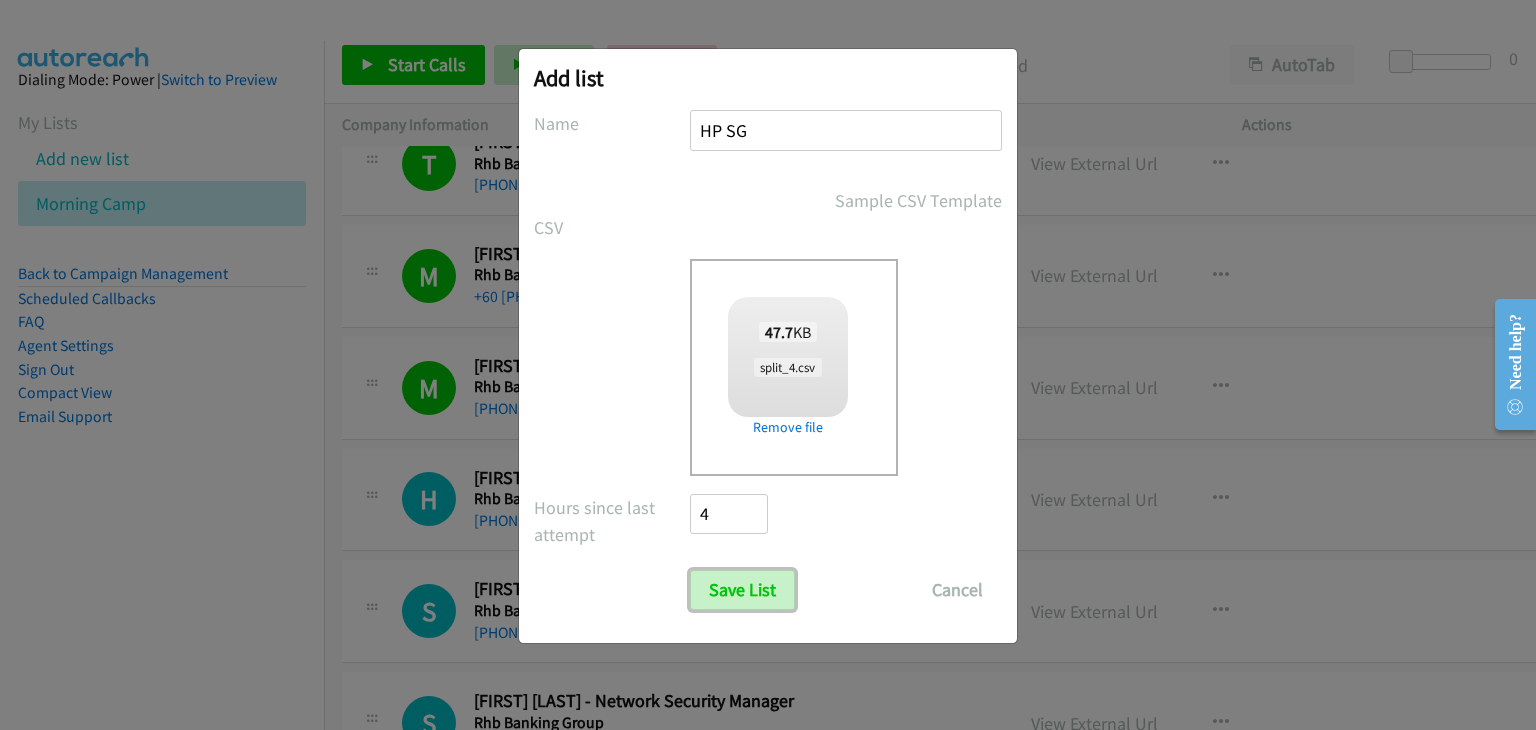 click on "Save List" at bounding box center [742, 590] 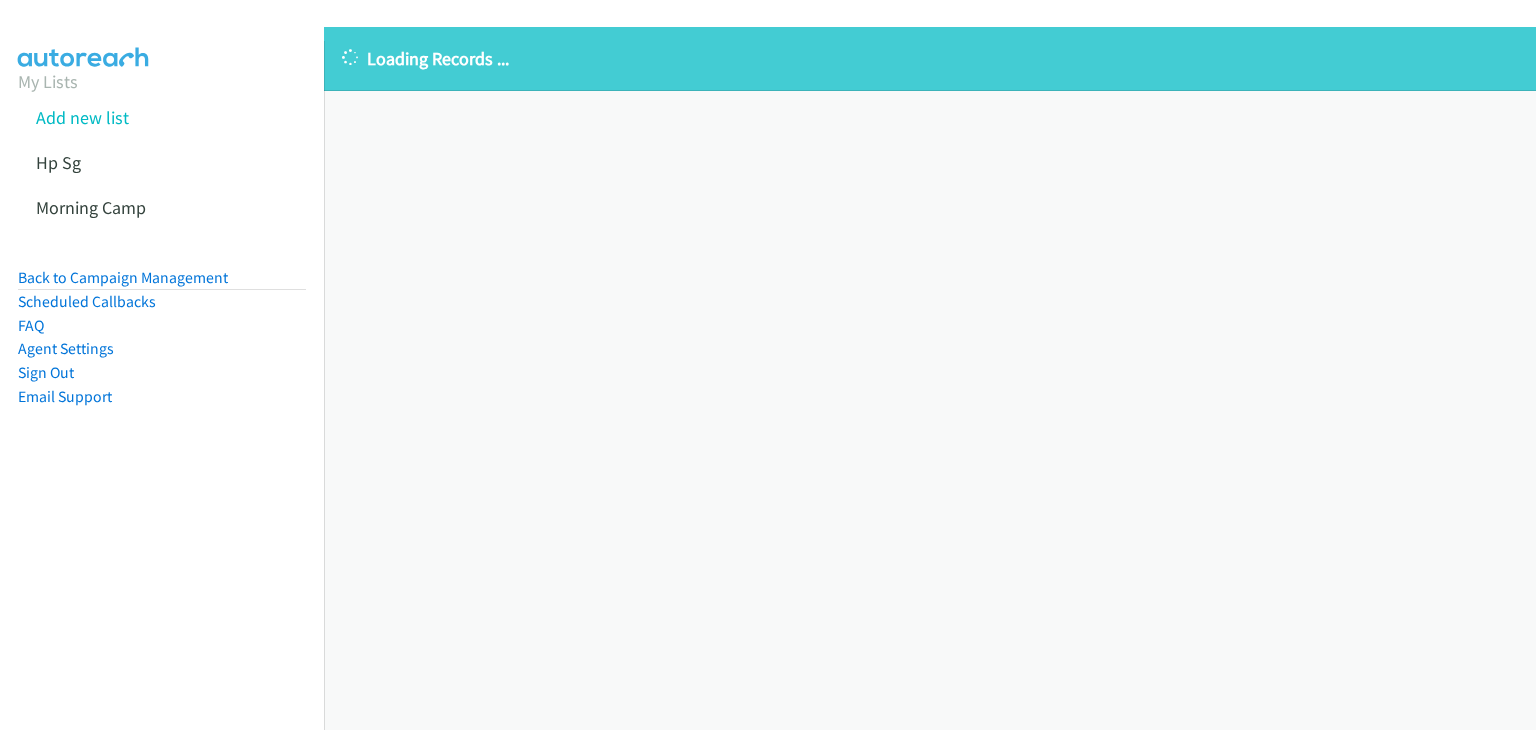 scroll, scrollTop: 0, scrollLeft: 0, axis: both 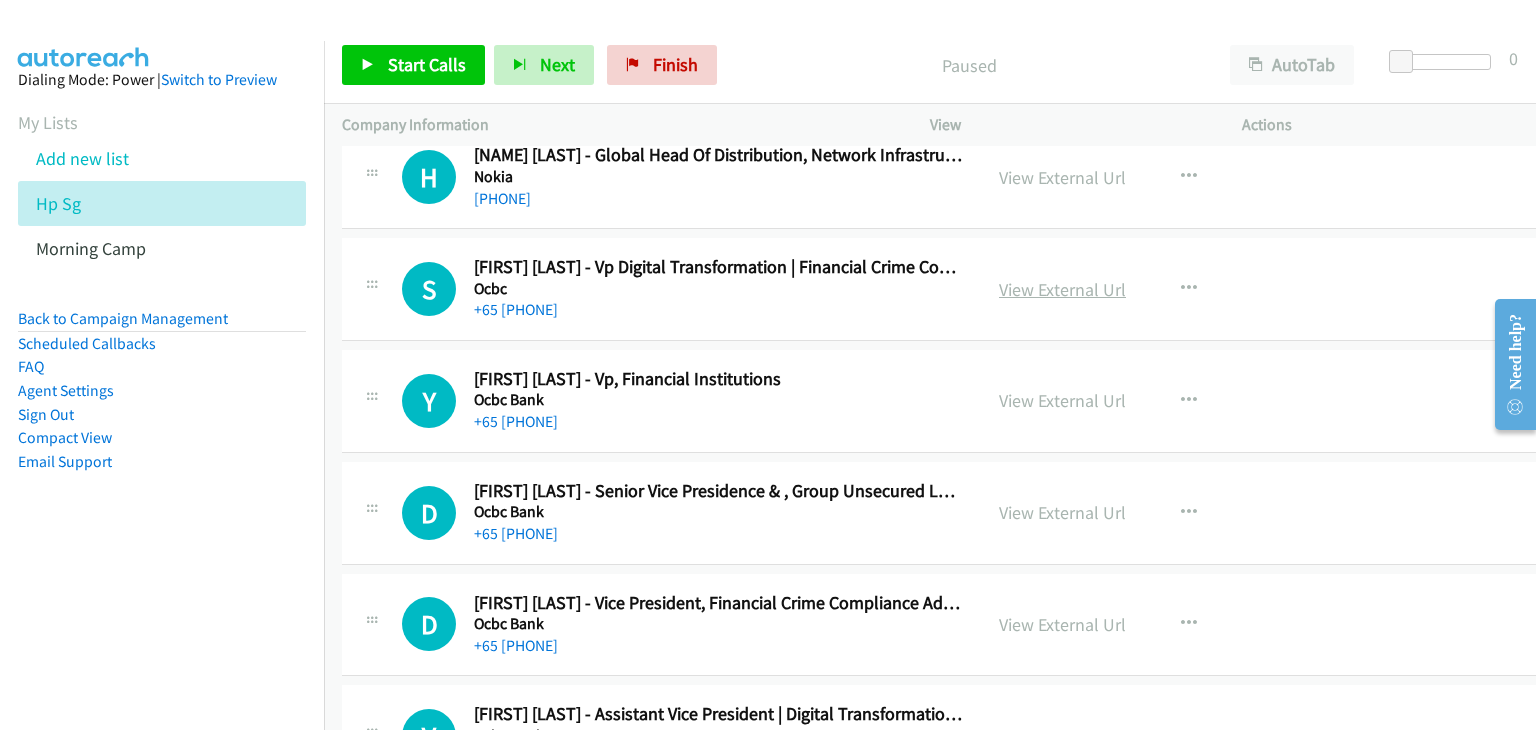 drag, startPoint x: 1076, startPoint y: 288, endPoint x: 1084, endPoint y: 297, distance: 12.0415945 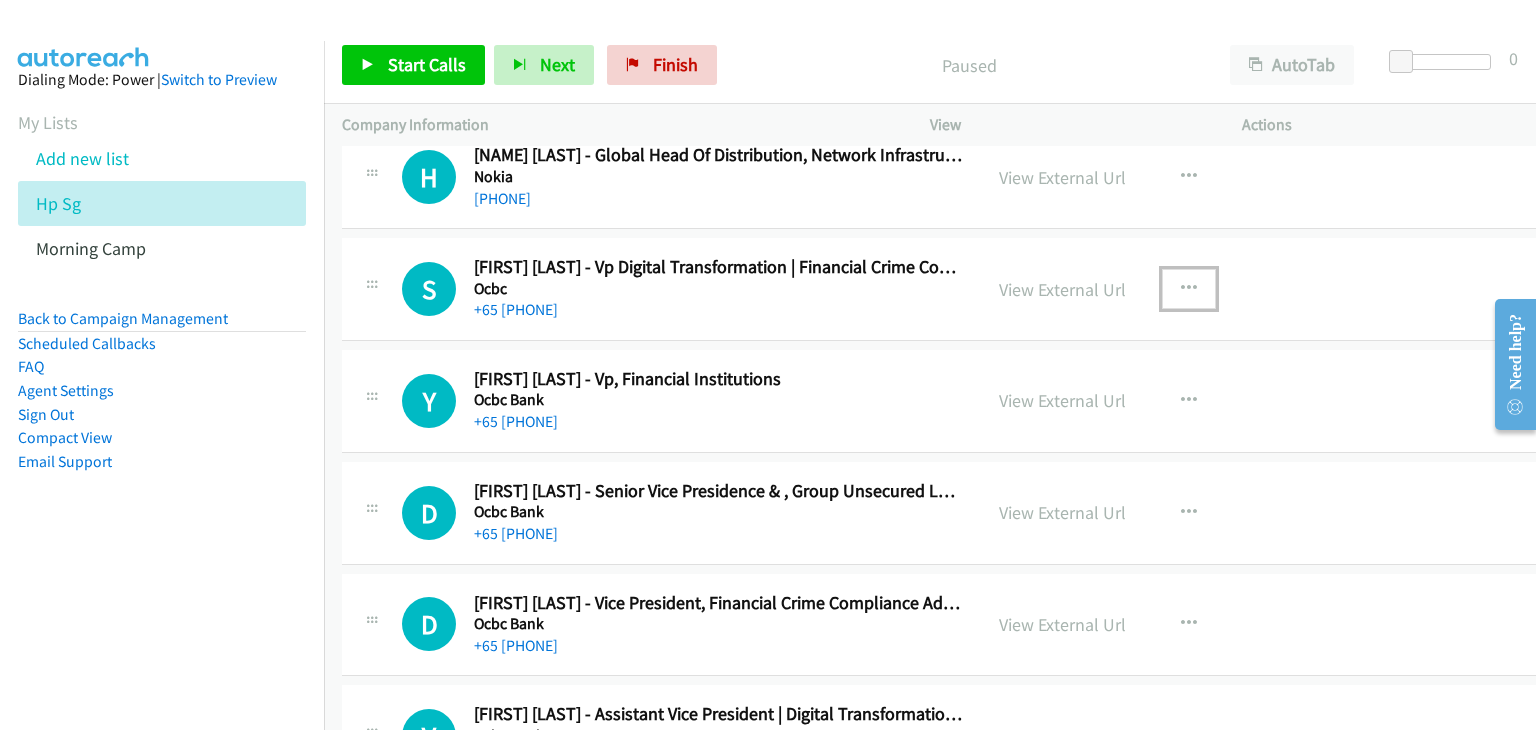 drag, startPoint x: 1084, startPoint y: 297, endPoint x: 1184, endPoint y: 283, distance: 100.97524 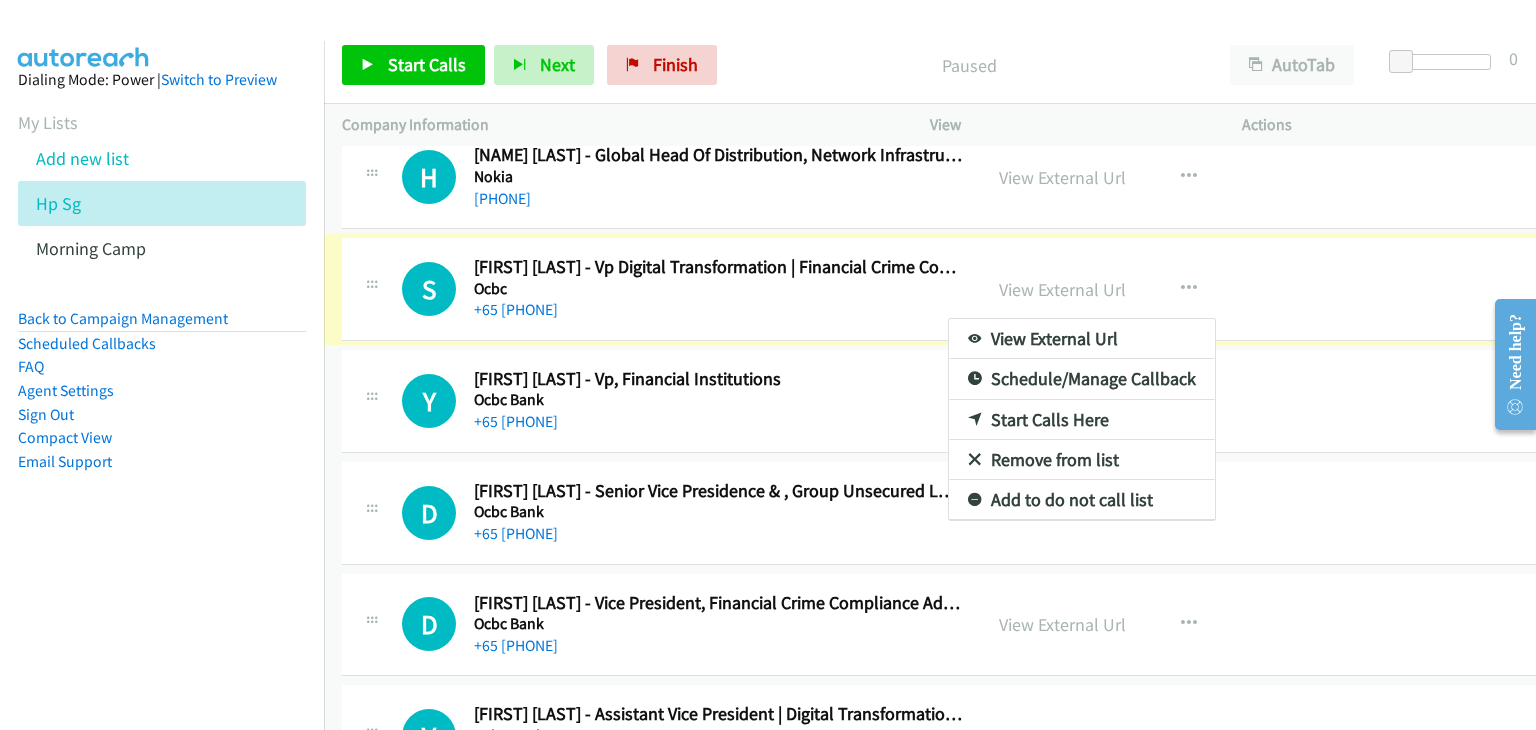 click at bounding box center (768, 365) 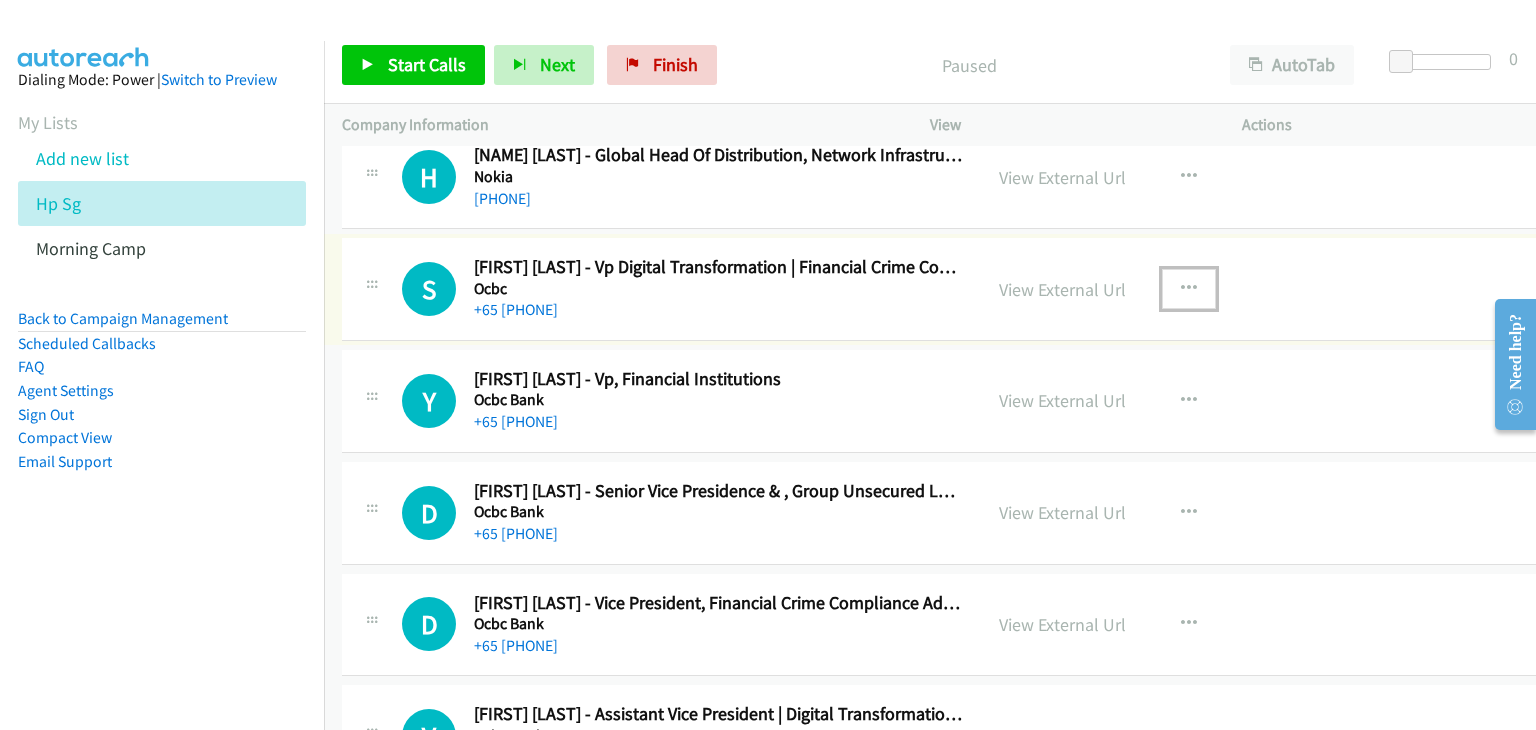 click at bounding box center [1189, 289] 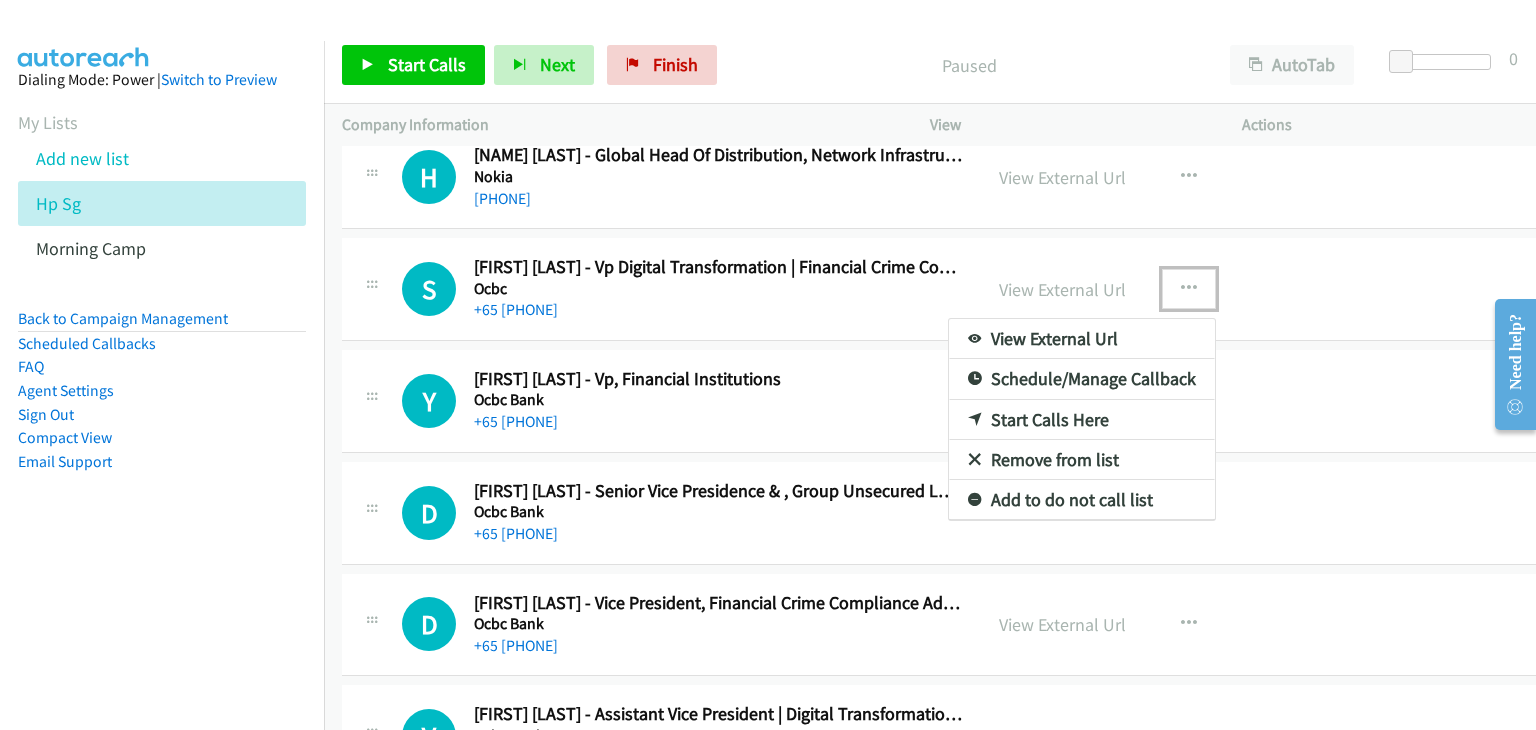 click on "Start Calls Here" at bounding box center (1082, 420) 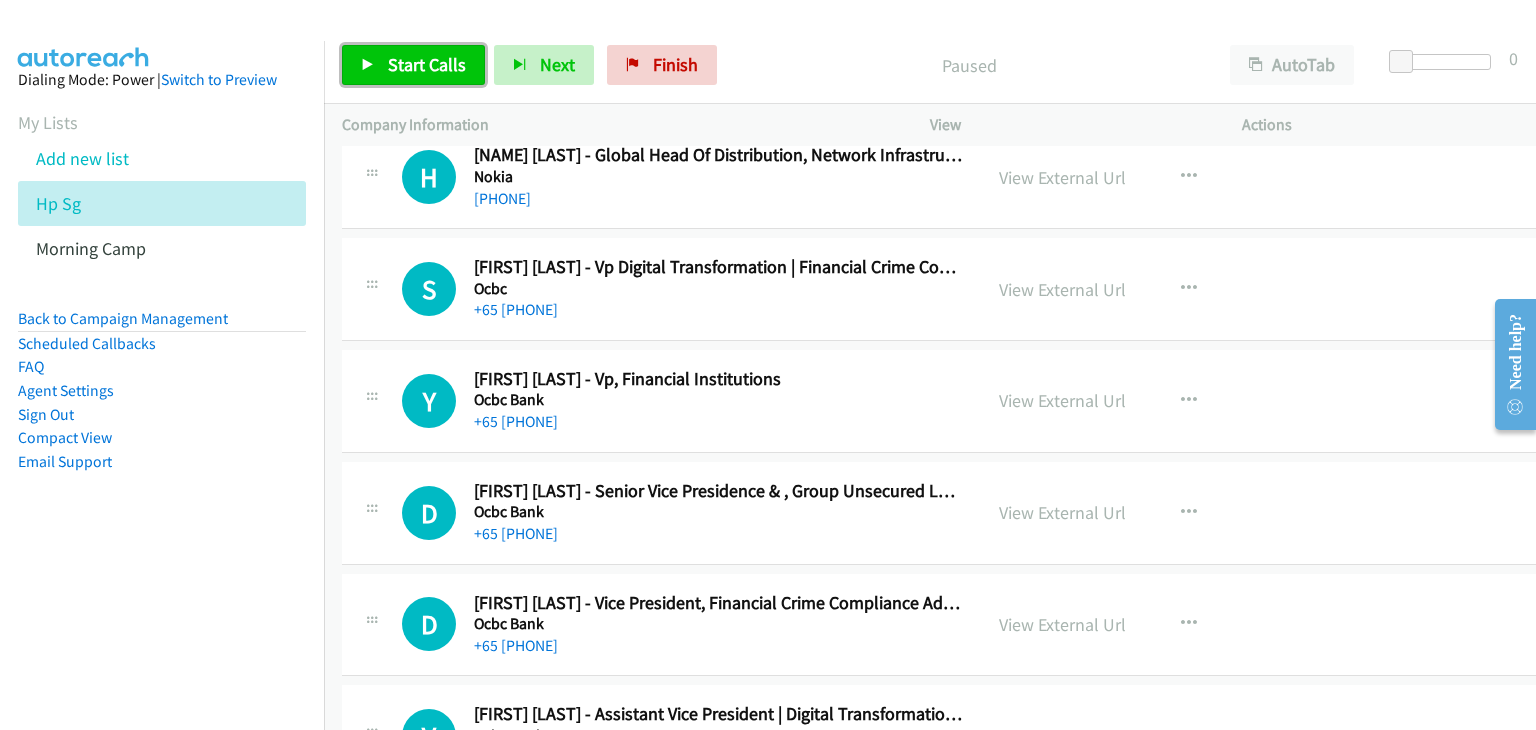click on "Start Calls" at bounding box center (427, 64) 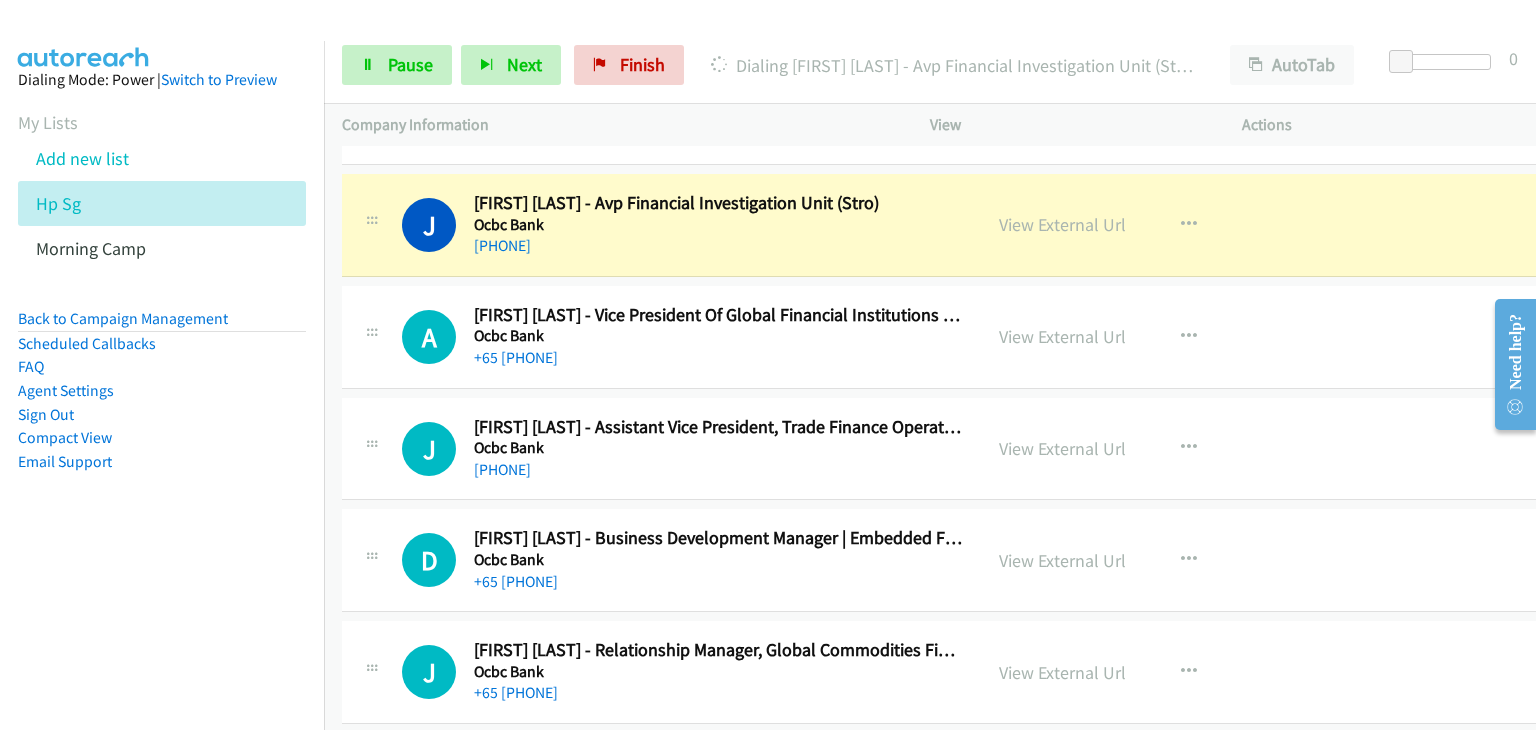 scroll, scrollTop: 900, scrollLeft: 0, axis: vertical 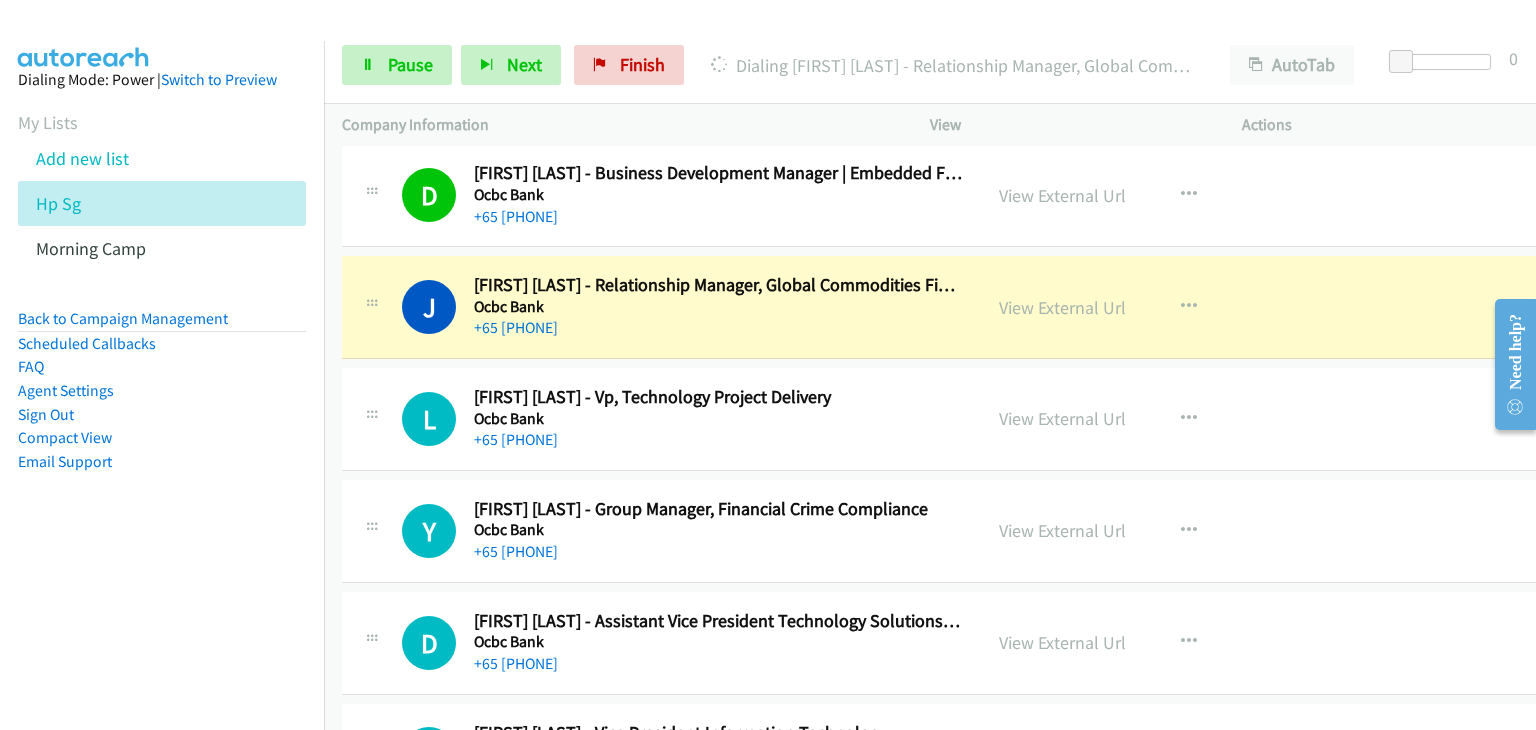 drag, startPoint x: 408, startPoint y: 261, endPoint x: 418, endPoint y: 259, distance: 10.198039 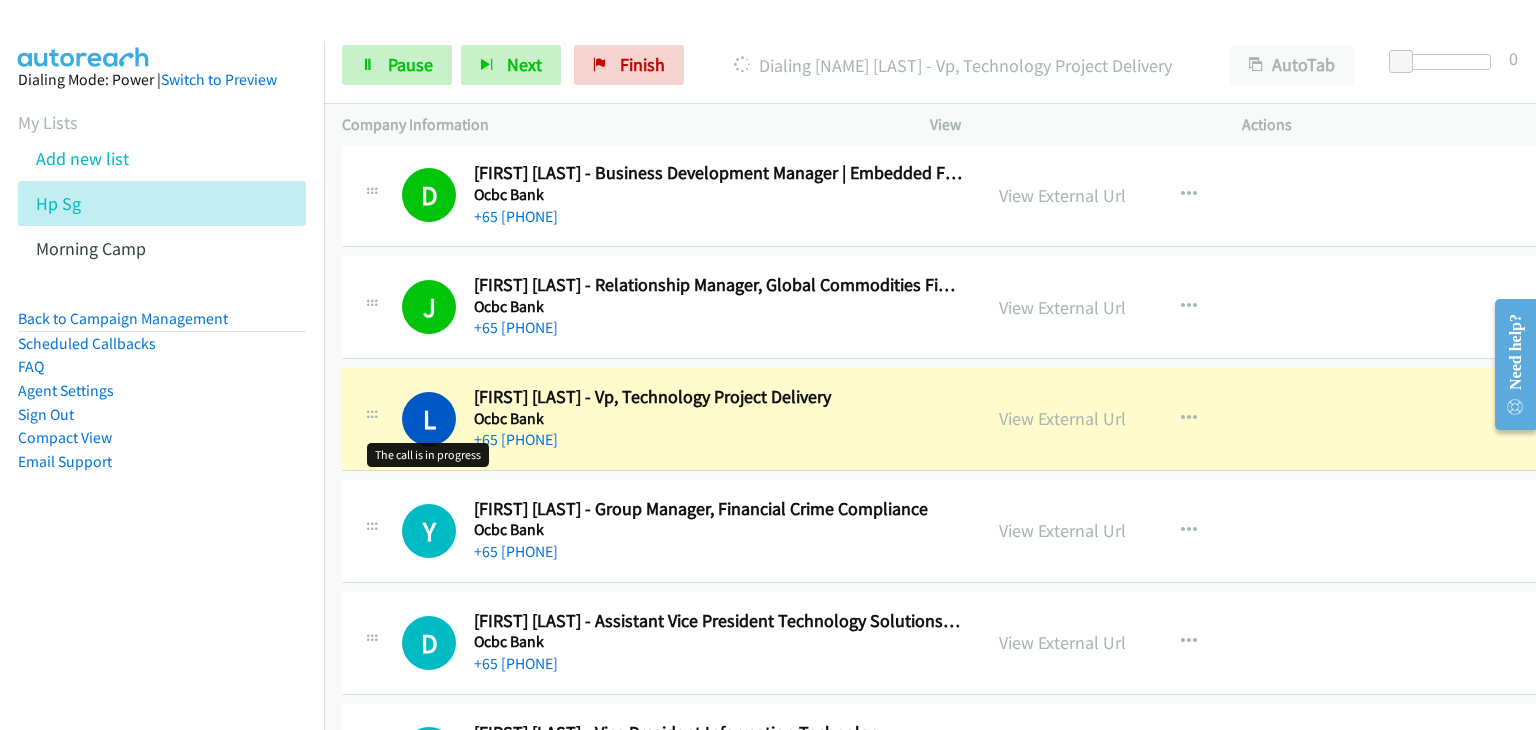 click on "L" at bounding box center [429, 419] 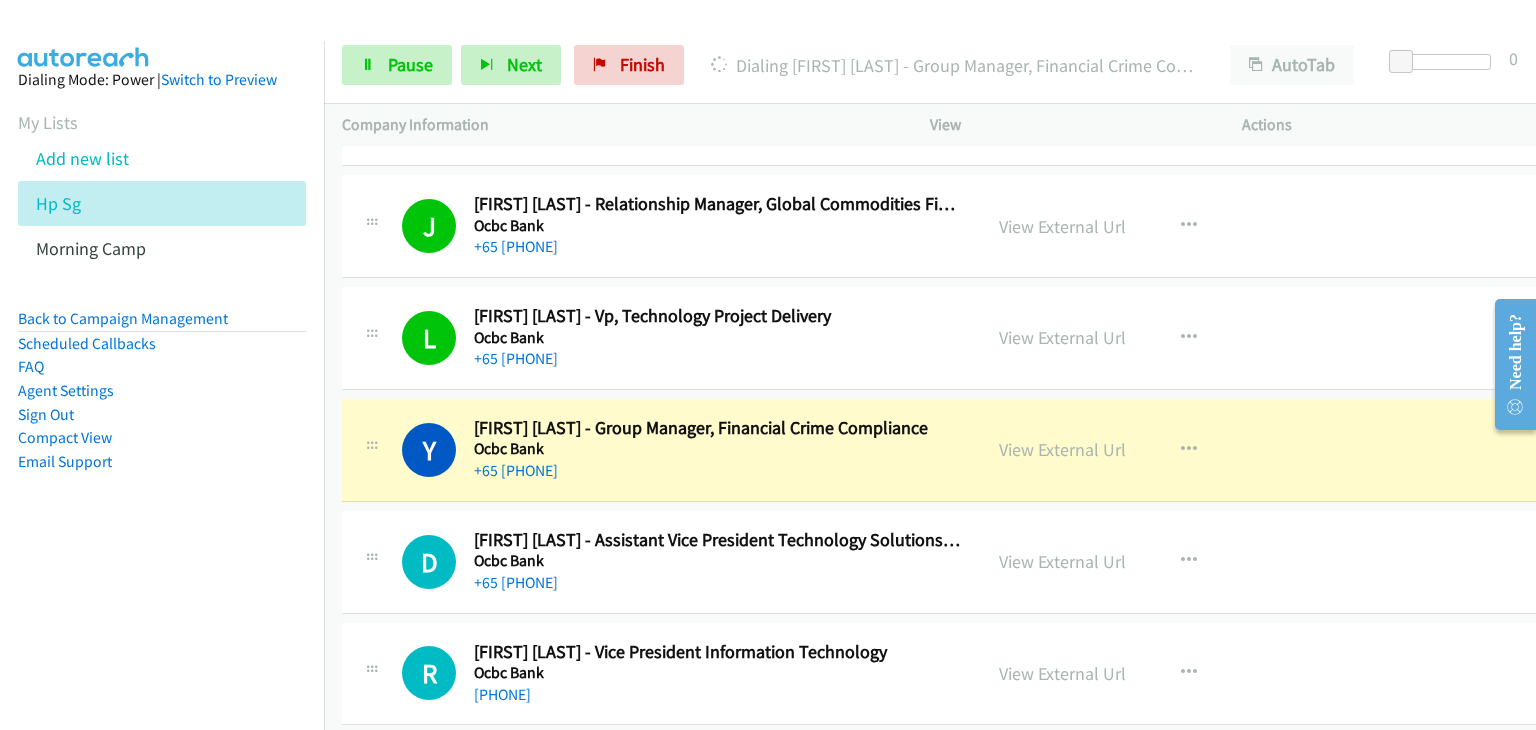 scroll, scrollTop: 1400, scrollLeft: 0, axis: vertical 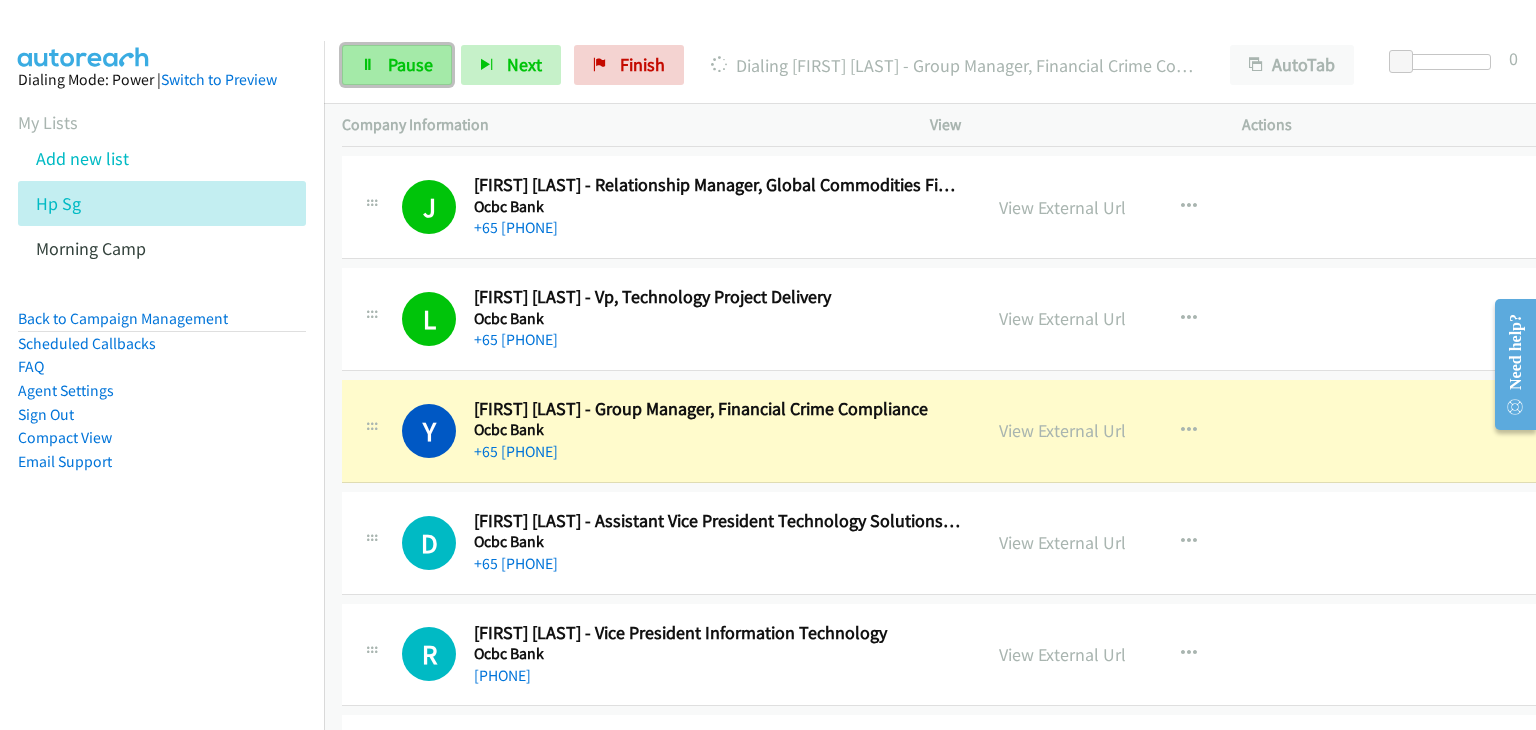 click on "Pause" at bounding box center (410, 64) 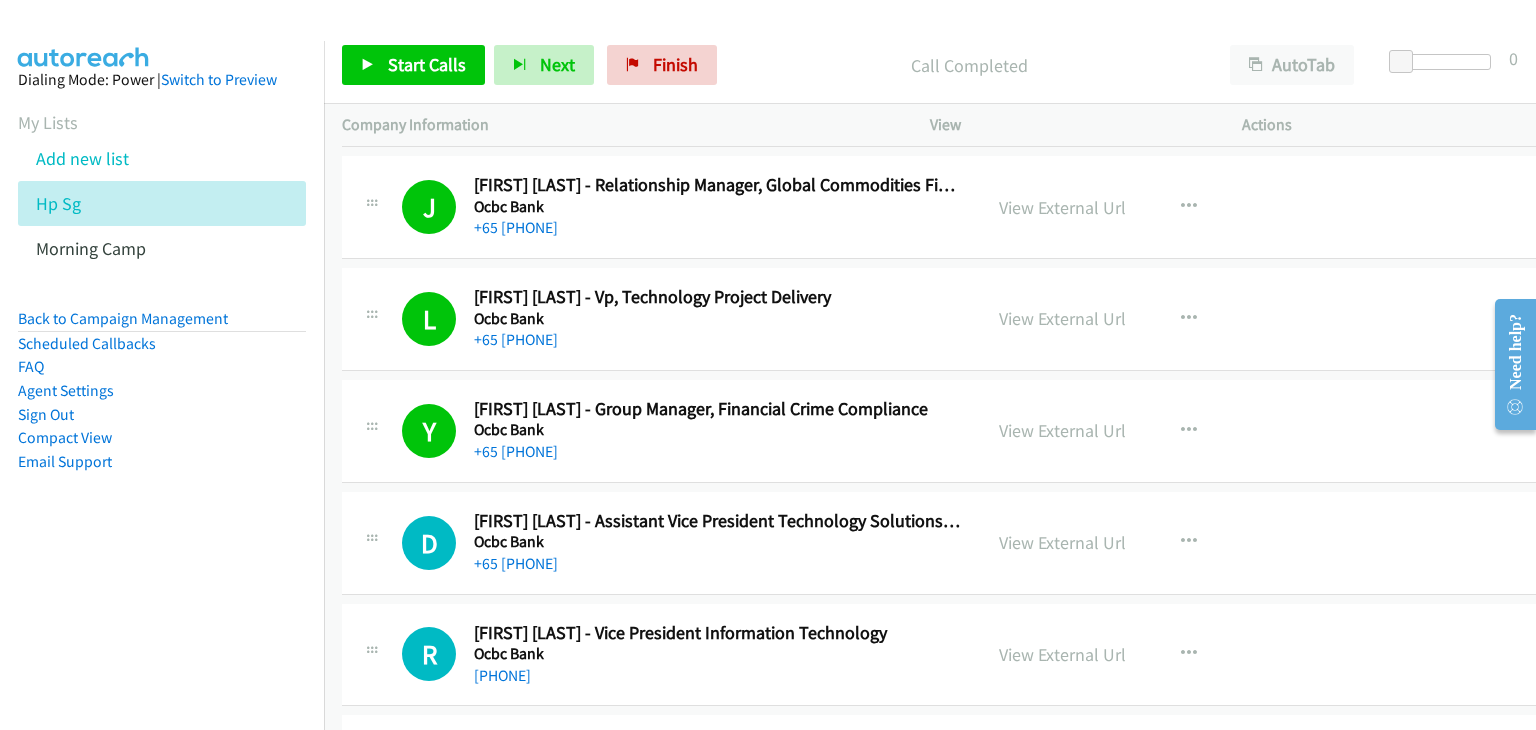 click on "Start Calls
Pause
Next
Finish
Call Completed
AutoTab
AutoTab
0" at bounding box center (930, 65) 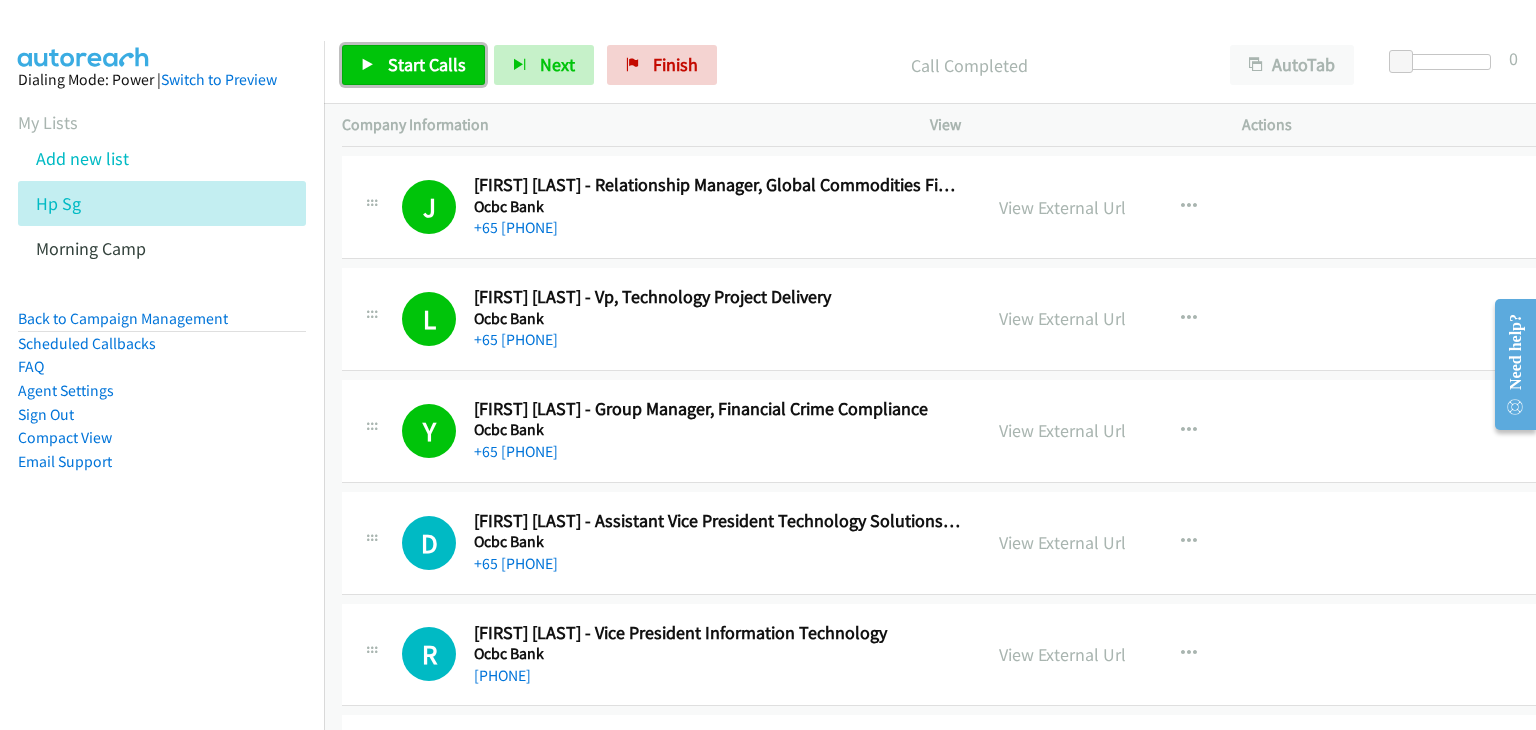 drag, startPoint x: 424, startPoint y: 73, endPoint x: 440, endPoint y: 82, distance: 18.35756 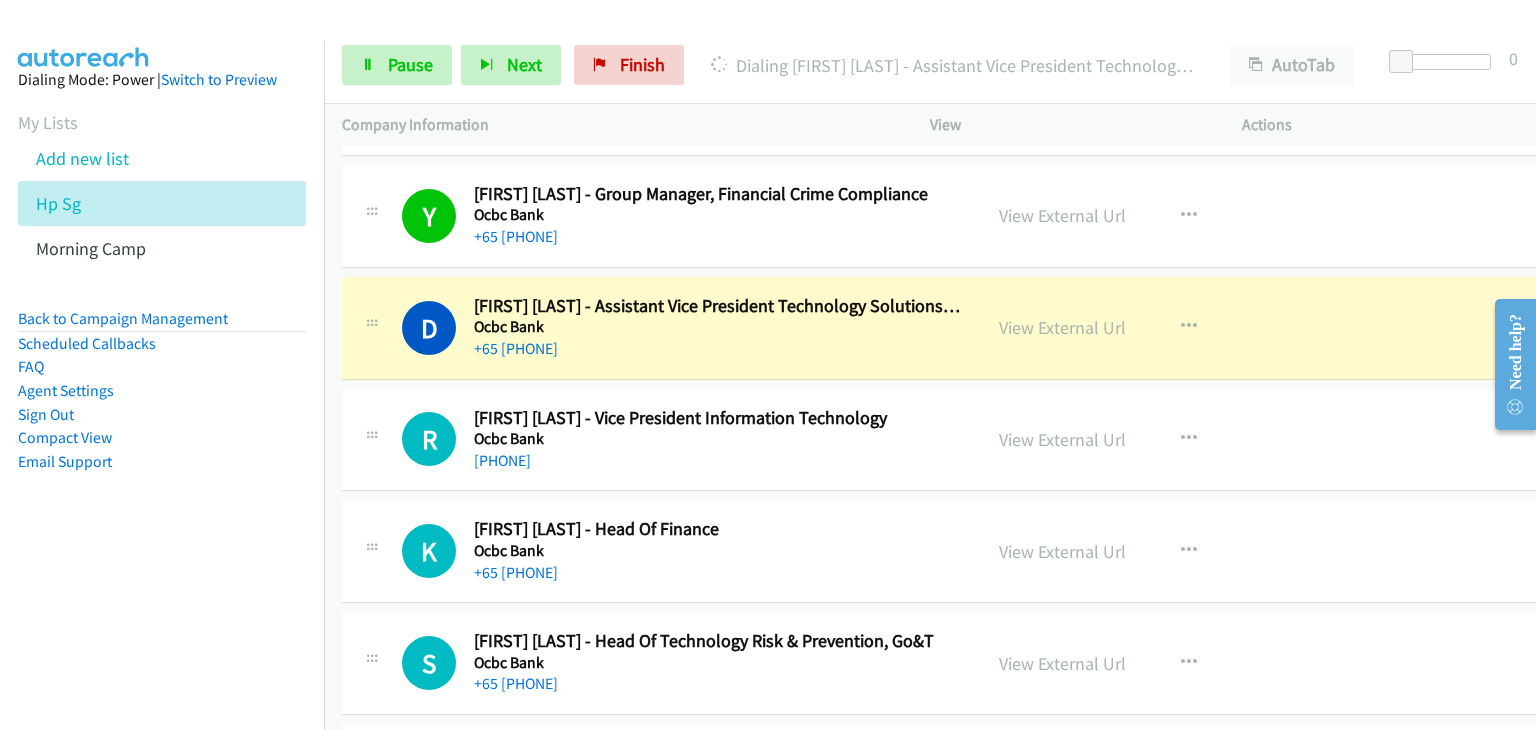 scroll, scrollTop: 1700, scrollLeft: 0, axis: vertical 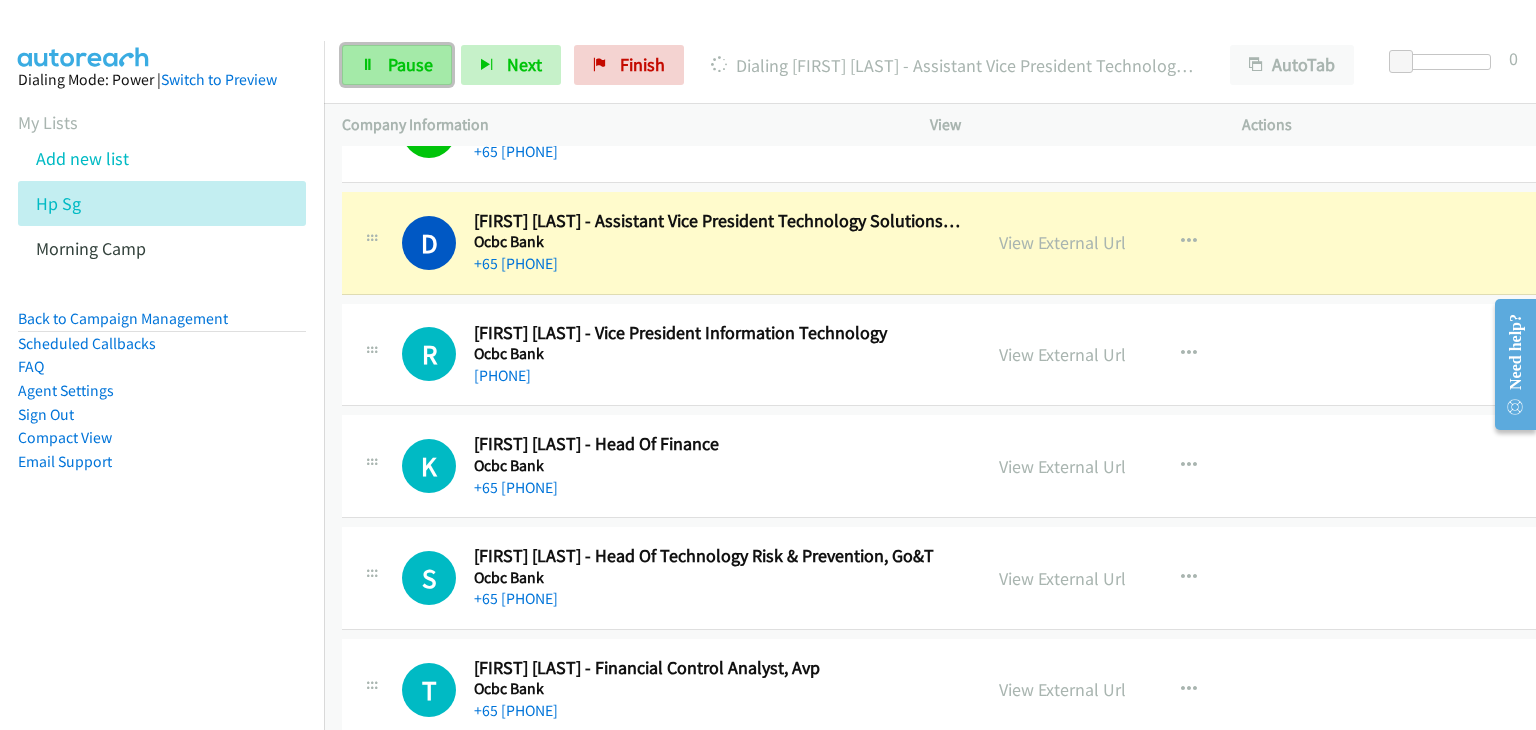 click on "Pause" at bounding box center (397, 65) 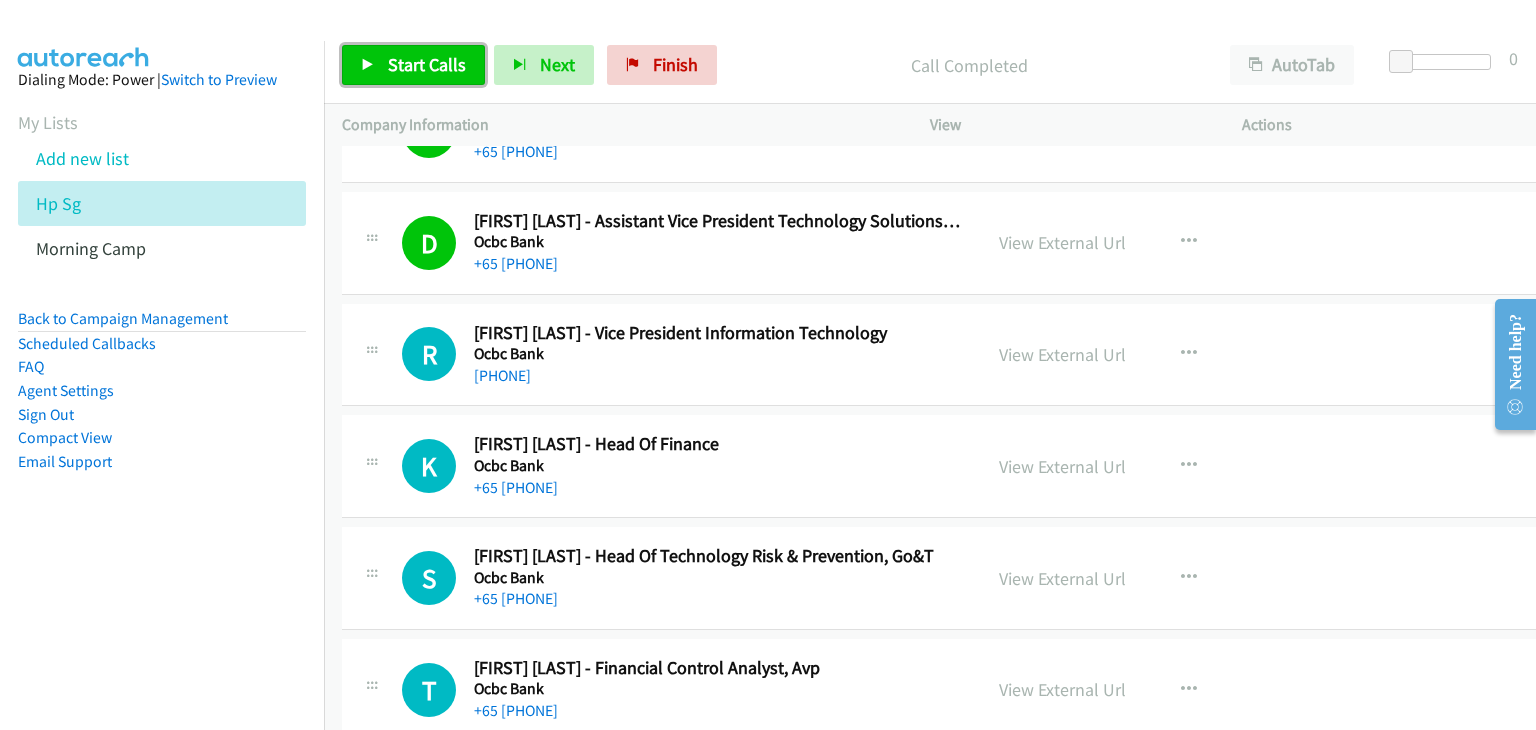 click on "Start Calls" at bounding box center [427, 64] 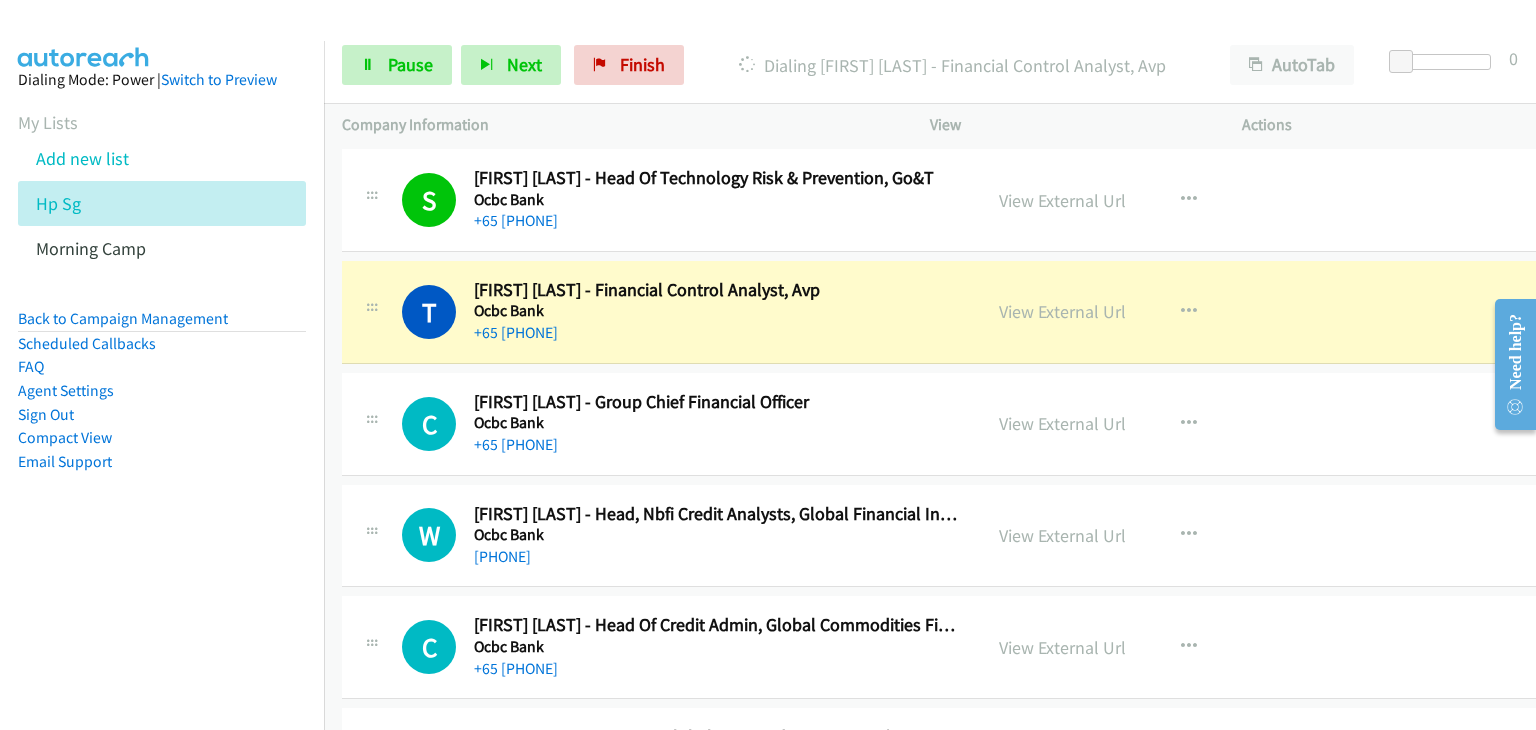 scroll, scrollTop: 2100, scrollLeft: 0, axis: vertical 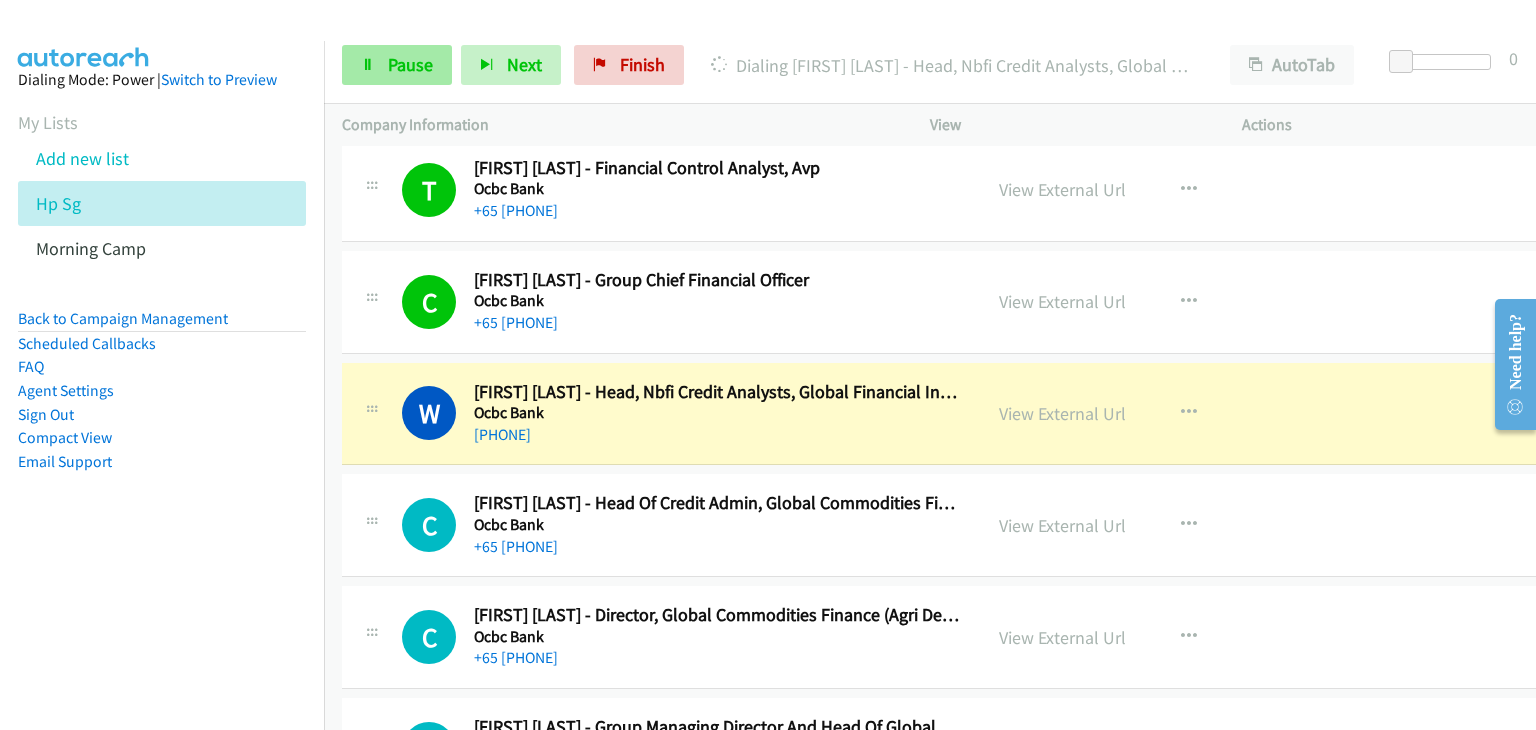drag, startPoint x: 332, startPoint y: 60, endPoint x: 430, endPoint y: 70, distance: 98.50888 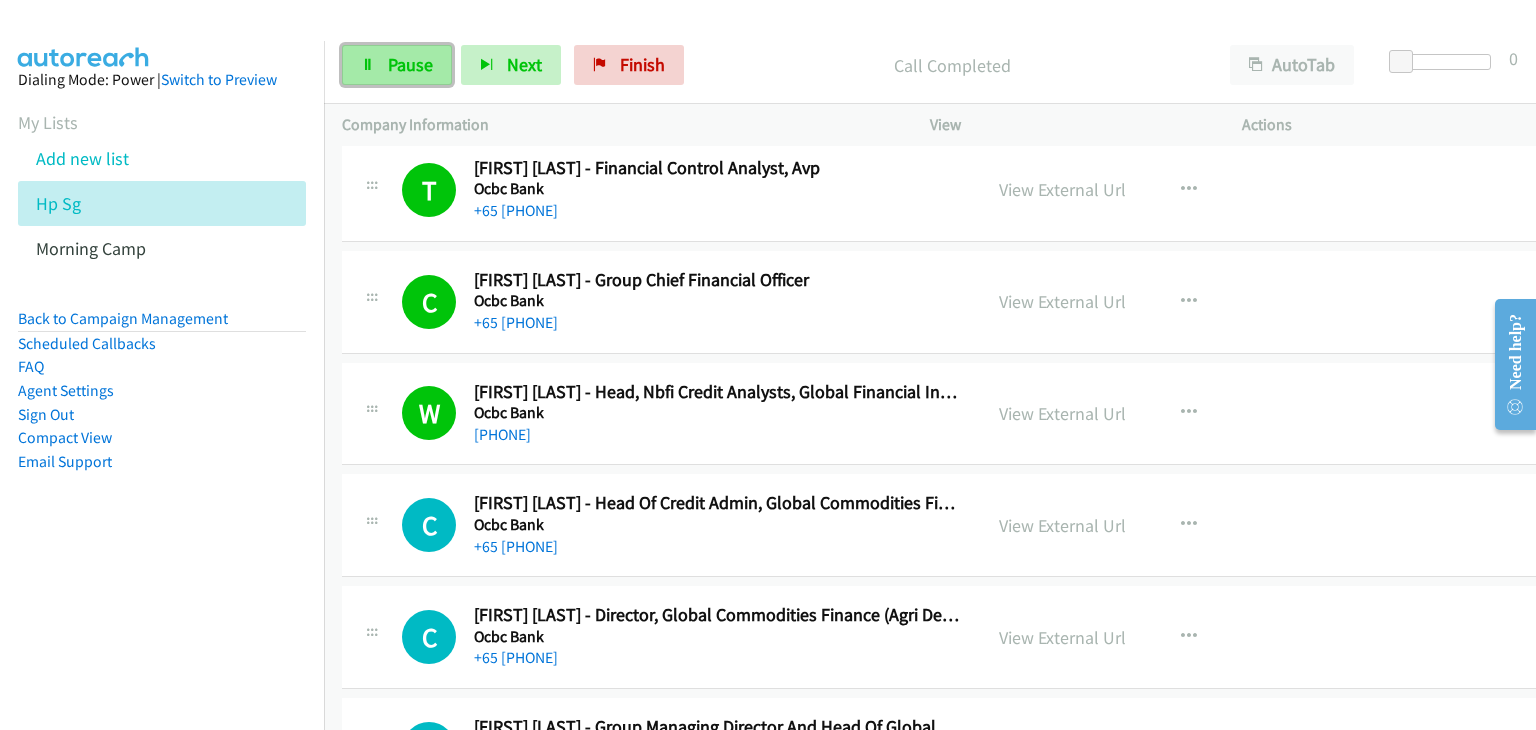 drag, startPoint x: 383, startPoint y: 68, endPoint x: 424, endPoint y: 75, distance: 41.59327 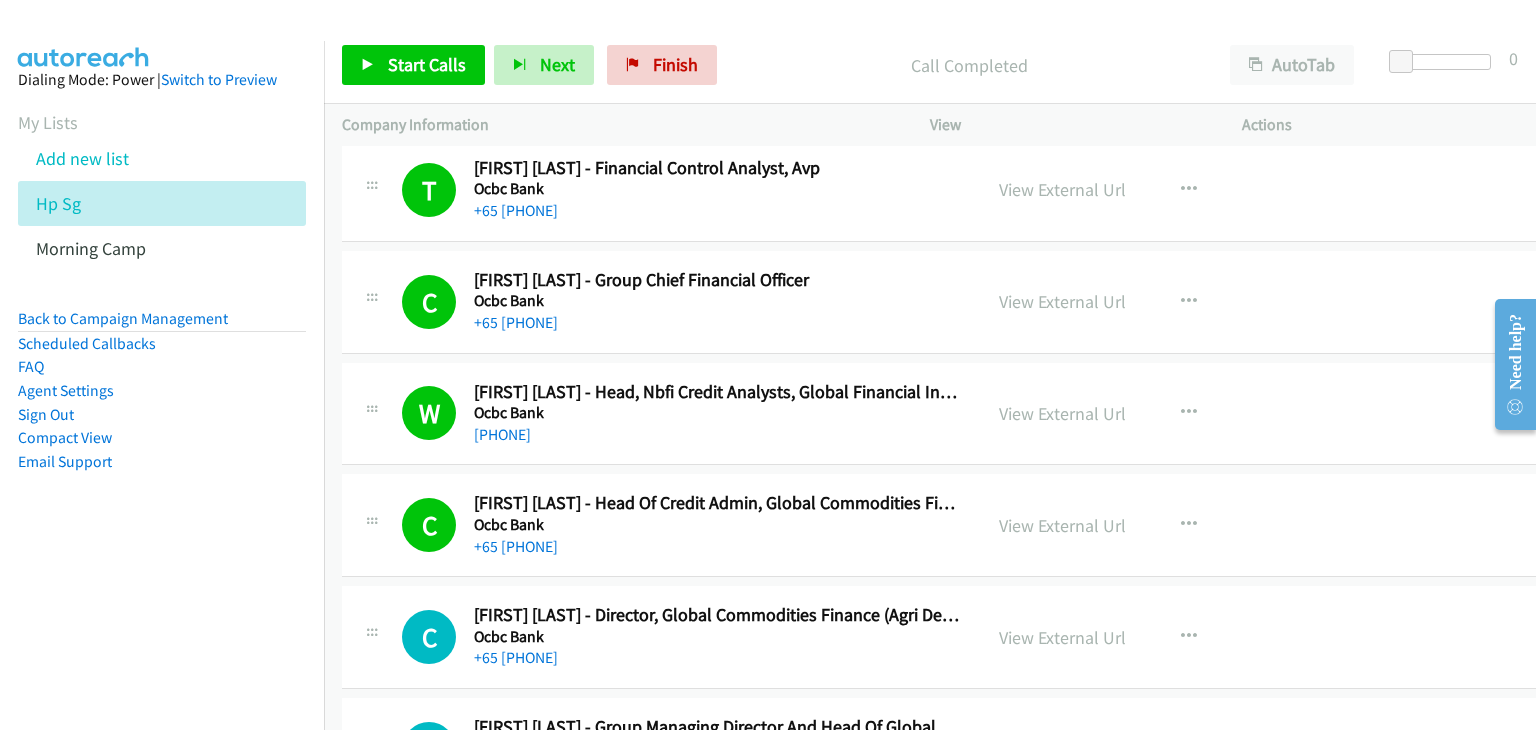 click on "Start Calls
Pause
Next
Finish
Call Completed
AutoTab
AutoTab
0" at bounding box center (930, 65) 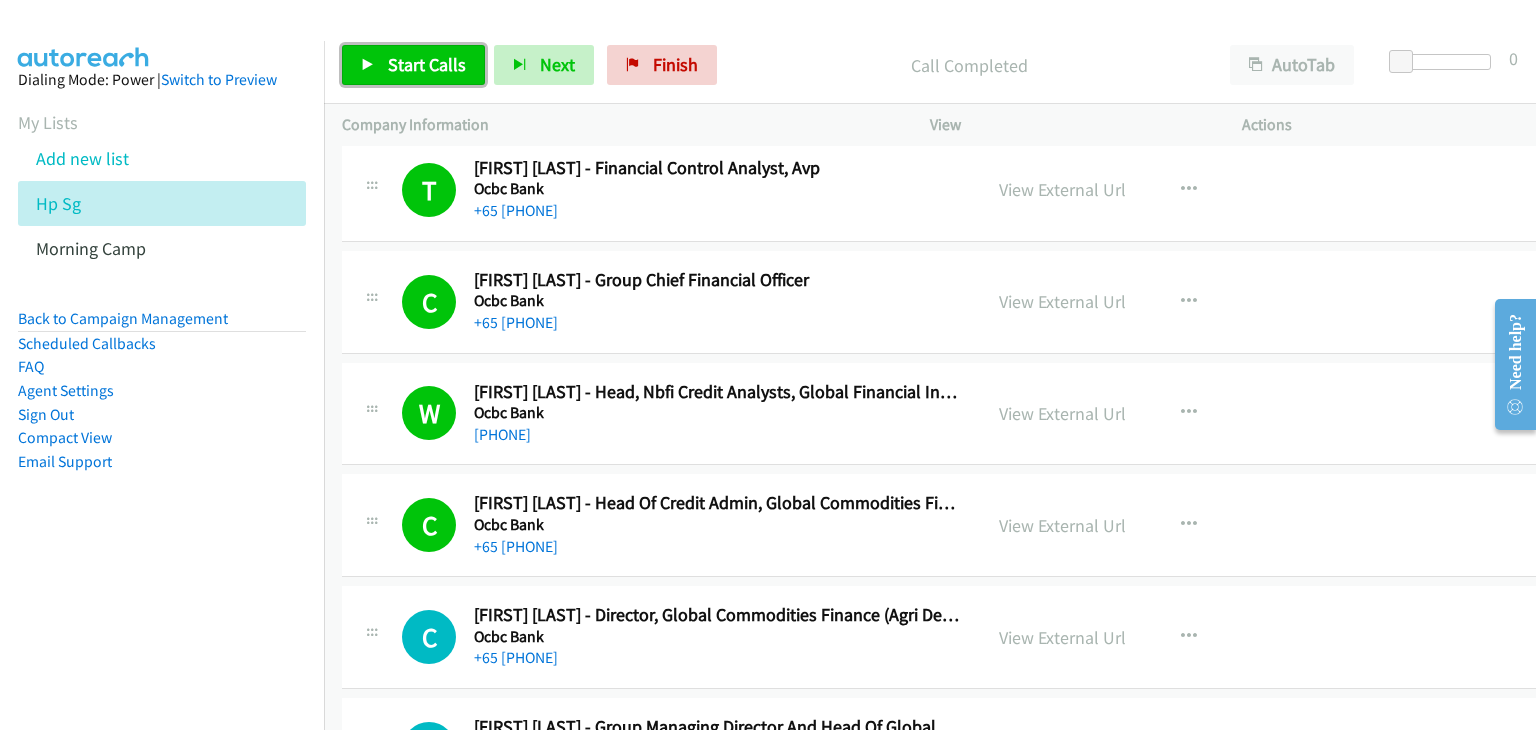 click on "Start Calls" at bounding box center [427, 64] 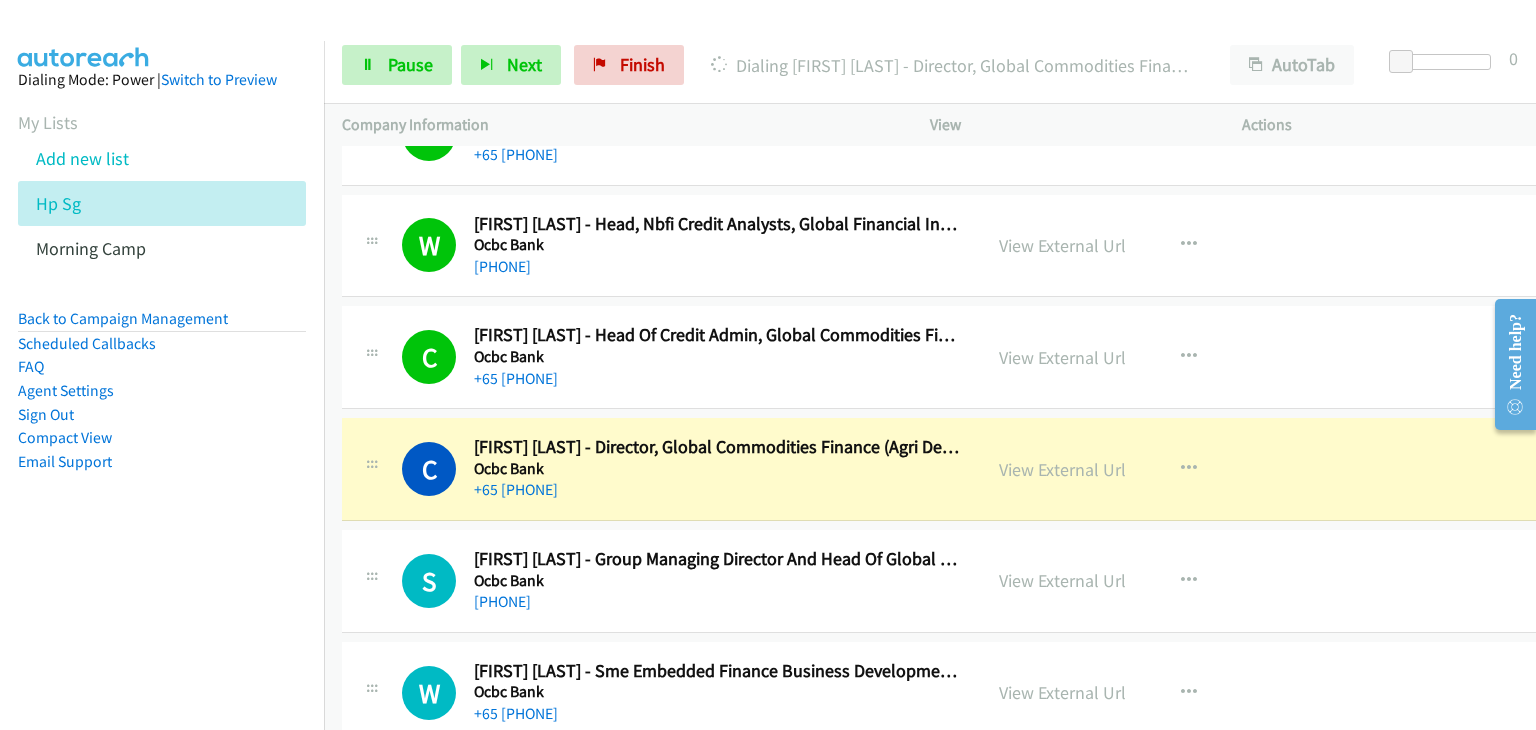 scroll, scrollTop: 2400, scrollLeft: 0, axis: vertical 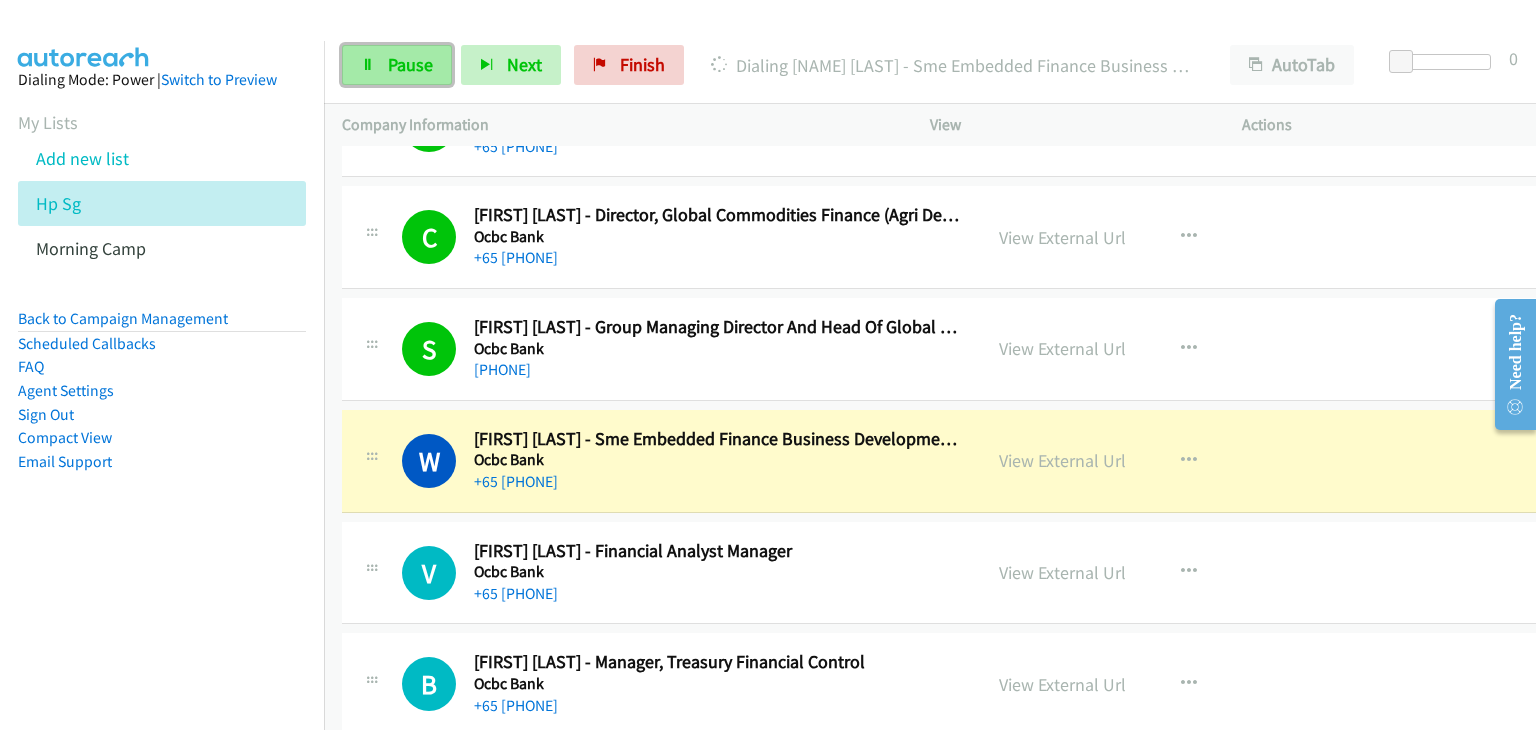 click on "Pause" at bounding box center [410, 64] 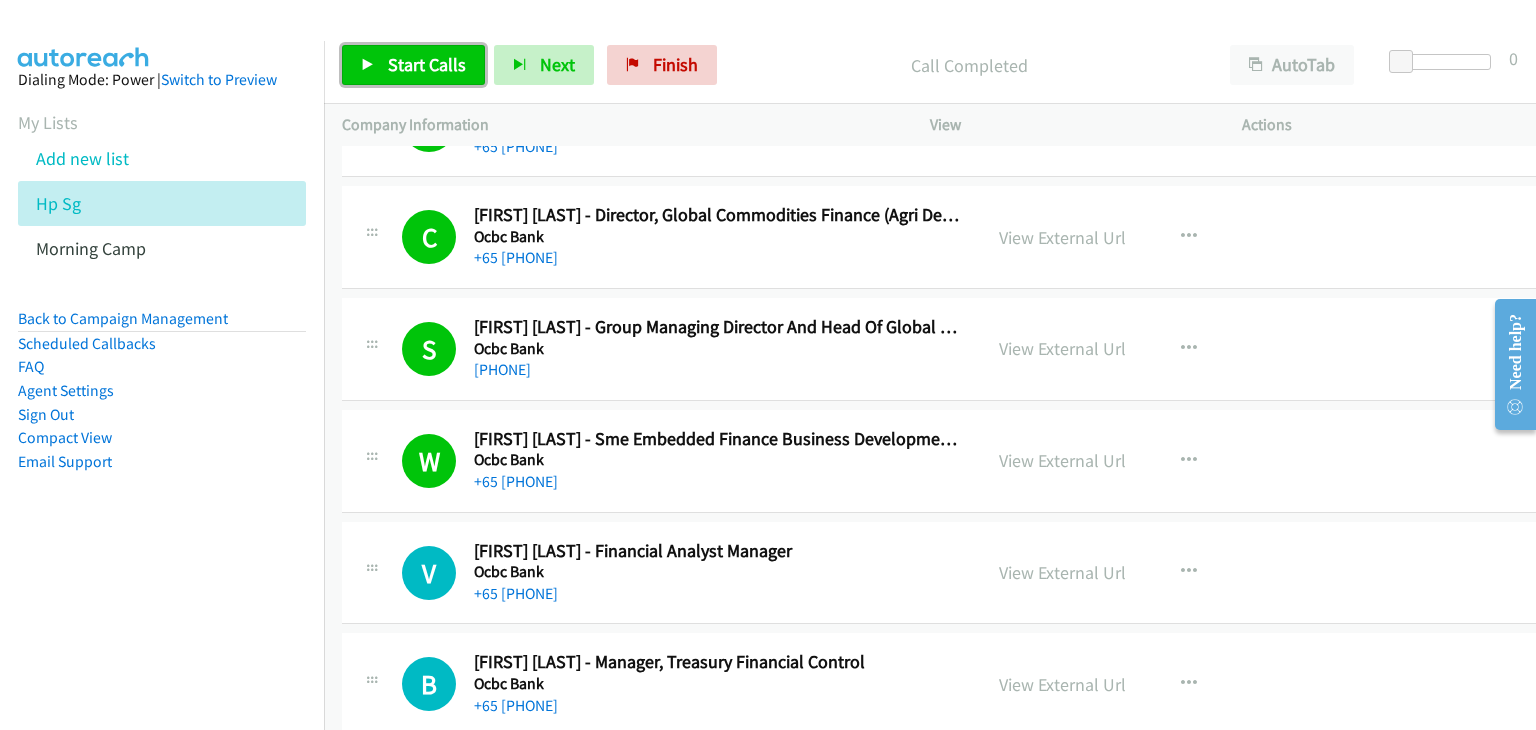 click on "Start Calls" at bounding box center (427, 64) 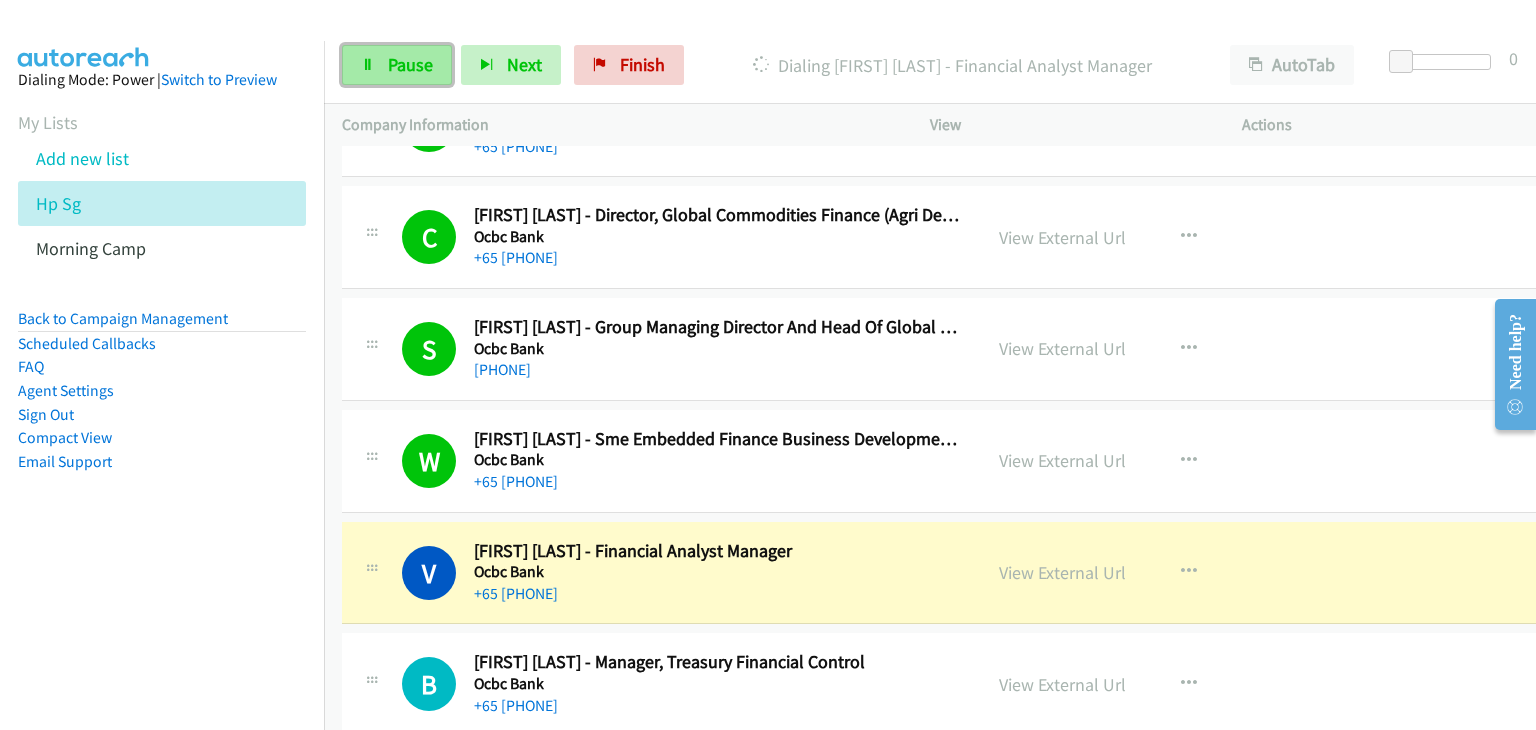 click on "Pause" at bounding box center (410, 64) 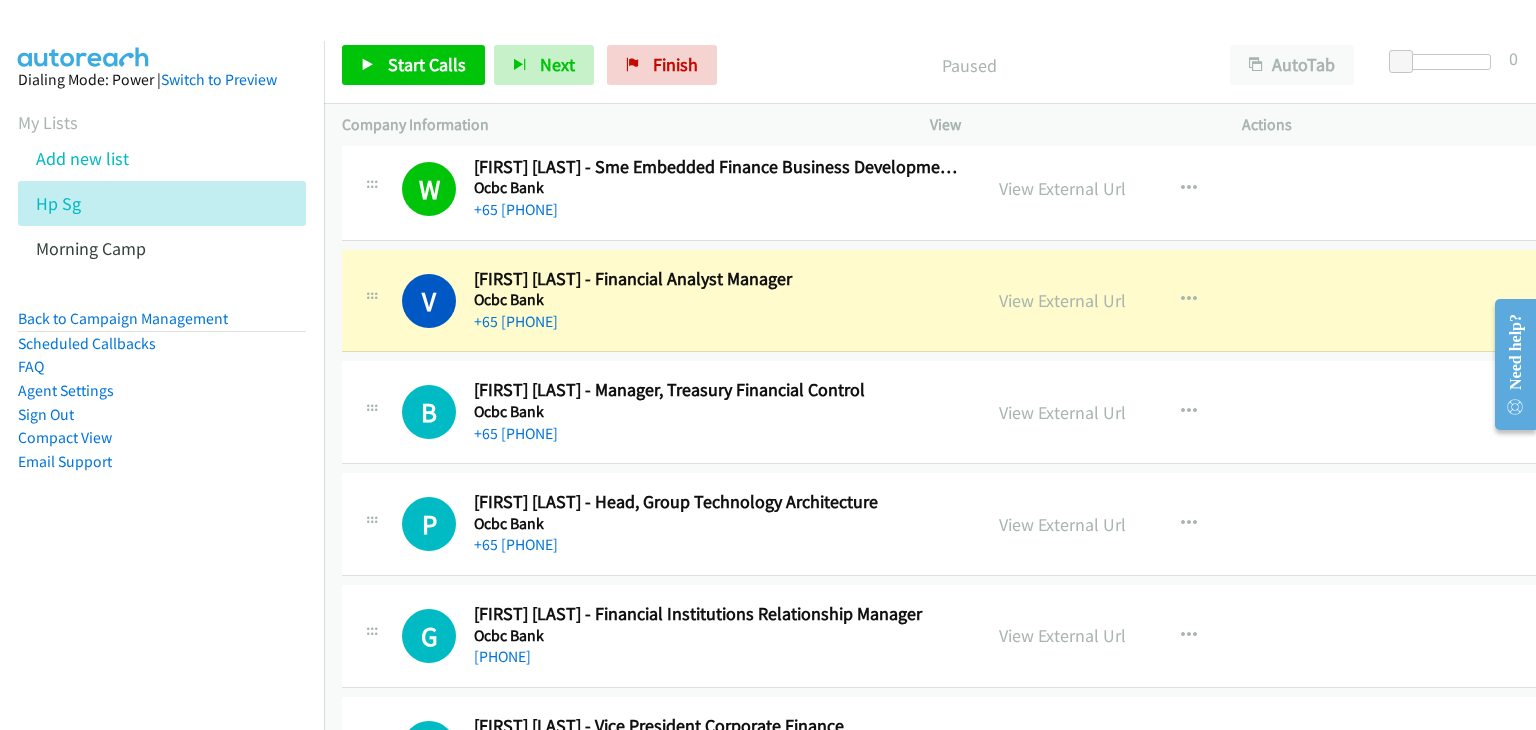 scroll, scrollTop: 2900, scrollLeft: 0, axis: vertical 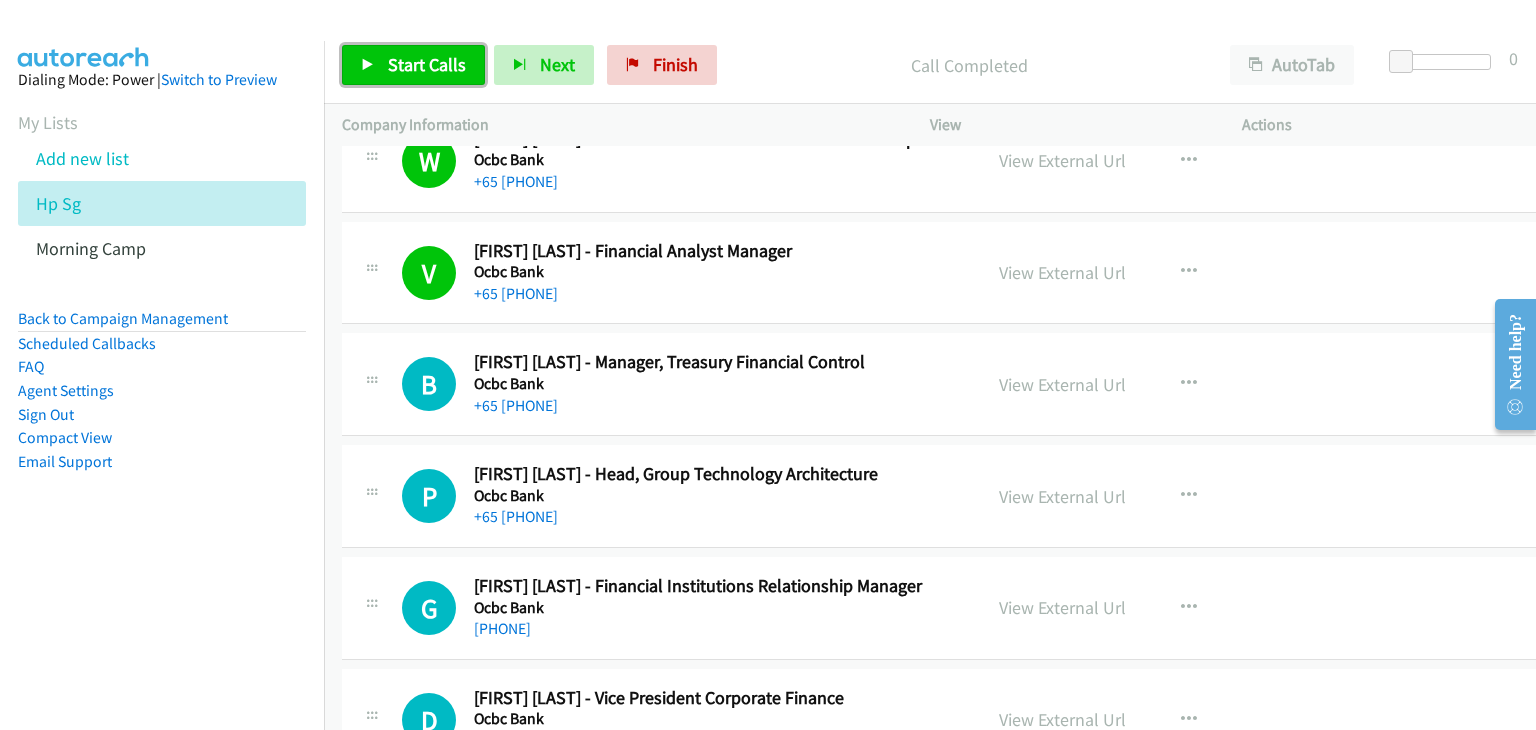 click on "Start Calls" at bounding box center (427, 64) 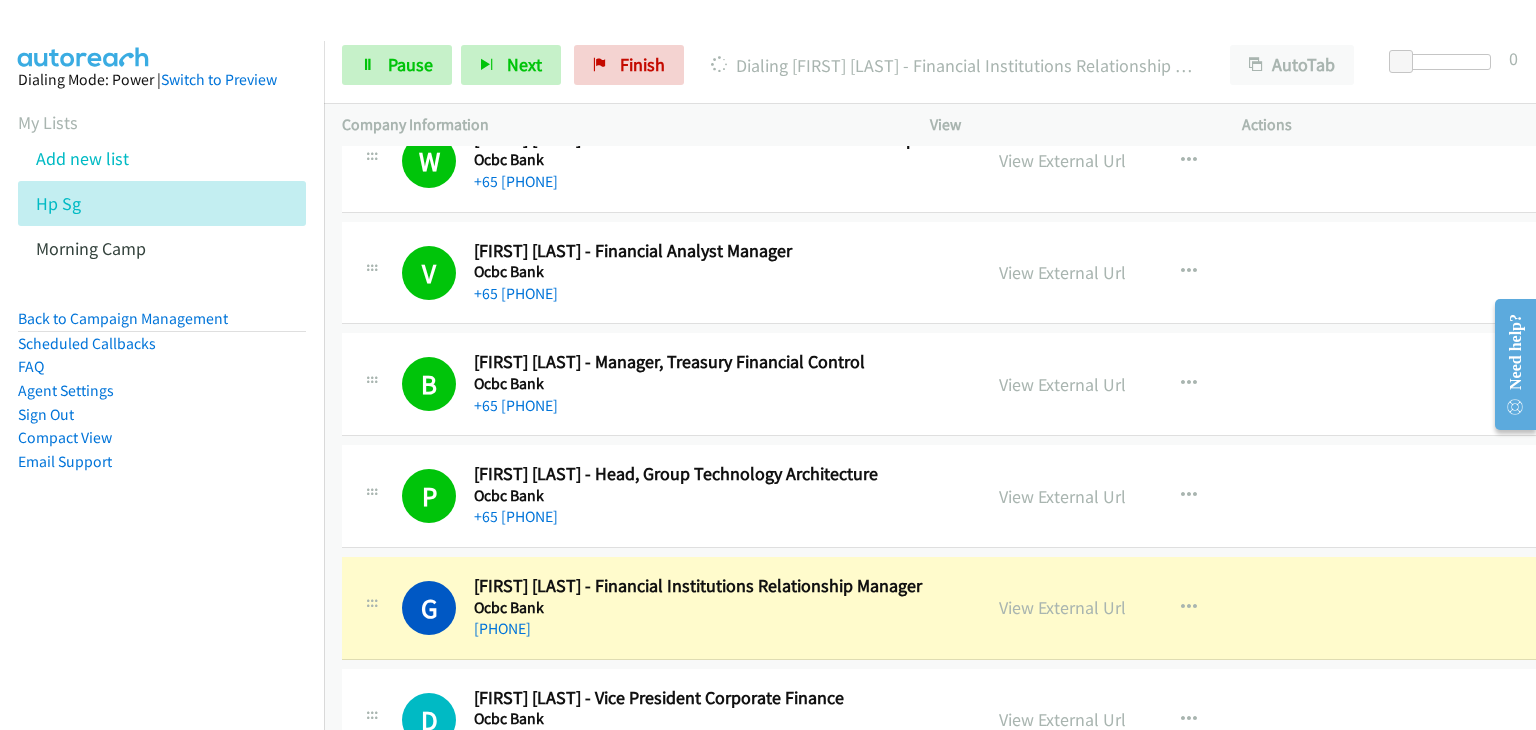 click on "P
Callback Scheduled
Peter Koh - Head, Group Technology Architecture
Ocbc Bank
Asia/Singapore
+65 9785 1887
View External Url
View External Url
Schedule/Manage Callback
Start Calls Here
Remove from list
Add to do not call list
Reset Call Status" at bounding box center (945, 496) 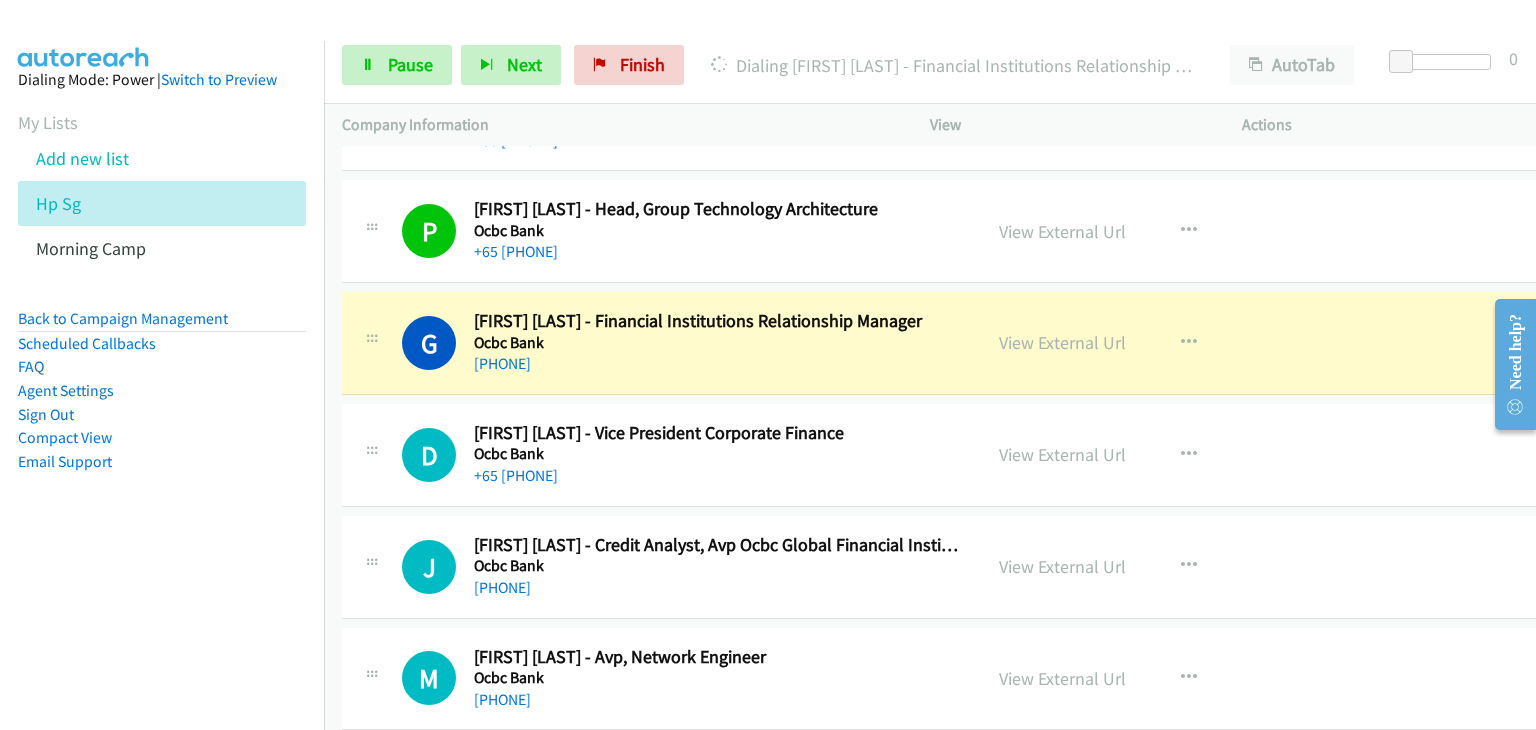 scroll, scrollTop: 3200, scrollLeft: 0, axis: vertical 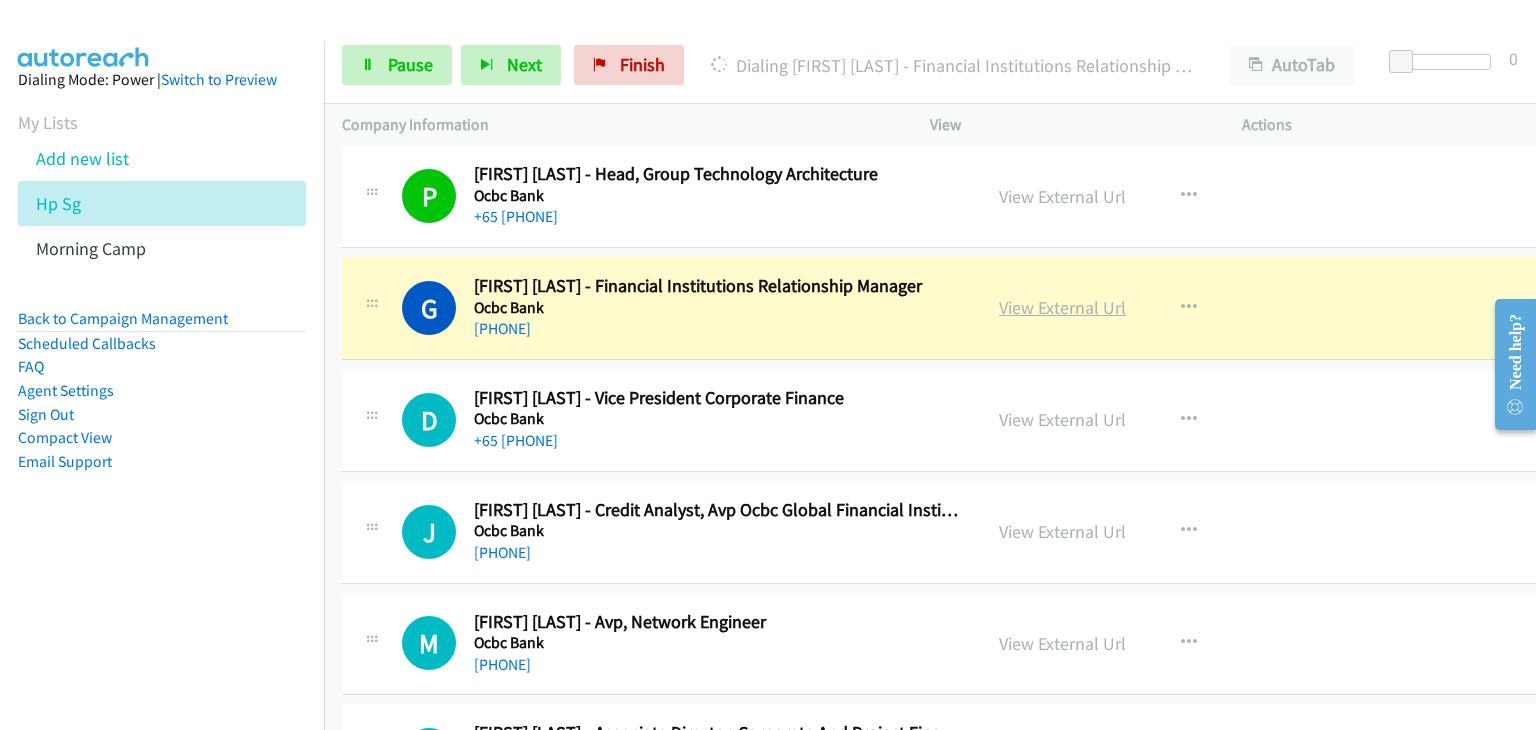 drag, startPoint x: 1029, startPoint y: 298, endPoint x: 1051, endPoint y: 311, distance: 25.553865 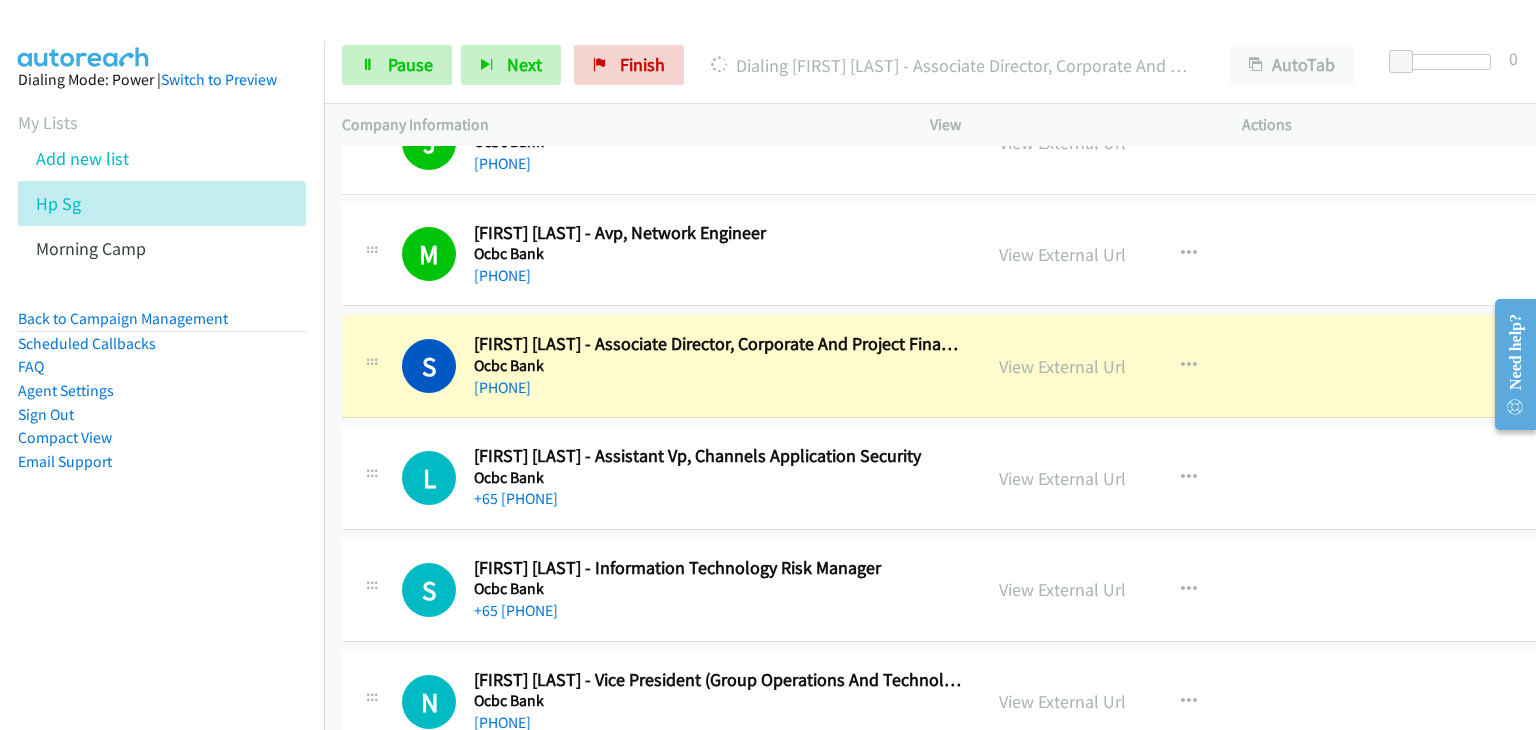 scroll, scrollTop: 3600, scrollLeft: 0, axis: vertical 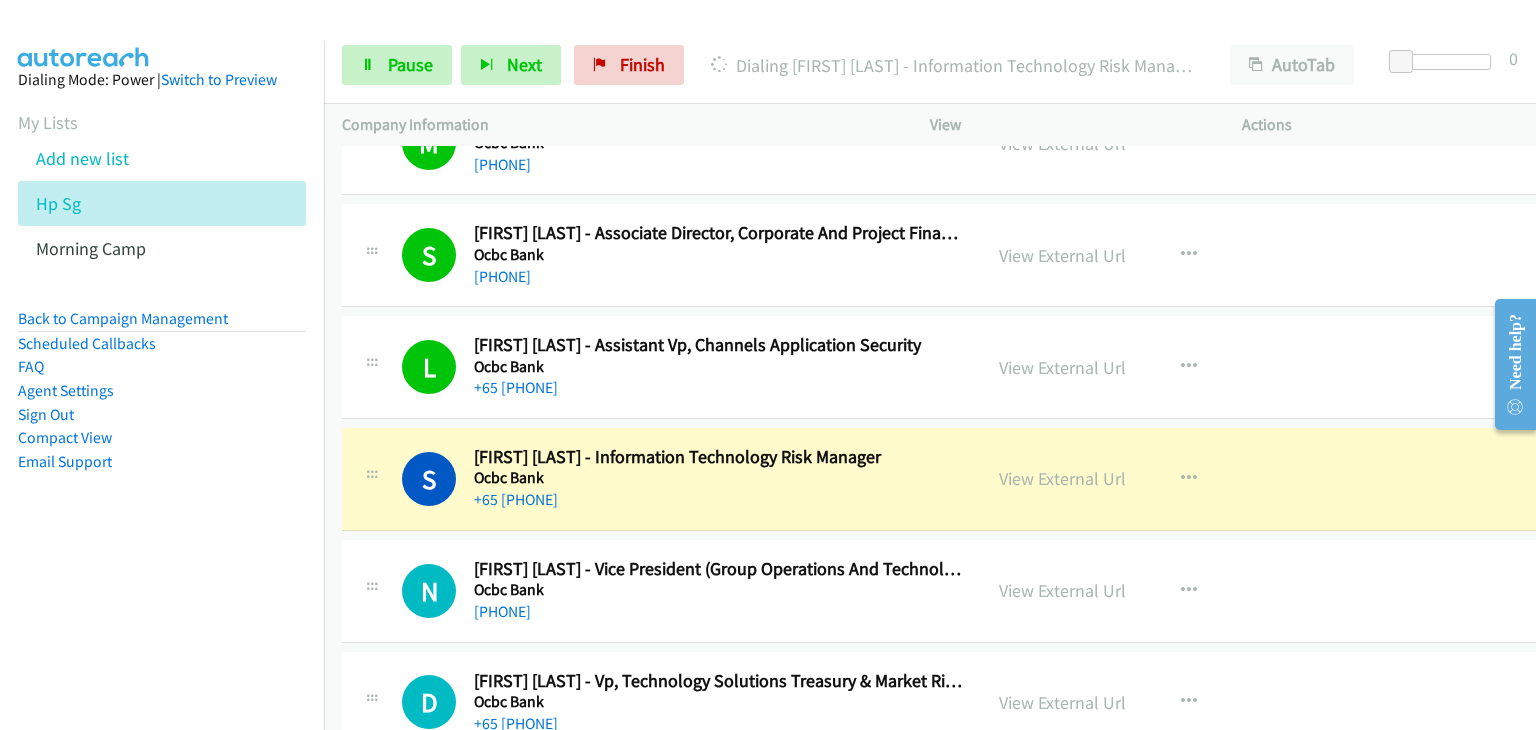 click on "S
Callback Scheduled
Serene Chiang - Information Technology Risk Manager
Ocbc Bank
Asia/Singapore
+65 8443 1003
View External Url
View External Url
Schedule/Manage Callback
Start Calls Here
Remove from list
Add to do not call list
Reset Call Status" at bounding box center (945, 479) 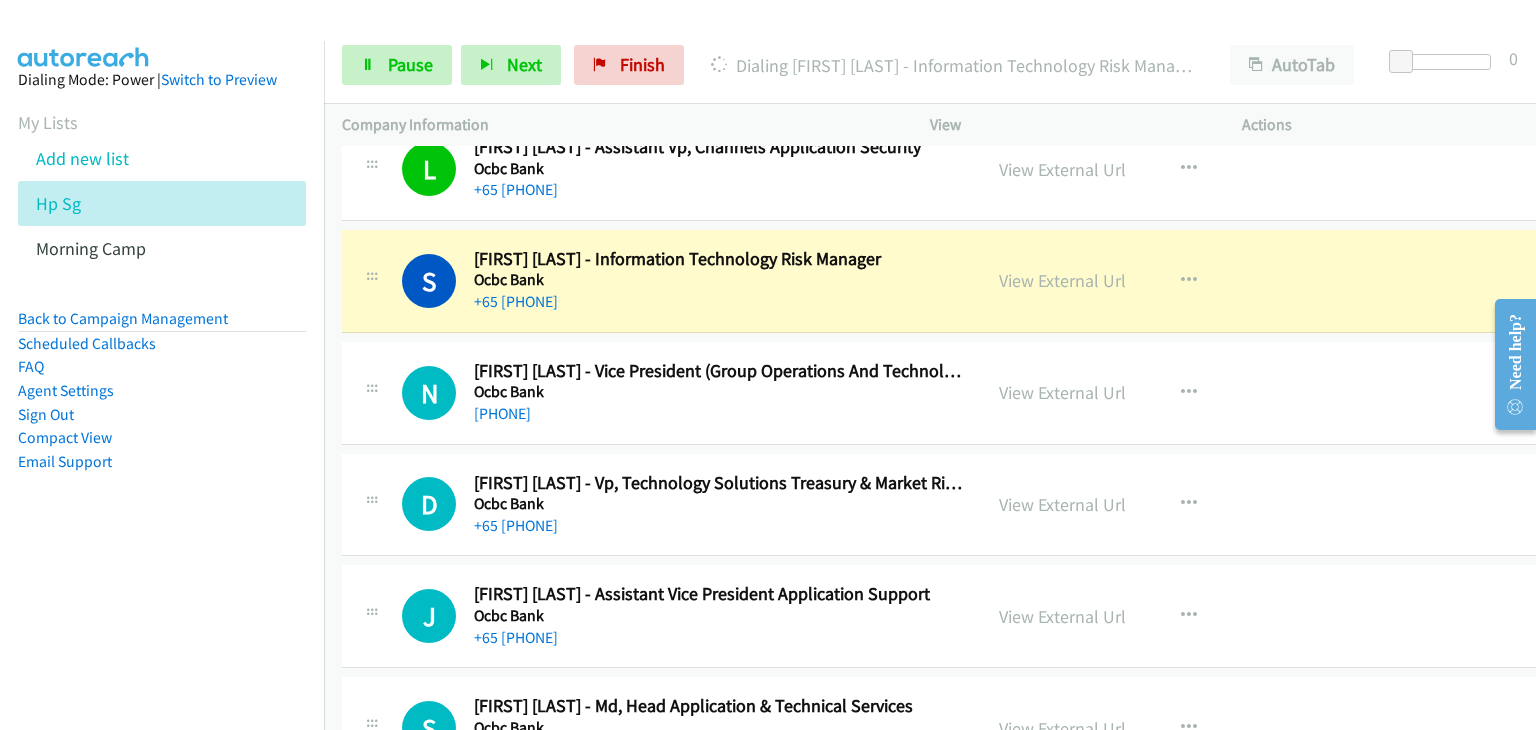 scroll, scrollTop: 3900, scrollLeft: 0, axis: vertical 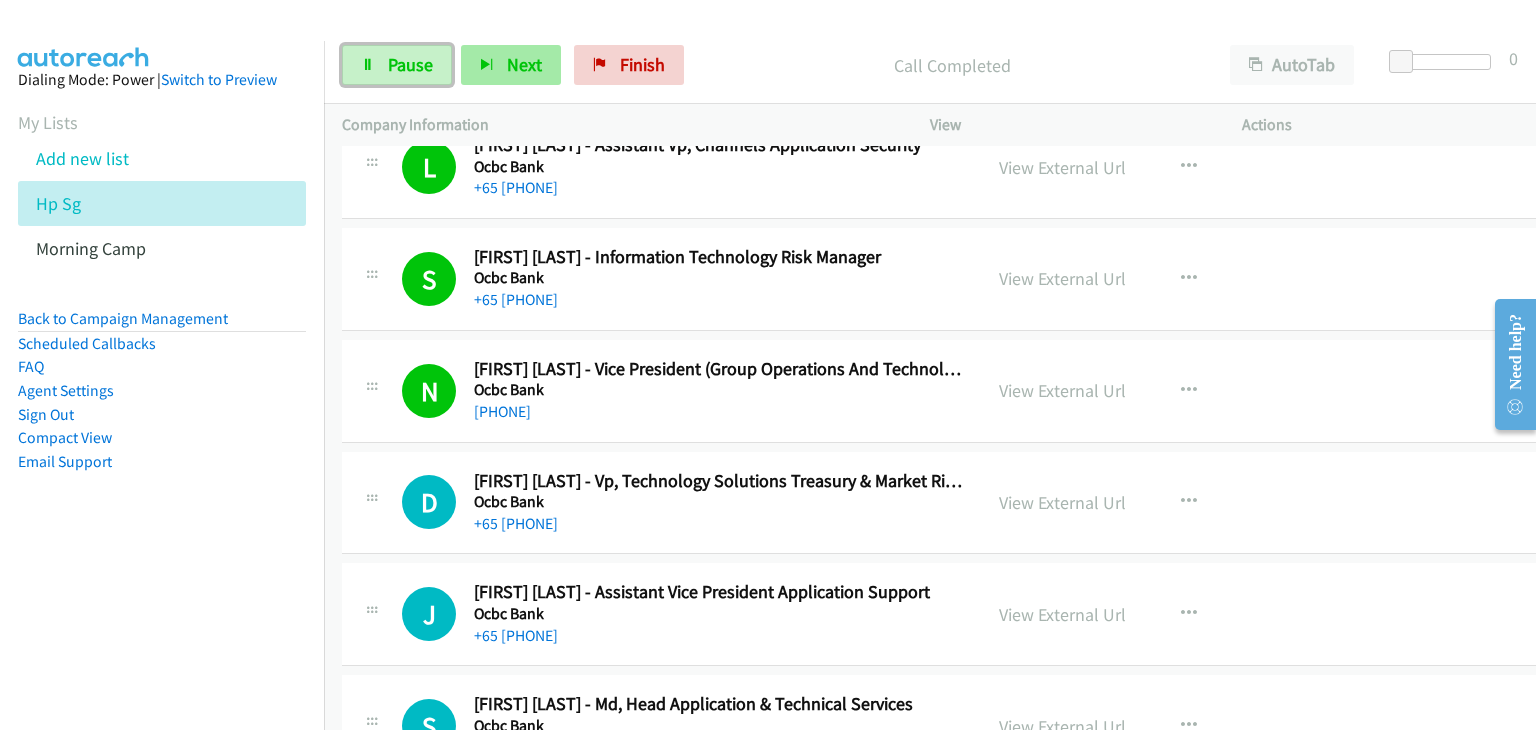 click on "Pause" at bounding box center [397, 65] 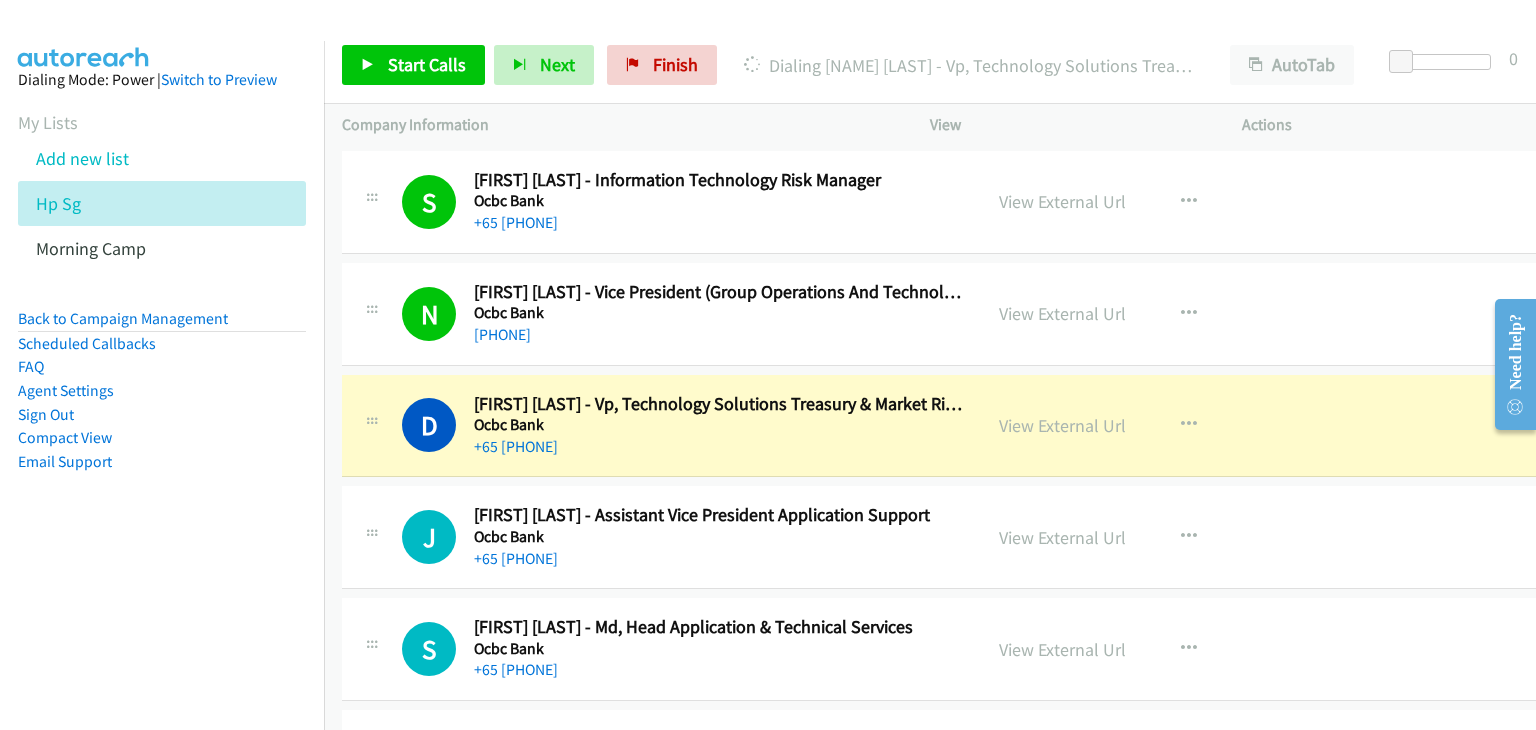 scroll, scrollTop: 4000, scrollLeft: 0, axis: vertical 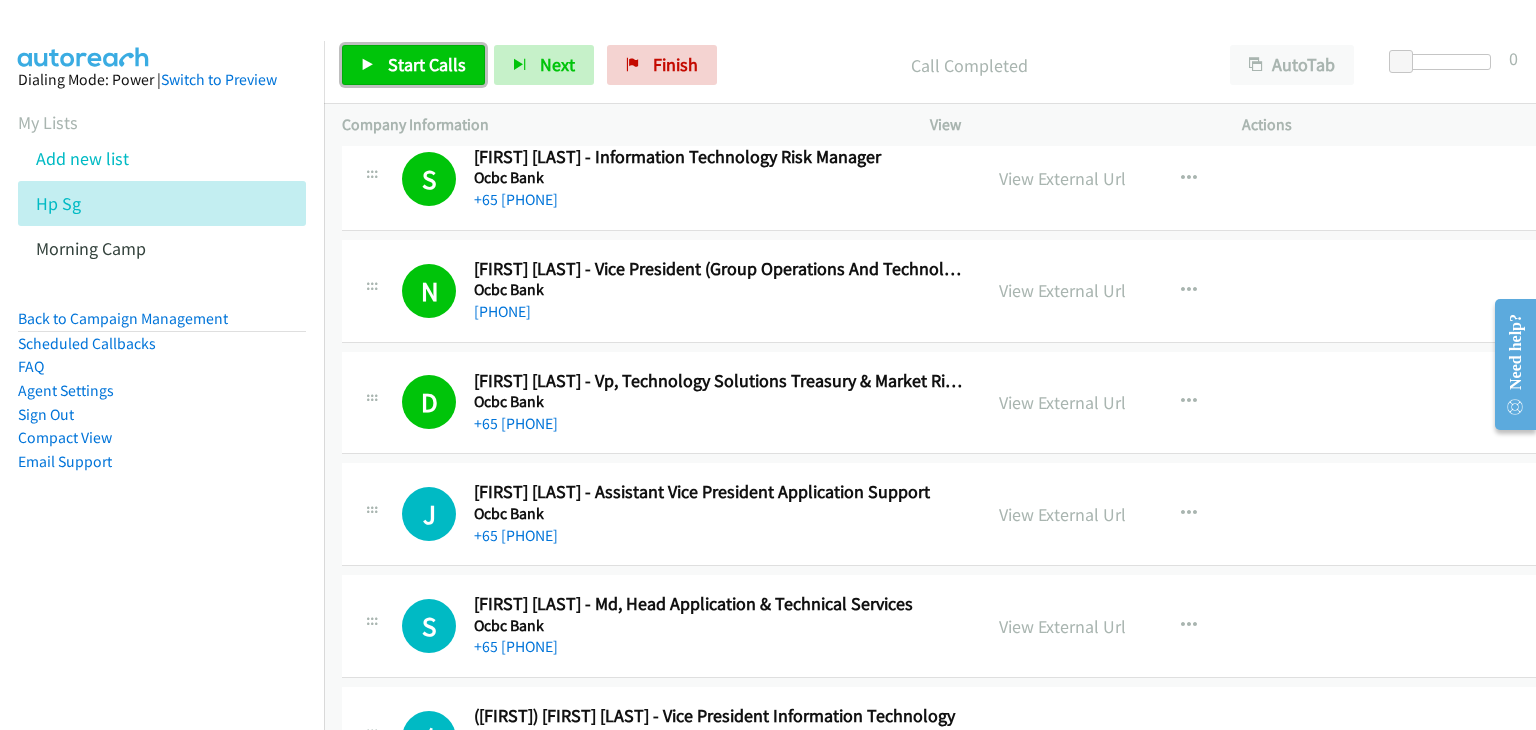 click on "Start Calls" at bounding box center (413, 65) 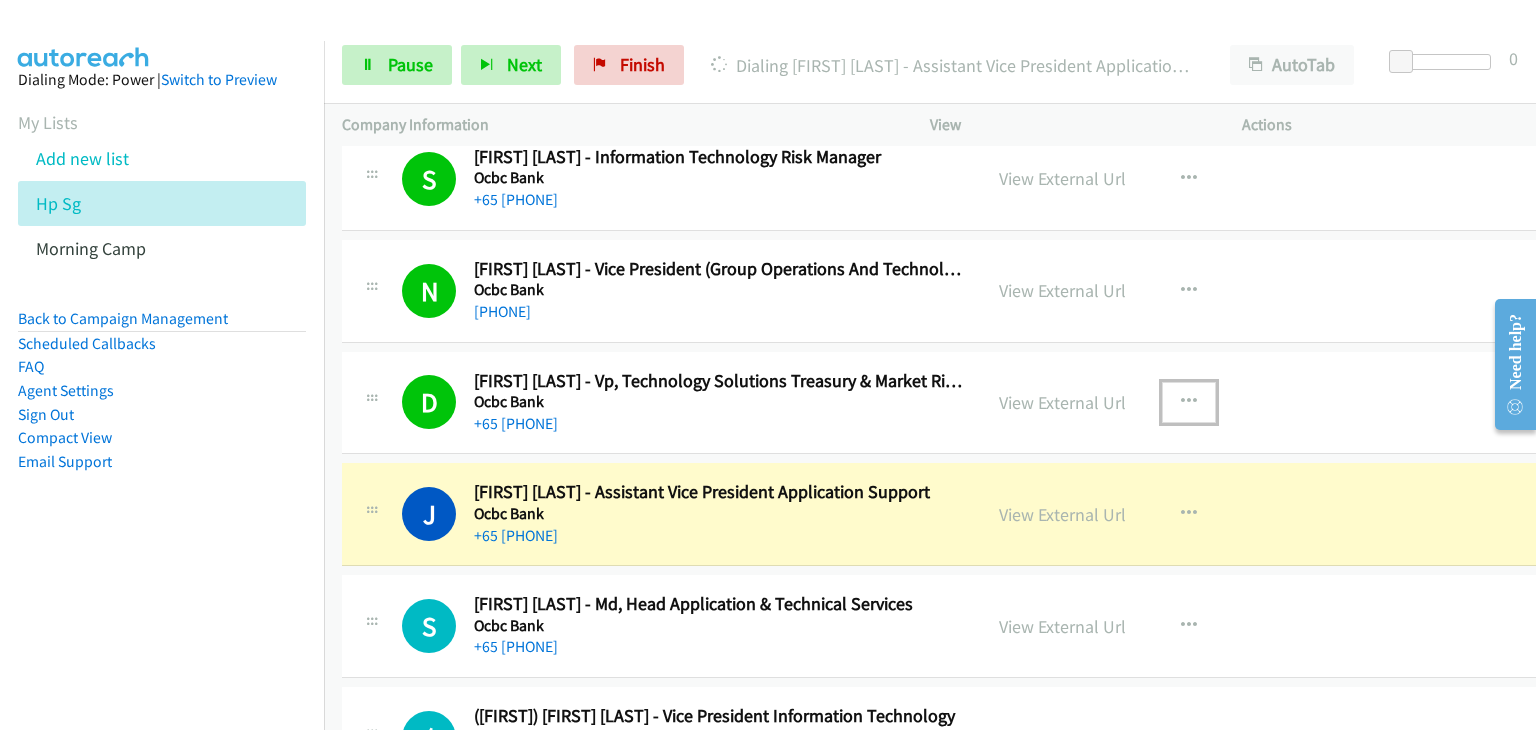 click at bounding box center [1189, 402] 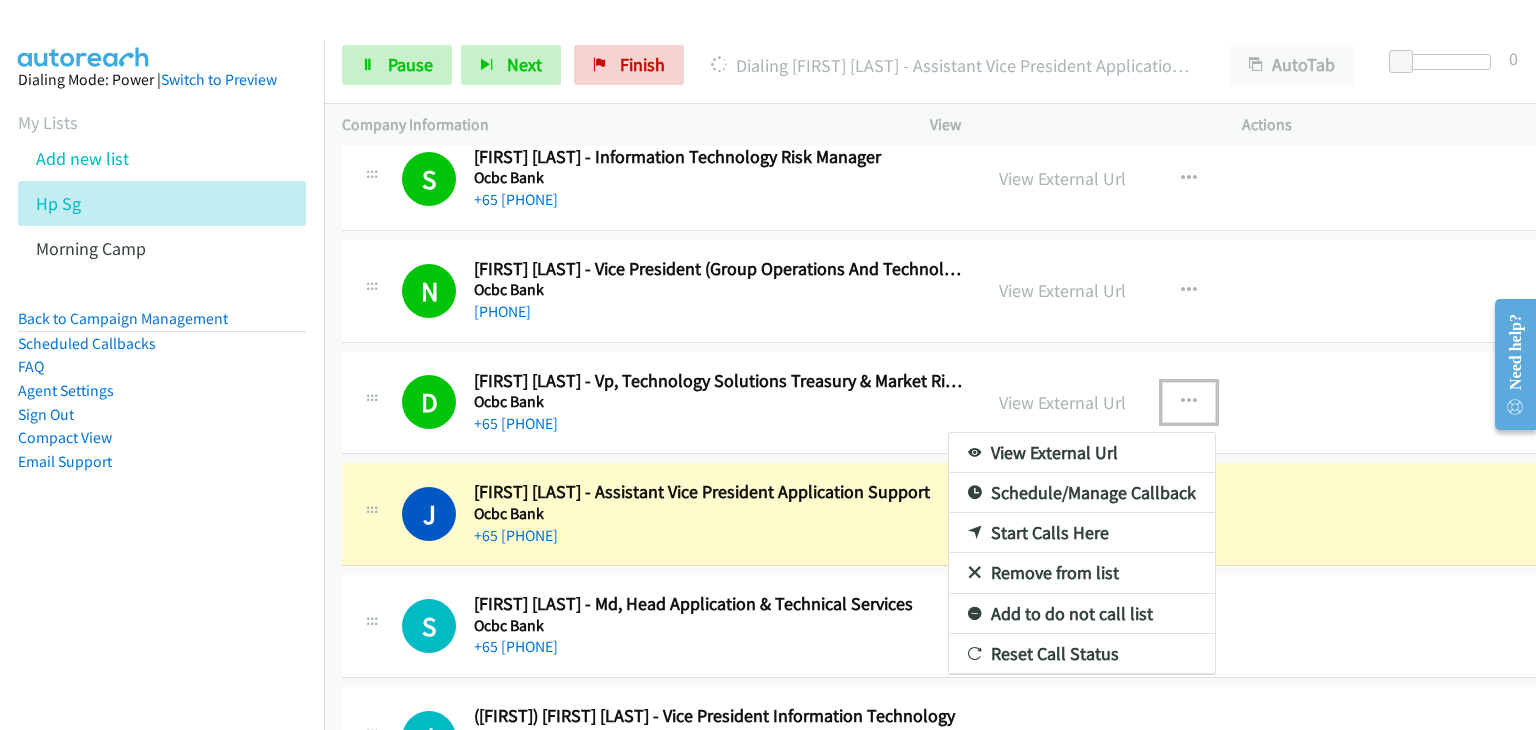 click on "Remove from list" at bounding box center (1082, 573) 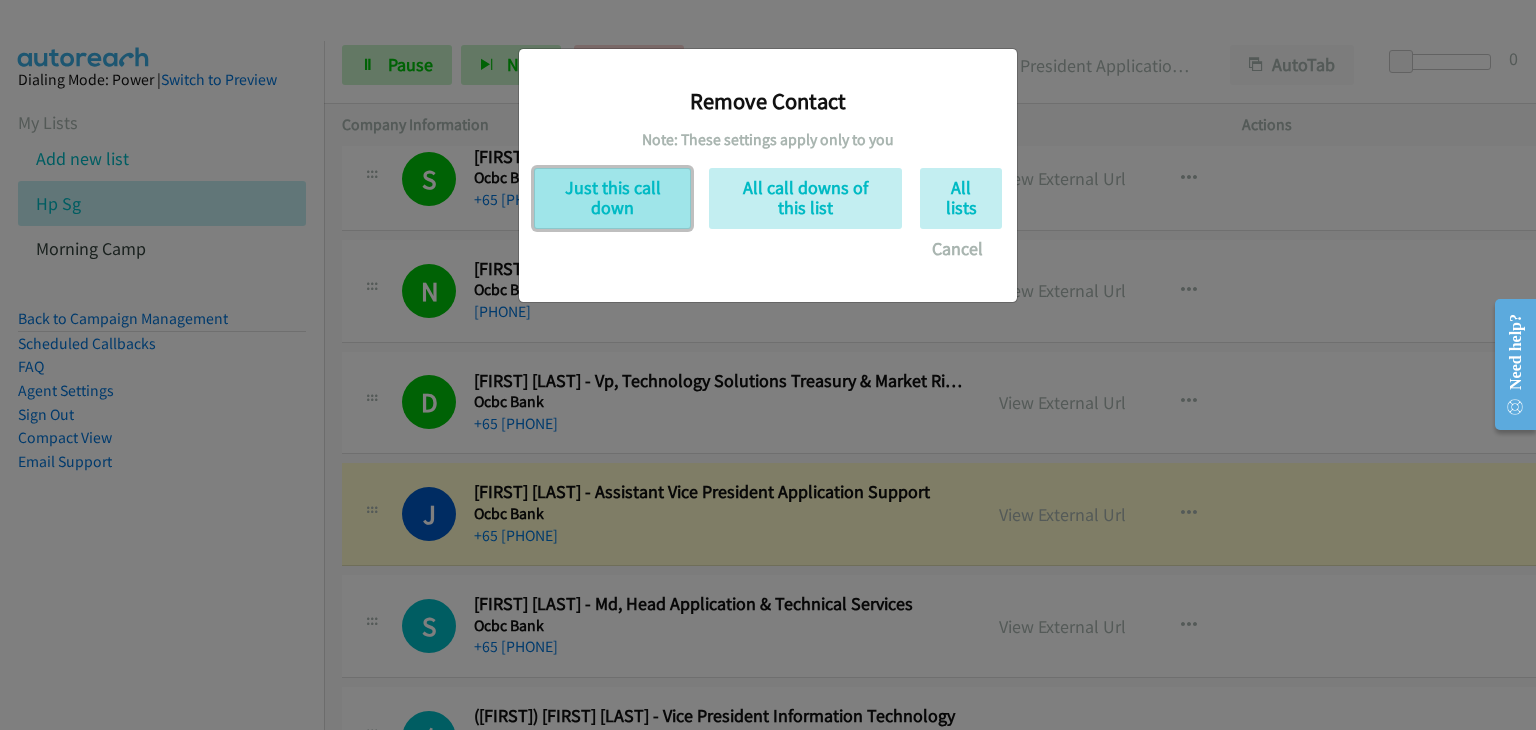 click on "Just this call down" at bounding box center [612, 198] 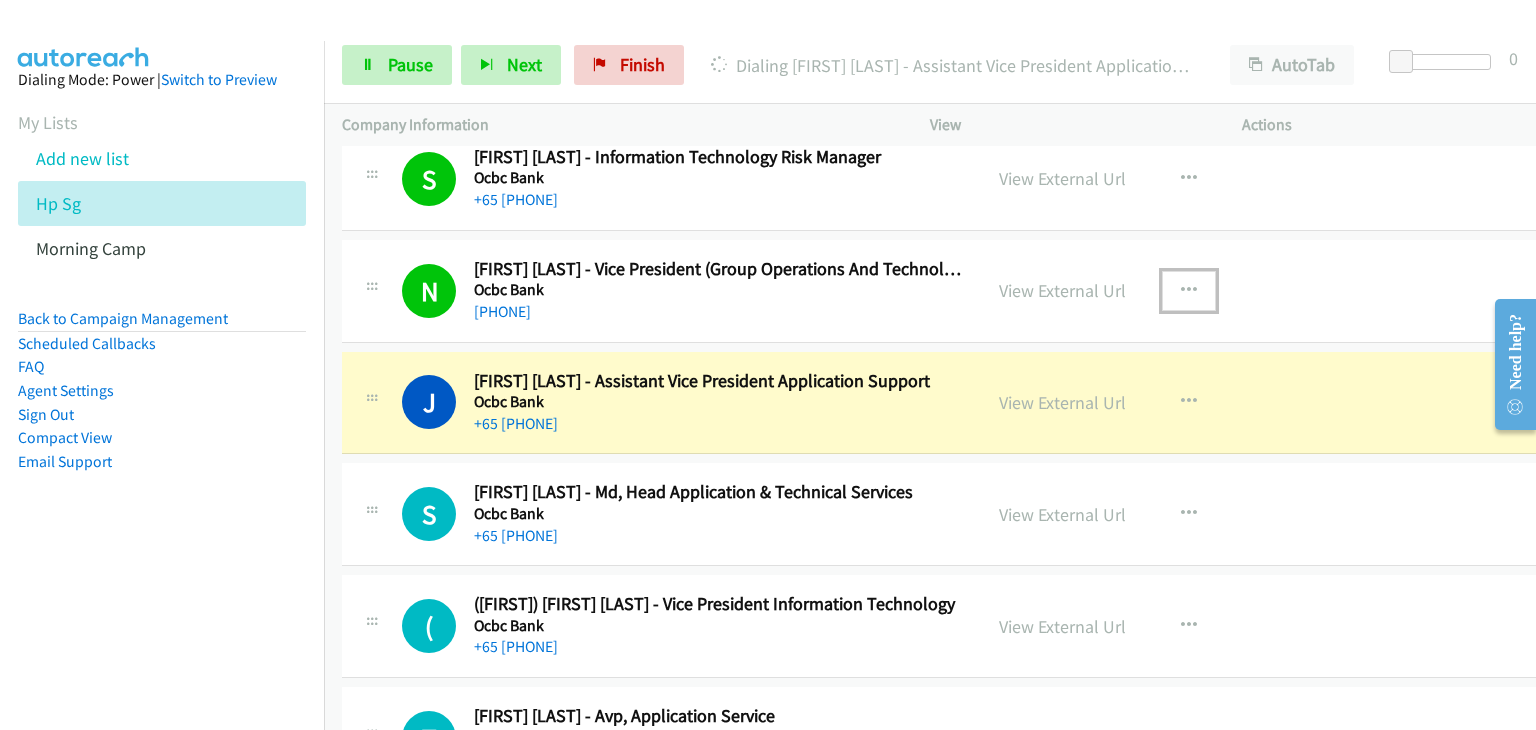 click at bounding box center [1189, 291] 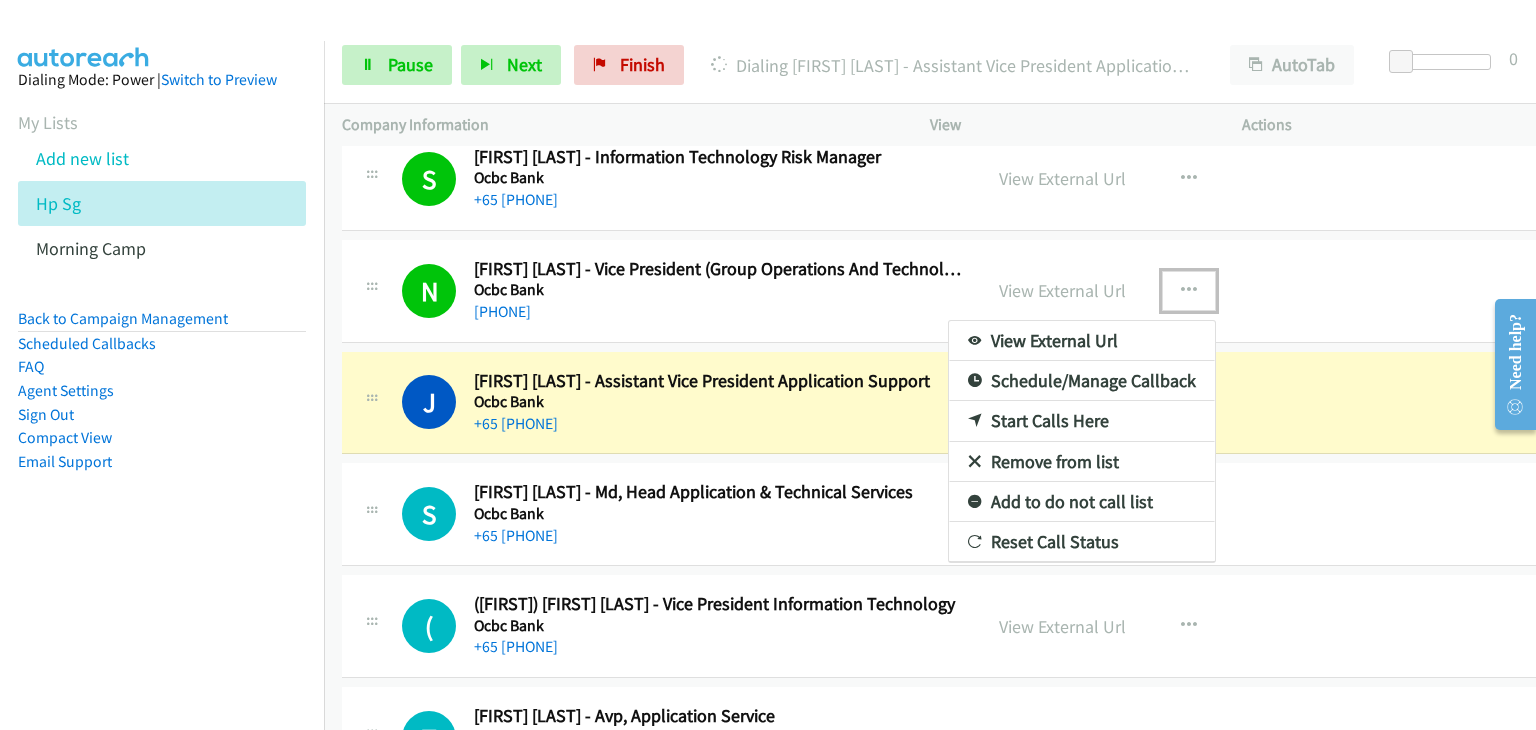 click on "Remove from list" at bounding box center (1082, 462) 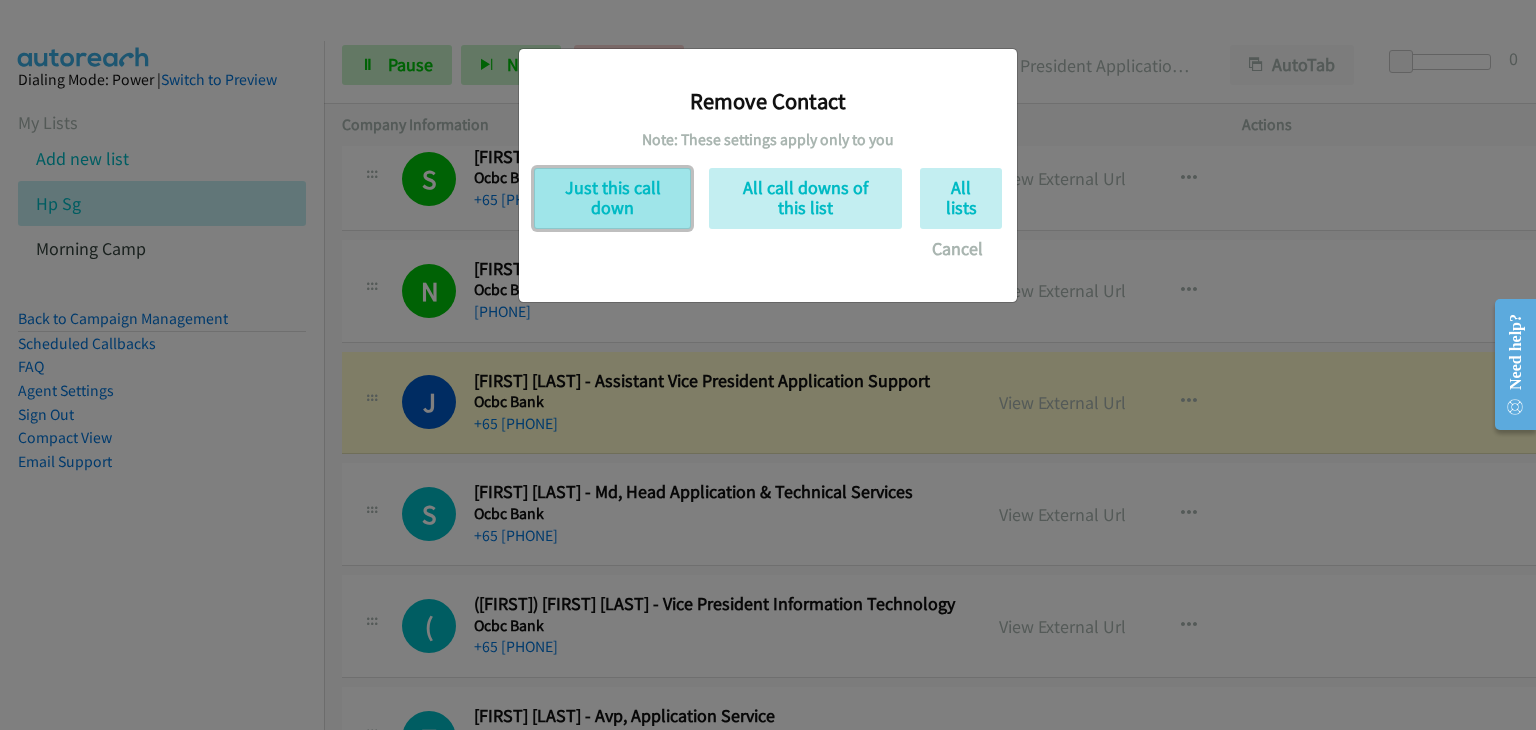 drag, startPoint x: 640, startPoint y: 207, endPoint x: 651, endPoint y: 216, distance: 14.21267 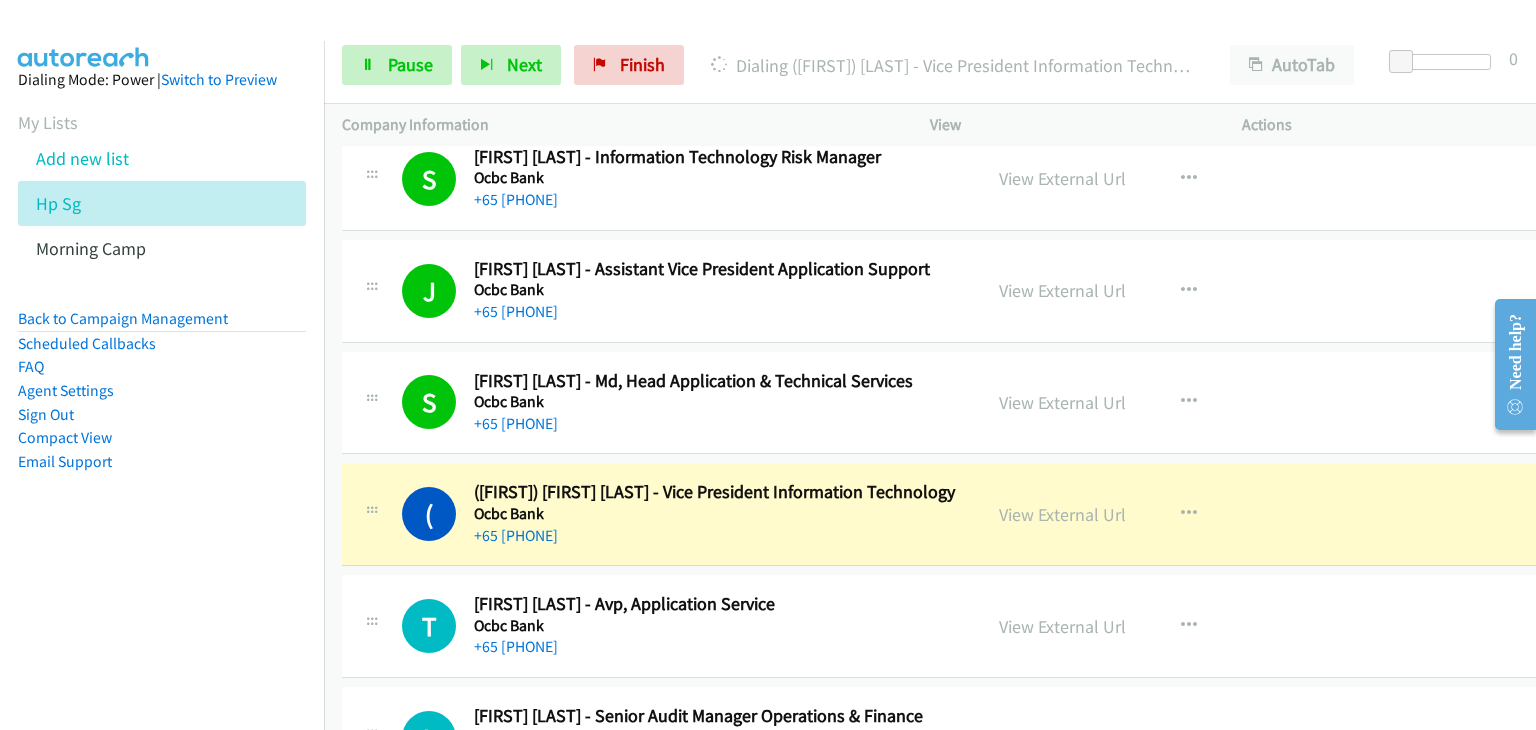 scroll, scrollTop: 4200, scrollLeft: 0, axis: vertical 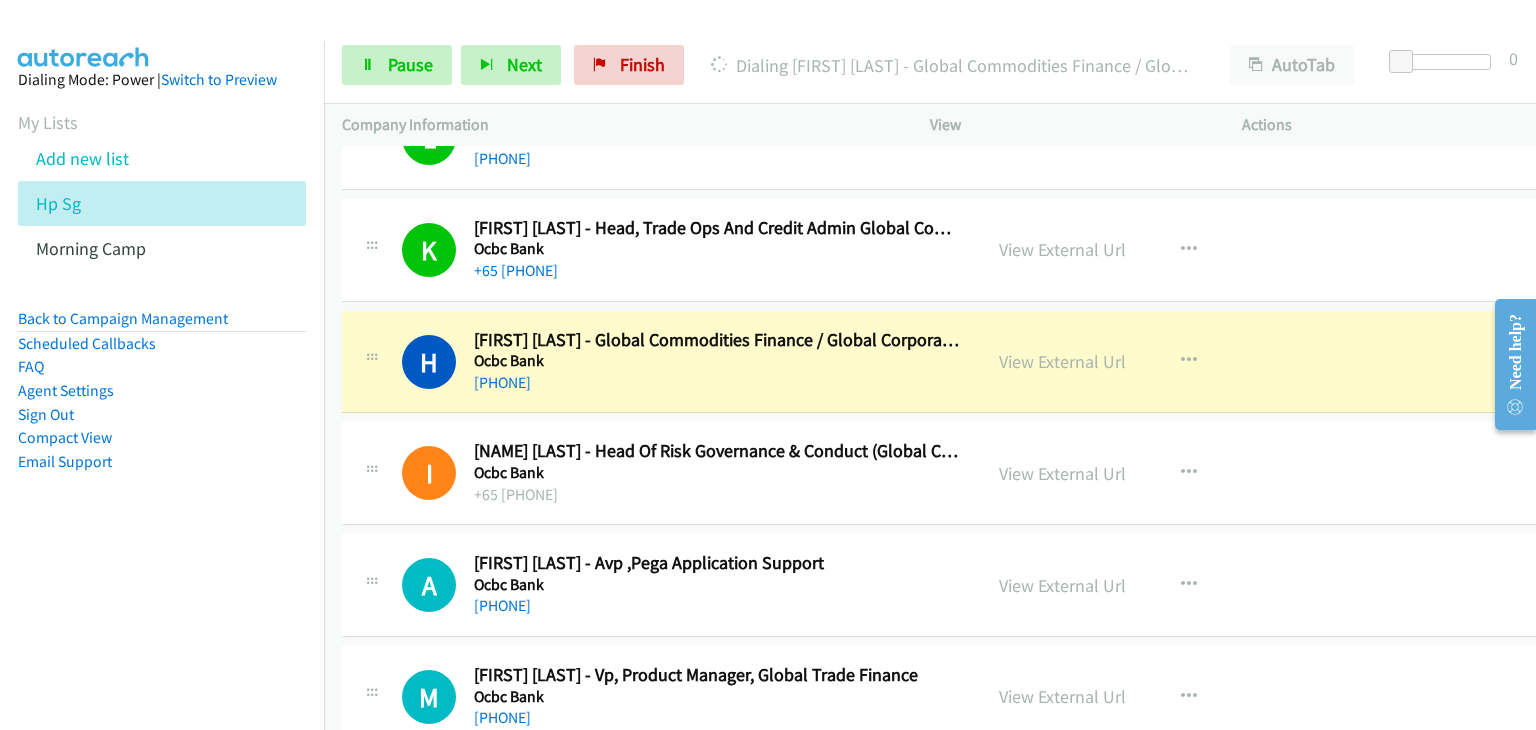 click on "K
Callback Scheduled
Kelvin Tiong - Head, Trade Ops And Credit Admin   Global Commodities Finance
Ocbc Bank
Asia/Singapore
+65 9762 2428
View External Url
View External Url
Schedule/Manage Callback
Start Calls Here
Remove from list
Add to do not call list
Reset Call Status" at bounding box center [945, 250] 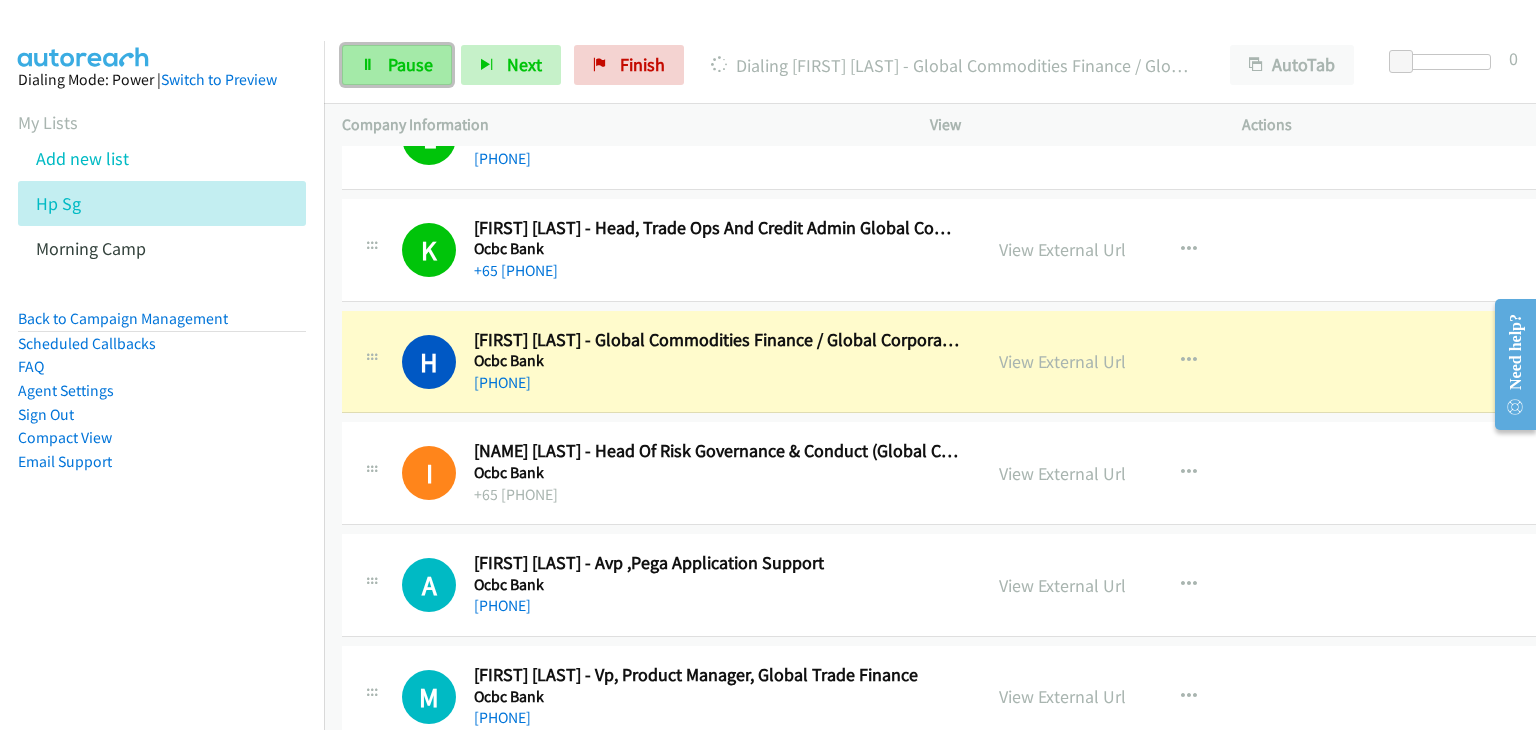 click on "Pause" at bounding box center [410, 64] 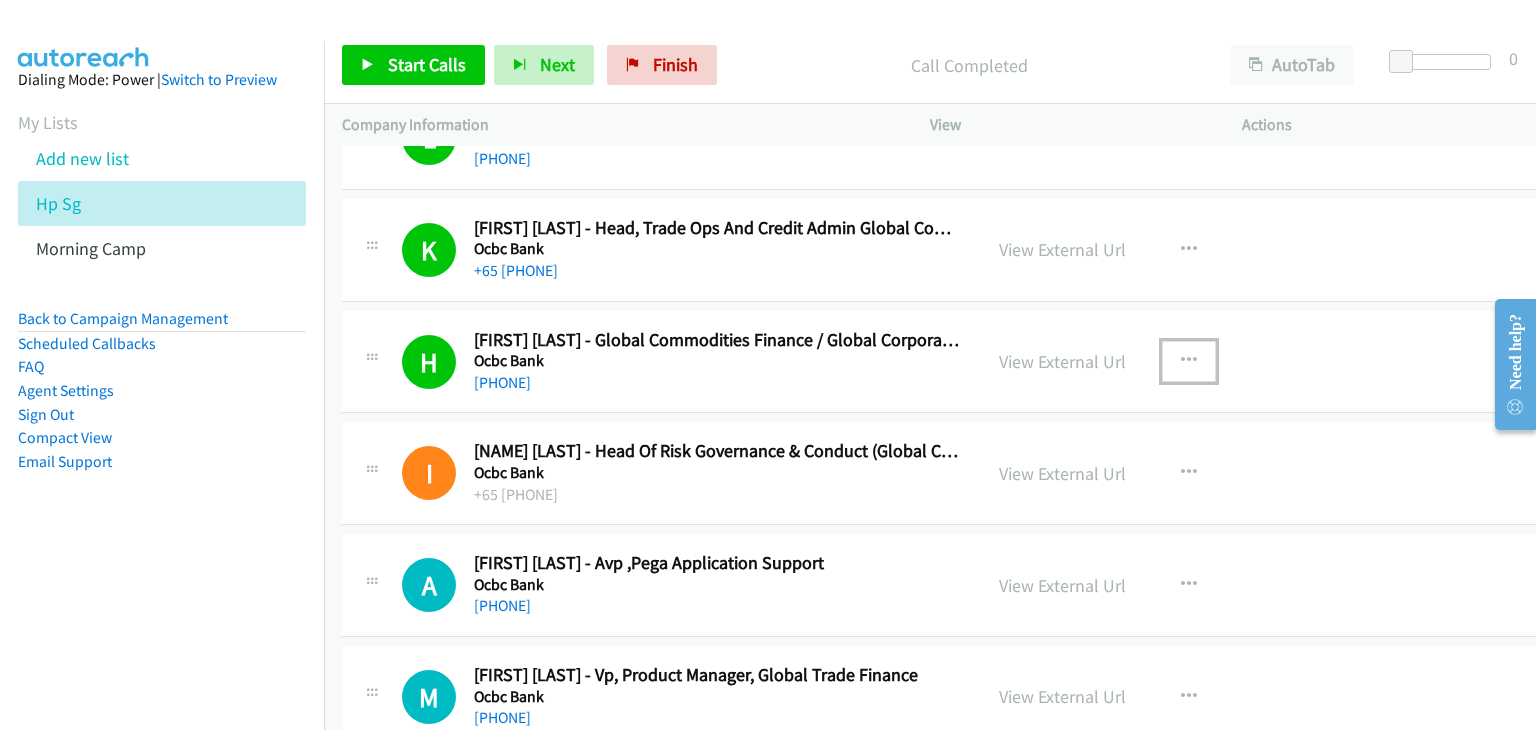 drag, startPoint x: 1165, startPoint y: 338, endPoint x: 1174, endPoint y: 345, distance: 11.401754 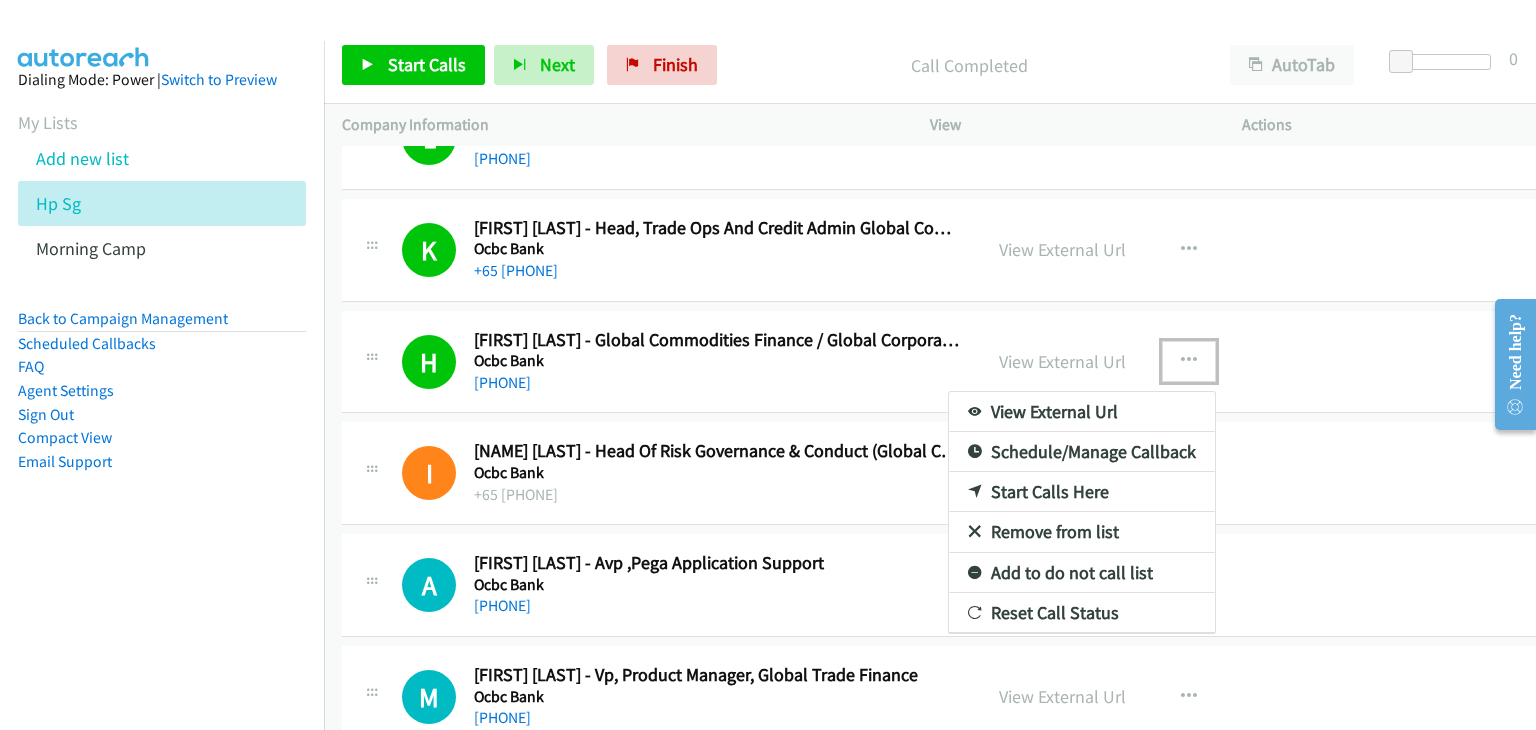 click on "Add to do not call list" at bounding box center [1082, 573] 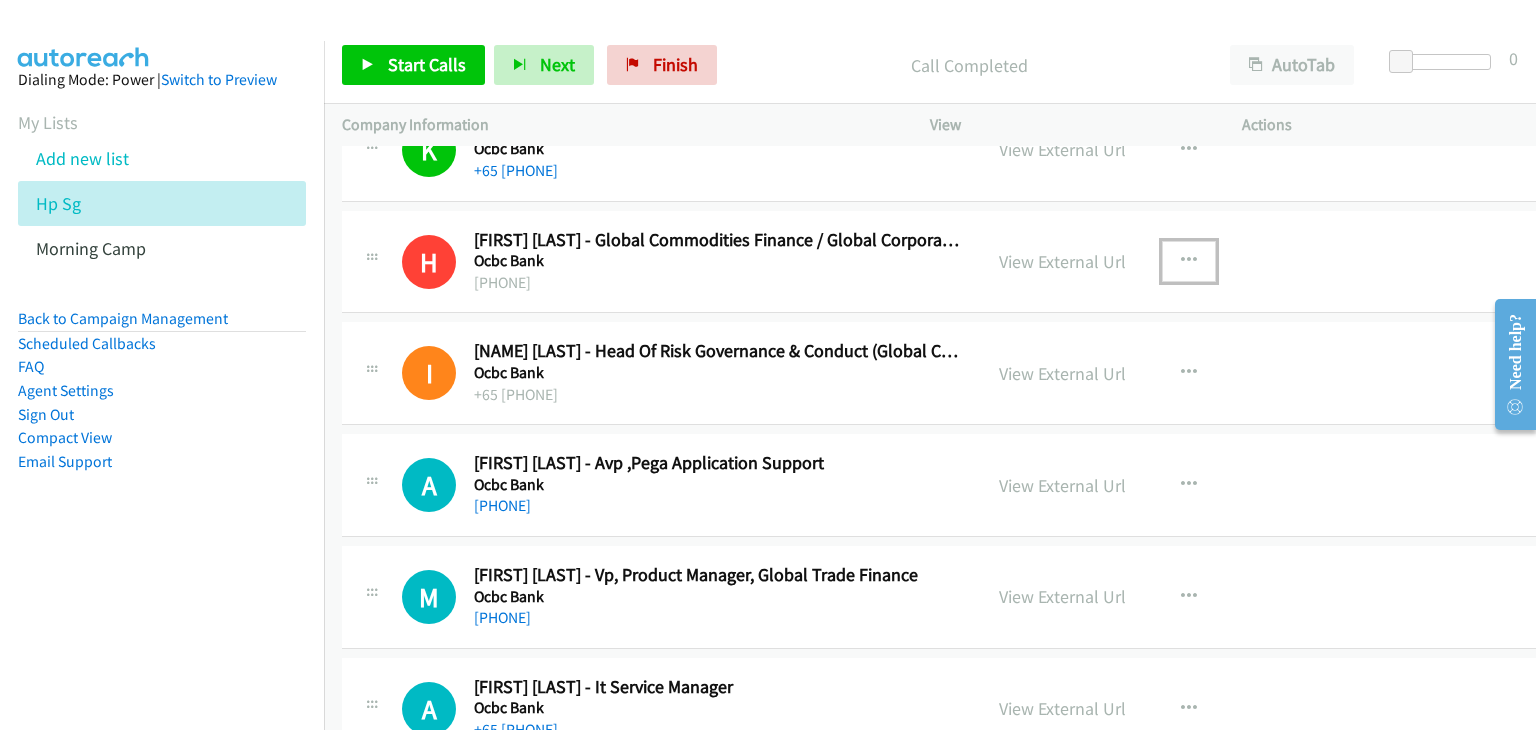 scroll, scrollTop: 4900, scrollLeft: 0, axis: vertical 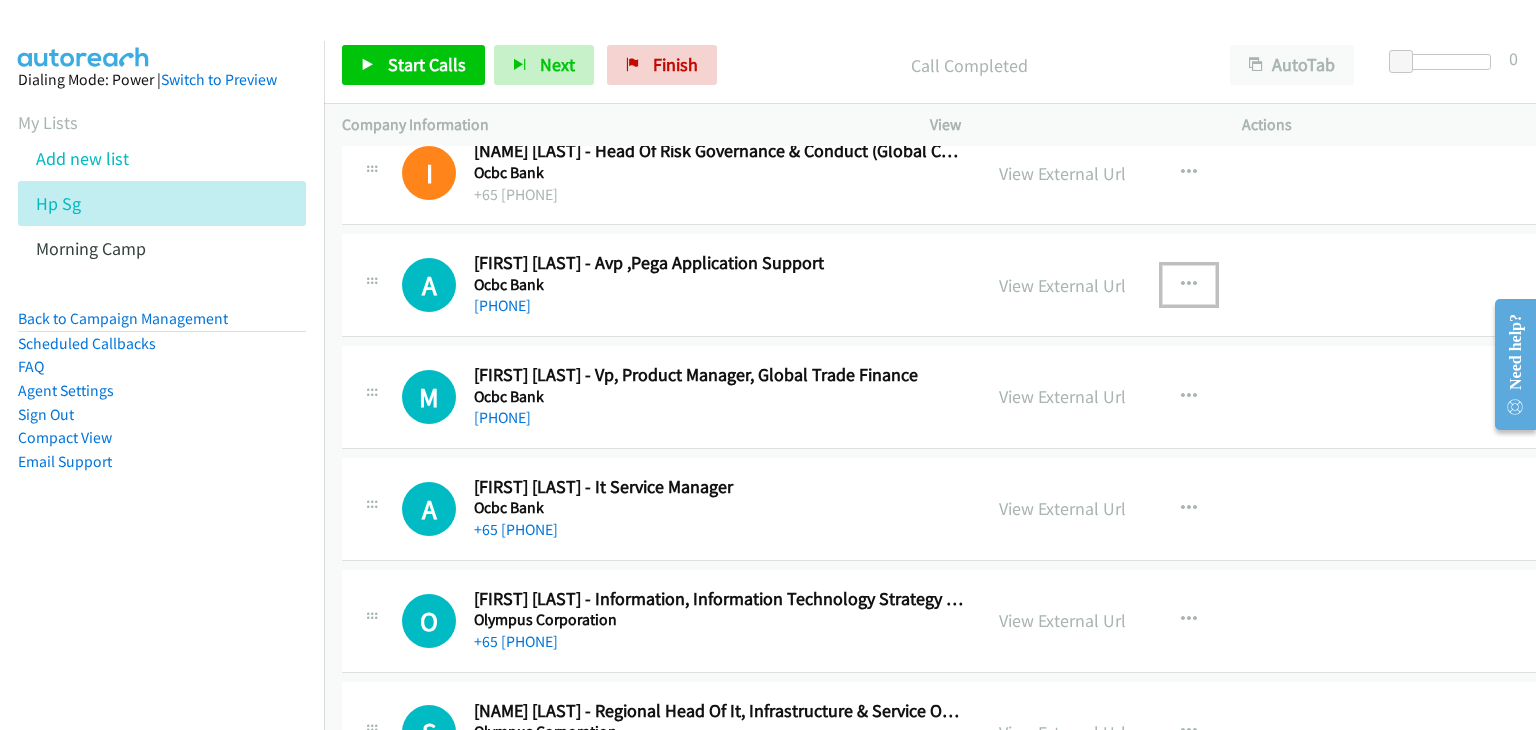 drag, startPoint x: 1163, startPoint y: 260, endPoint x: 1182, endPoint y: 291, distance: 36.359318 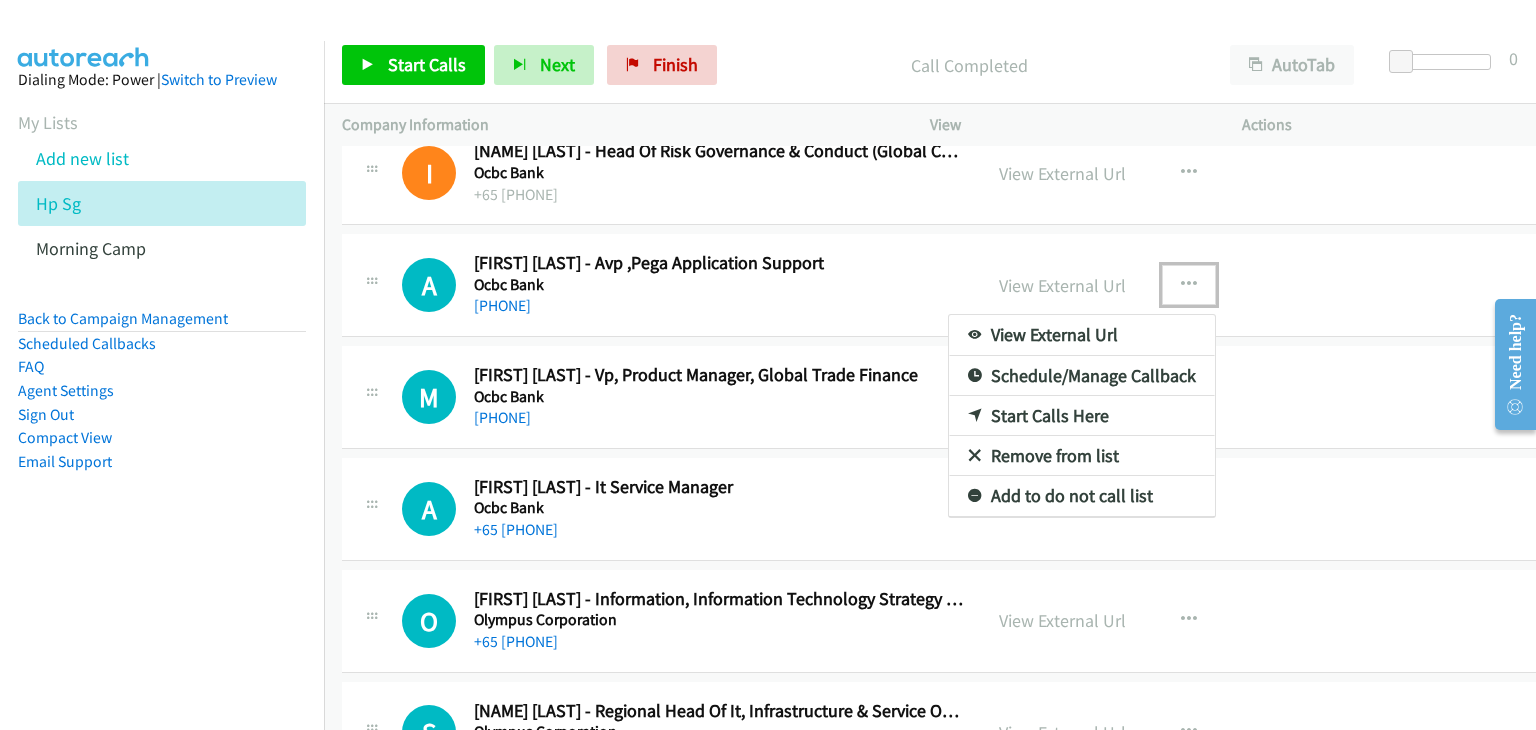 click on "Start Calls Here" at bounding box center (1082, 416) 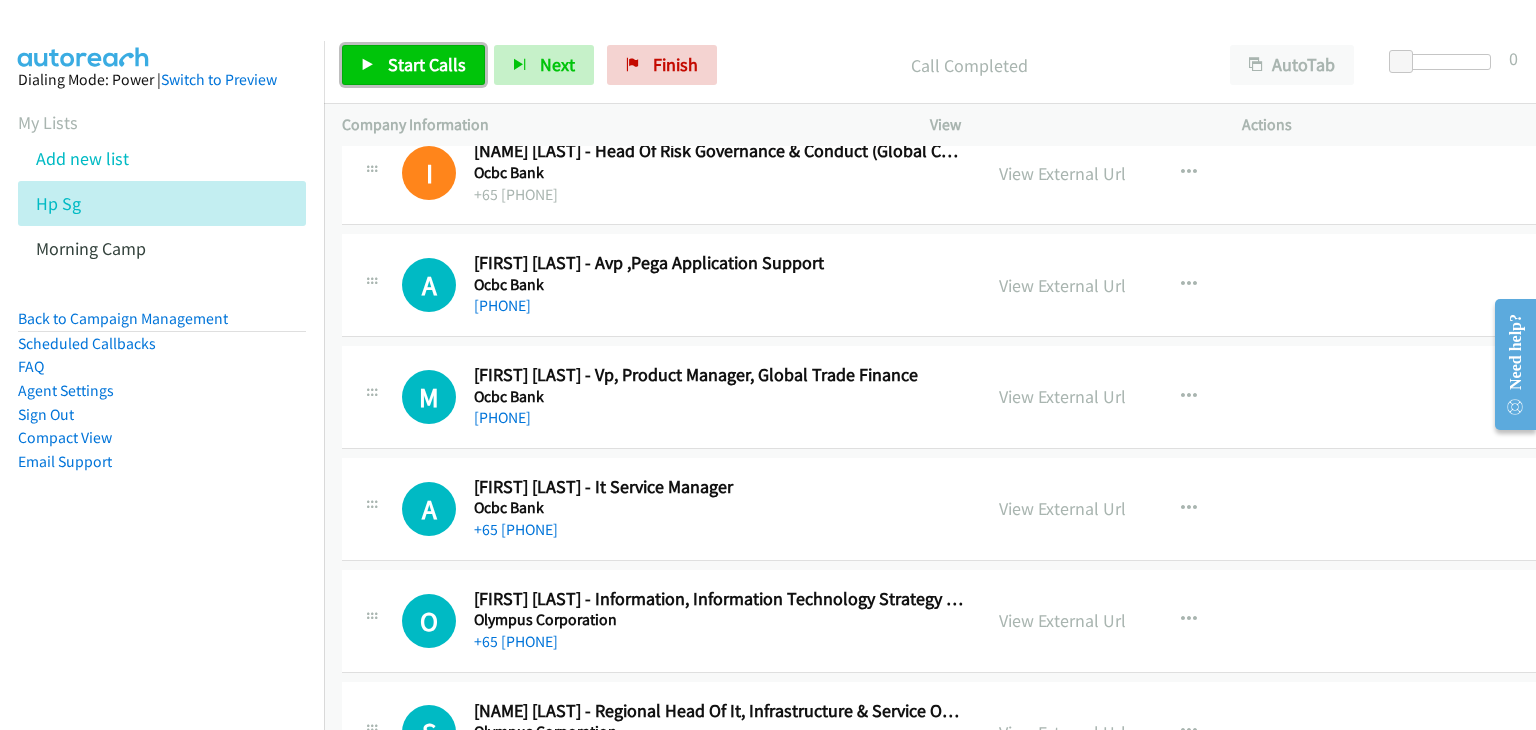 click on "Start Calls" at bounding box center (427, 64) 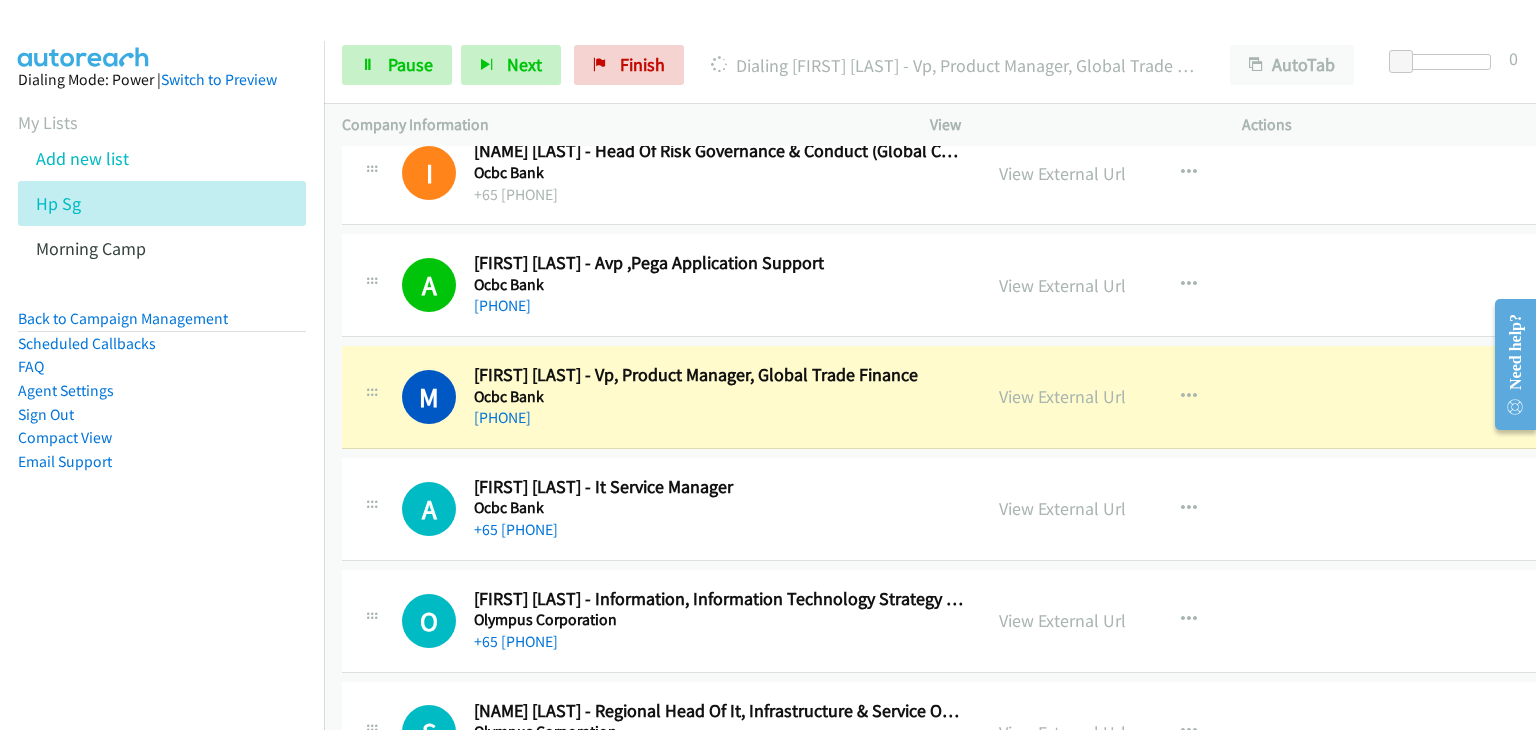 scroll, scrollTop: 5000, scrollLeft: 0, axis: vertical 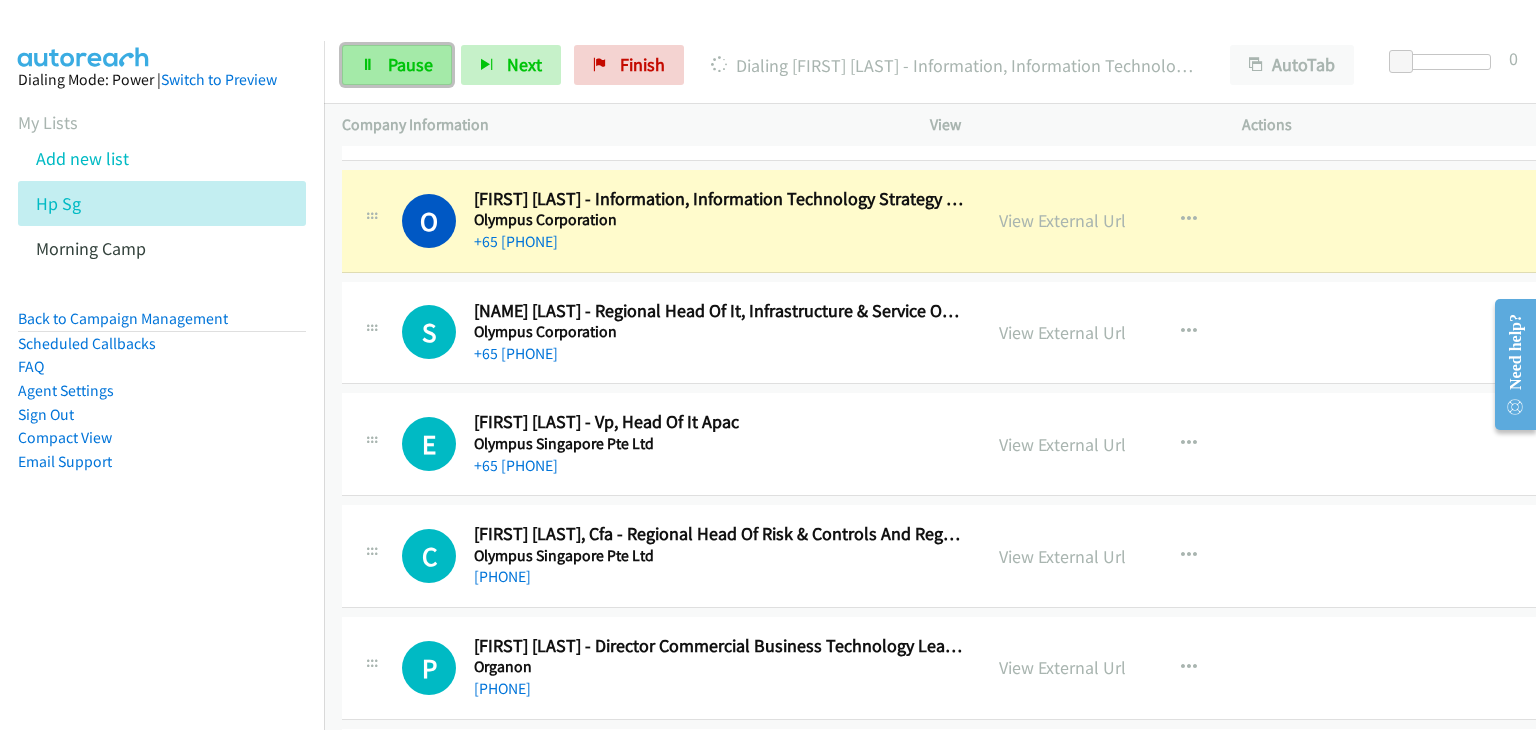 drag, startPoint x: 354, startPoint y: 75, endPoint x: 388, endPoint y: 77, distance: 34.058773 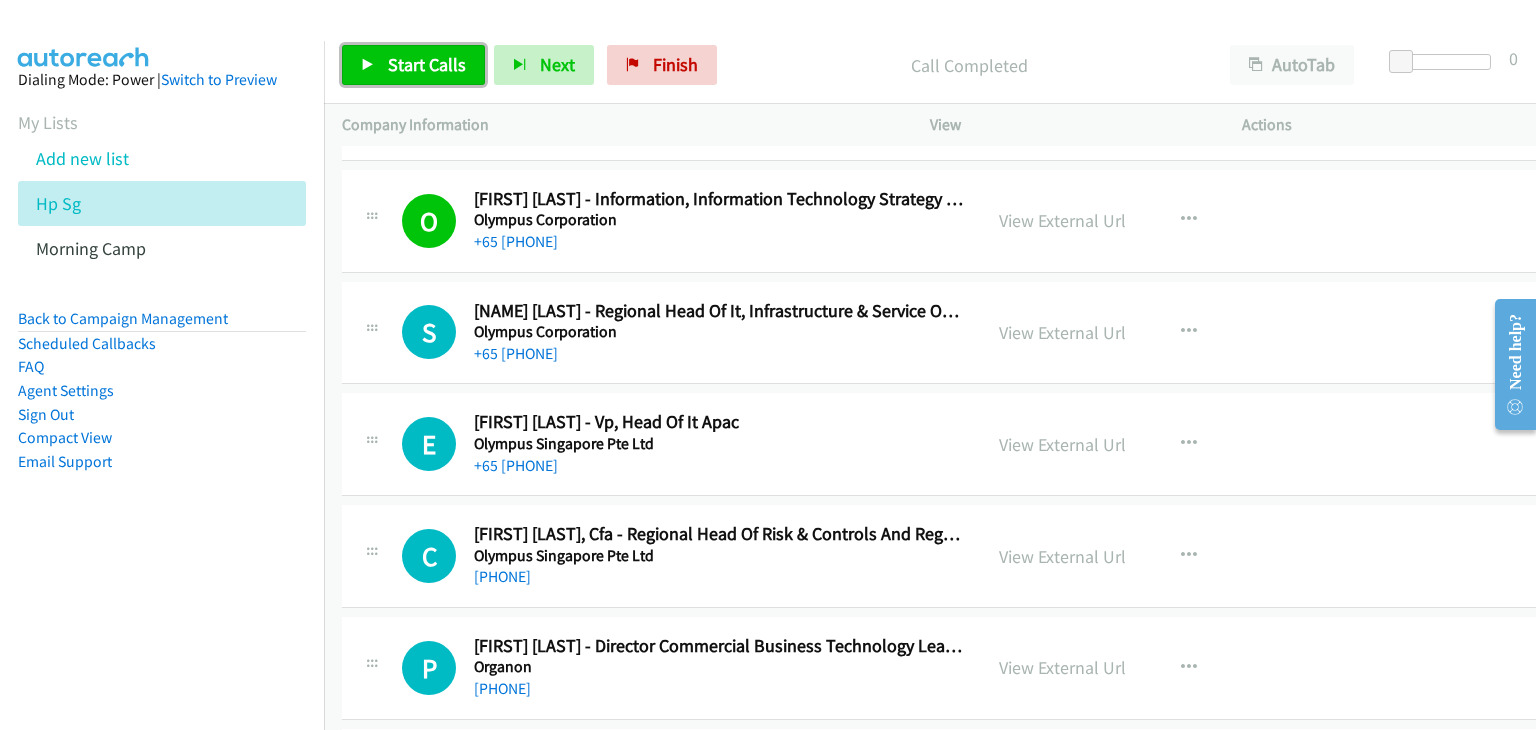 drag, startPoint x: 404, startPoint y: 45, endPoint x: 443, endPoint y: 57, distance: 40.804413 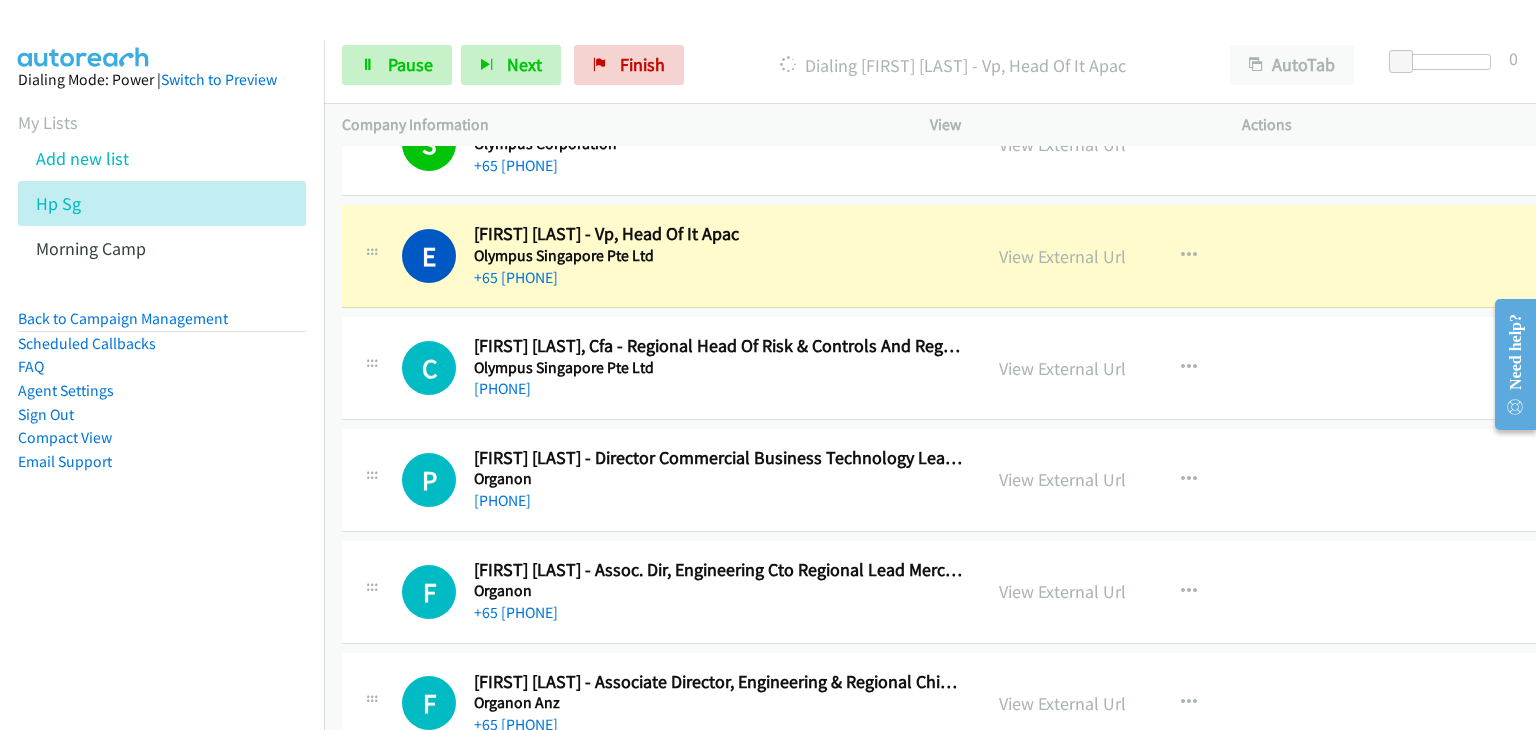 scroll, scrollTop: 5500, scrollLeft: 0, axis: vertical 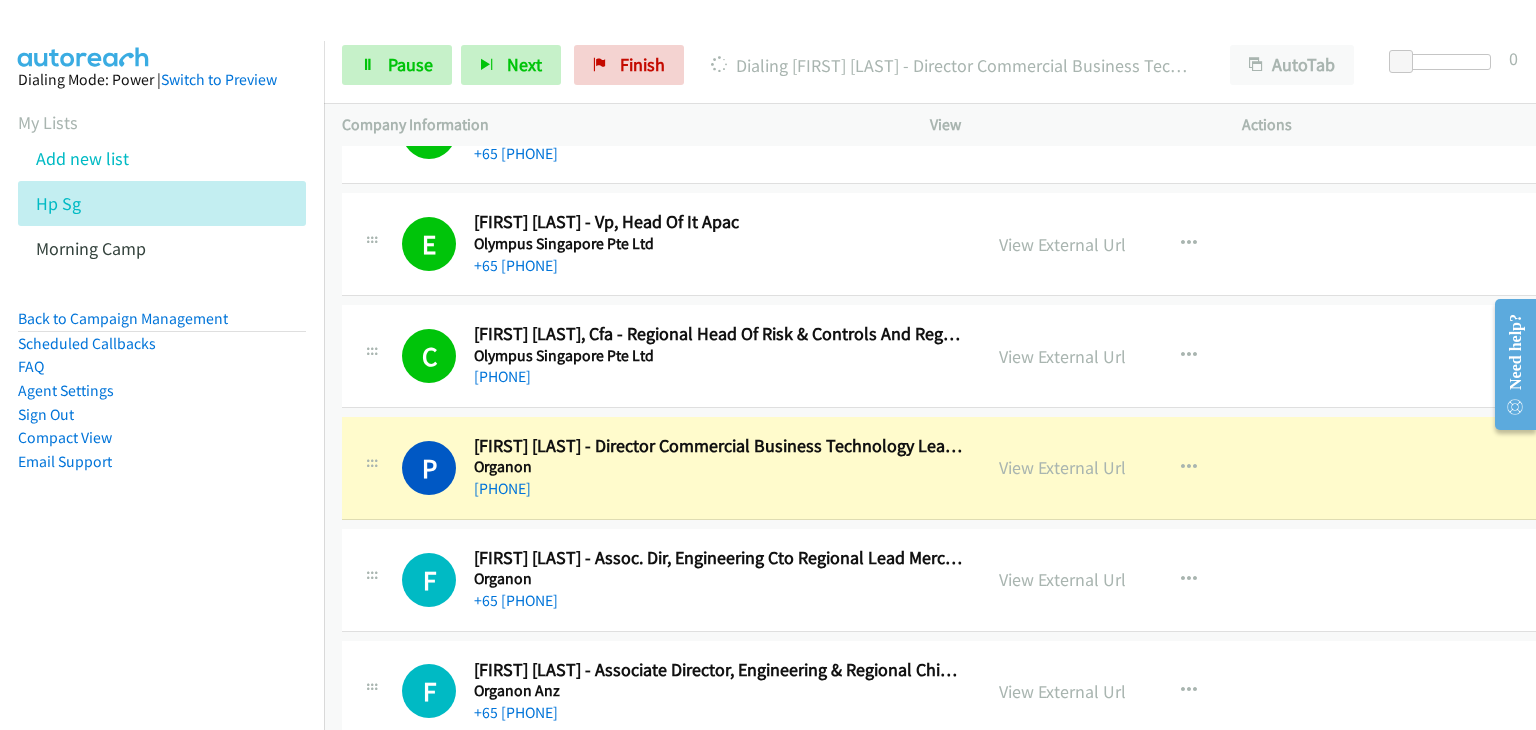 drag, startPoint x: 381, startPoint y: 480, endPoint x: 874, endPoint y: 725, distance: 550.52155 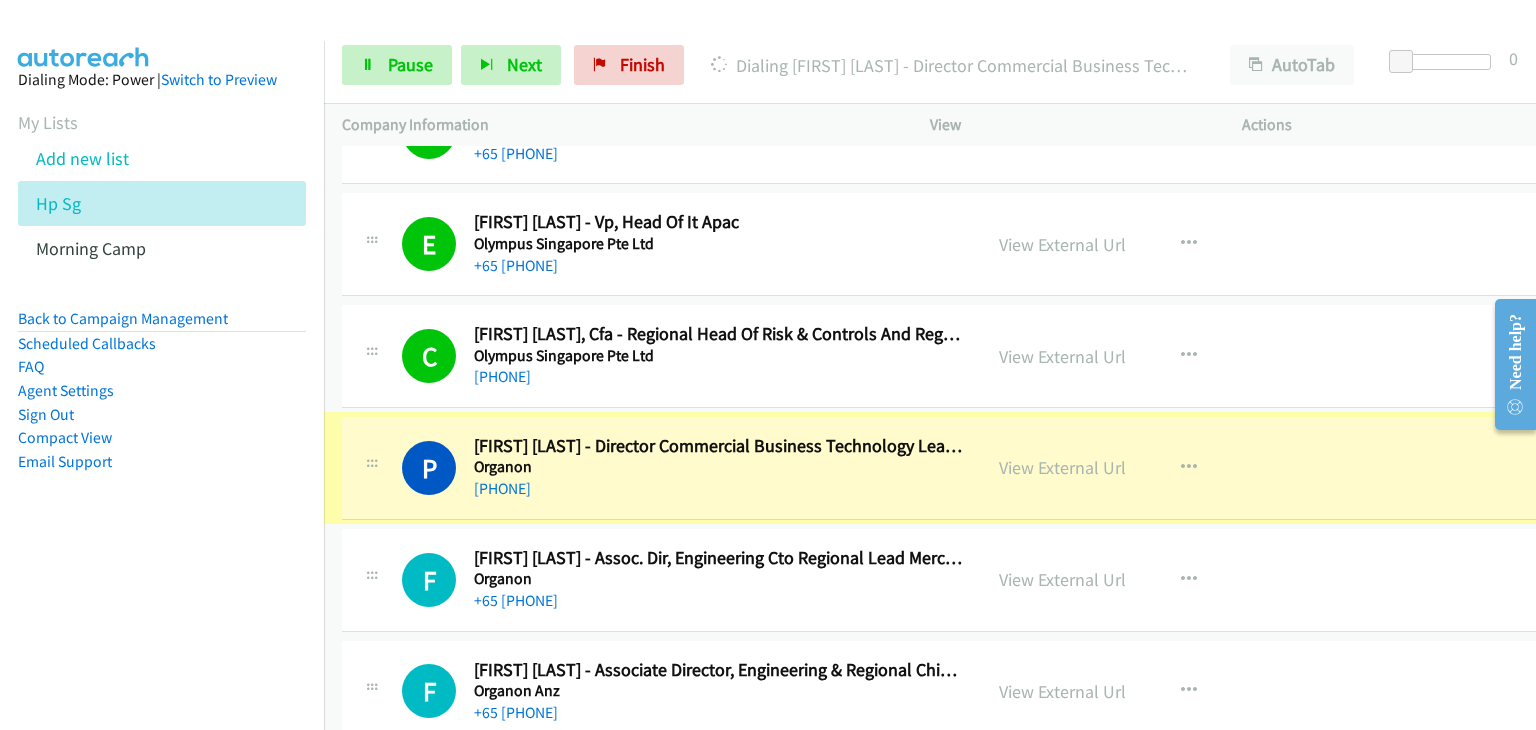 scroll, scrollTop: 5700, scrollLeft: 0, axis: vertical 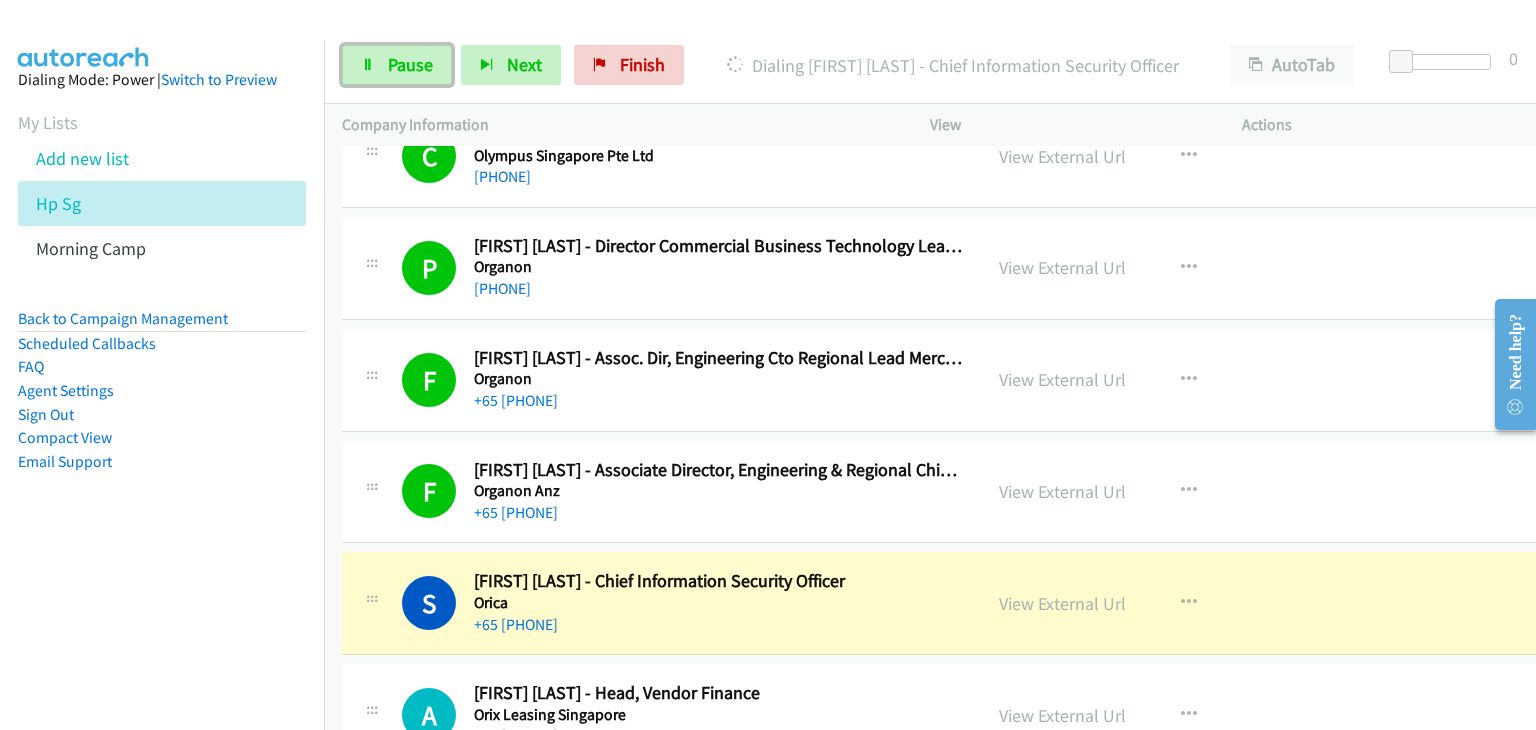 drag, startPoint x: 380, startPoint y: 58, endPoint x: 457, endPoint y: 117, distance: 97.00516 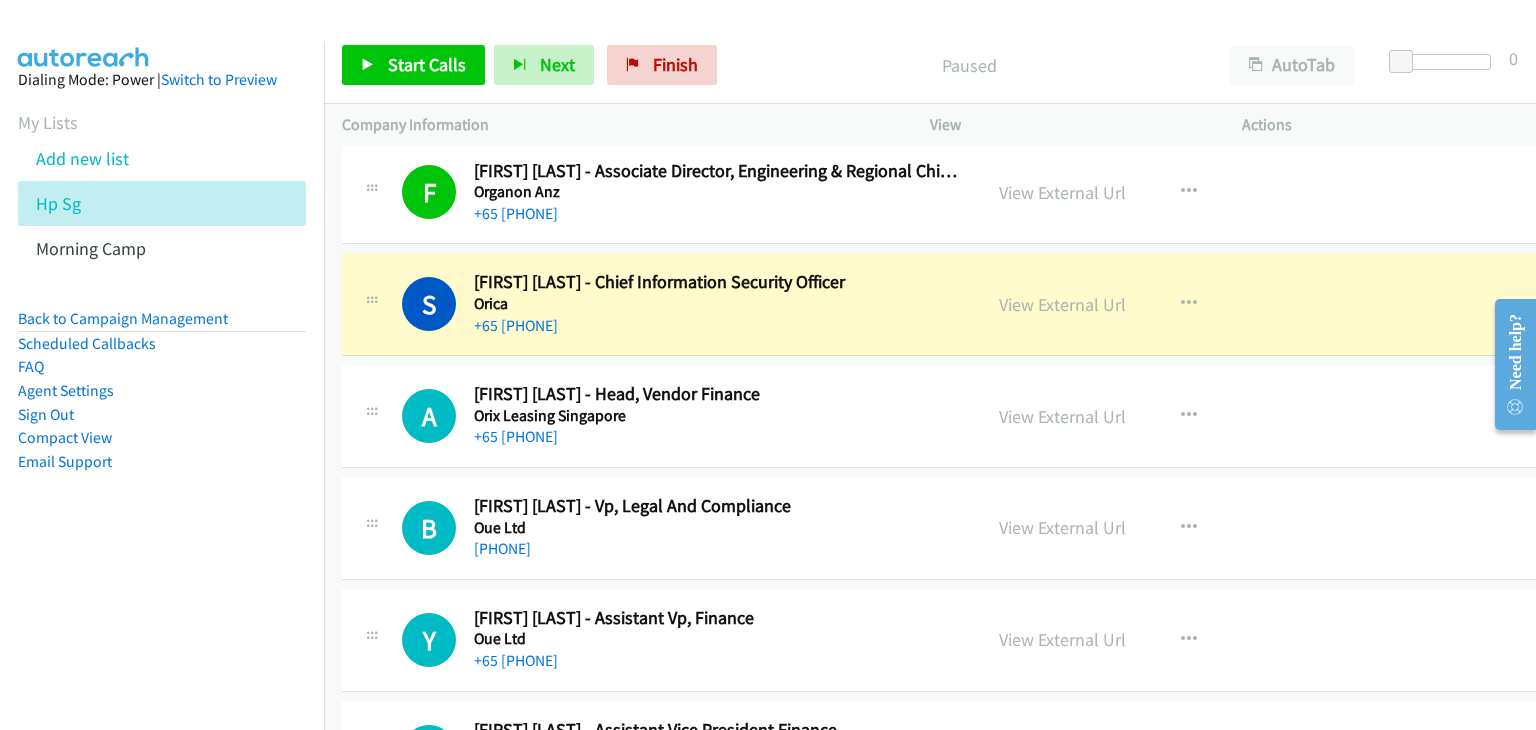 scroll, scrollTop: 6000, scrollLeft: 0, axis: vertical 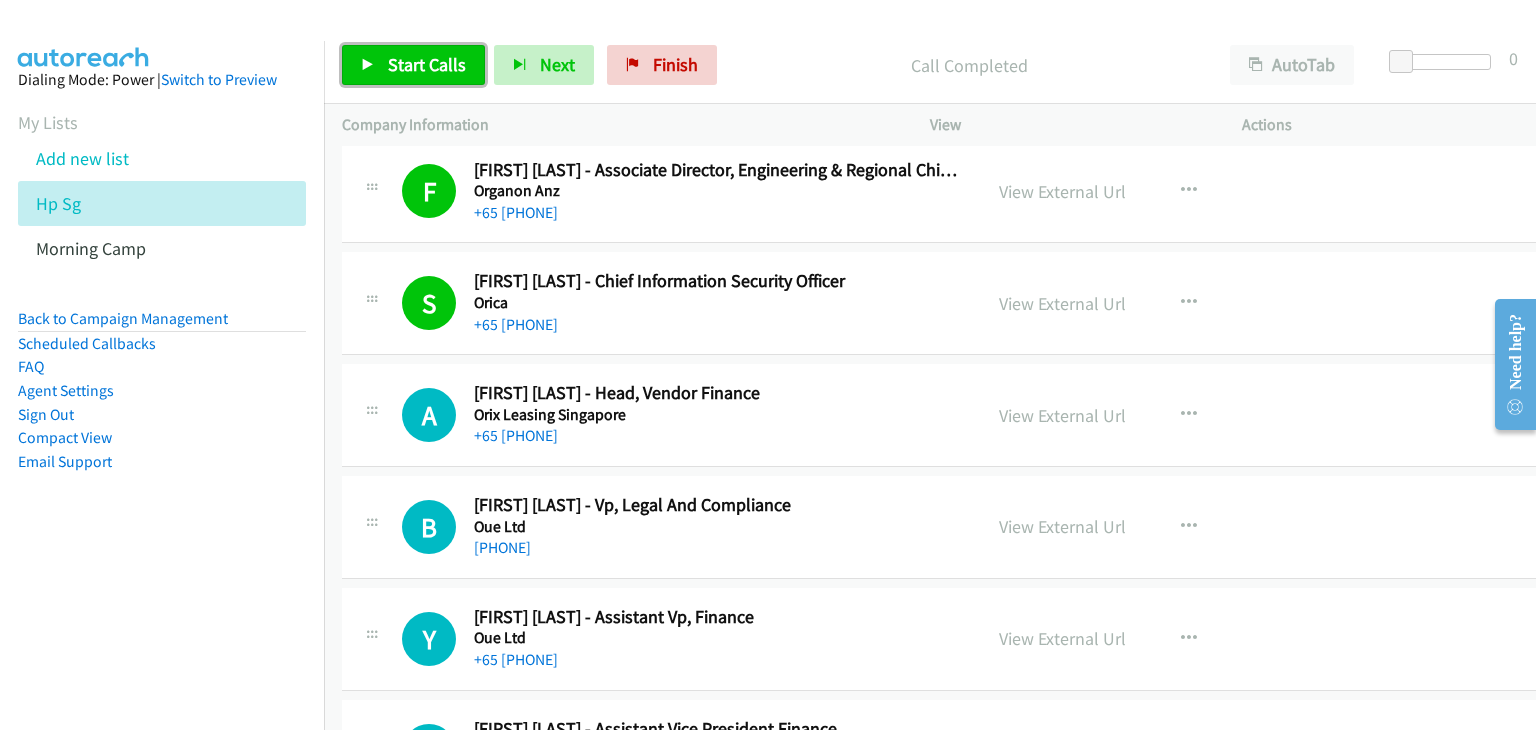 click on "Start Calls" at bounding box center (427, 64) 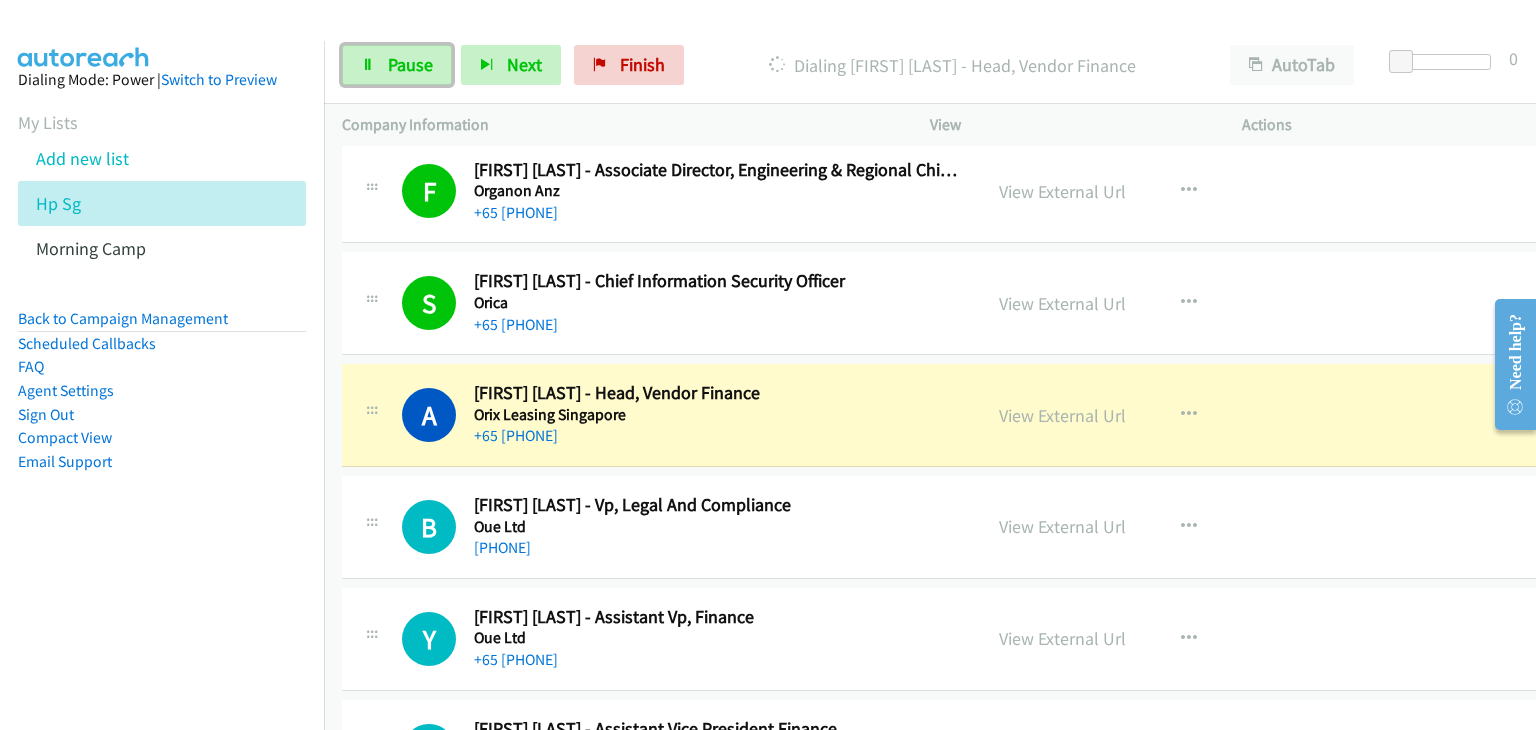 drag, startPoint x: 377, startPoint y: 61, endPoint x: 703, endPoint y: 588, distance: 619.6814 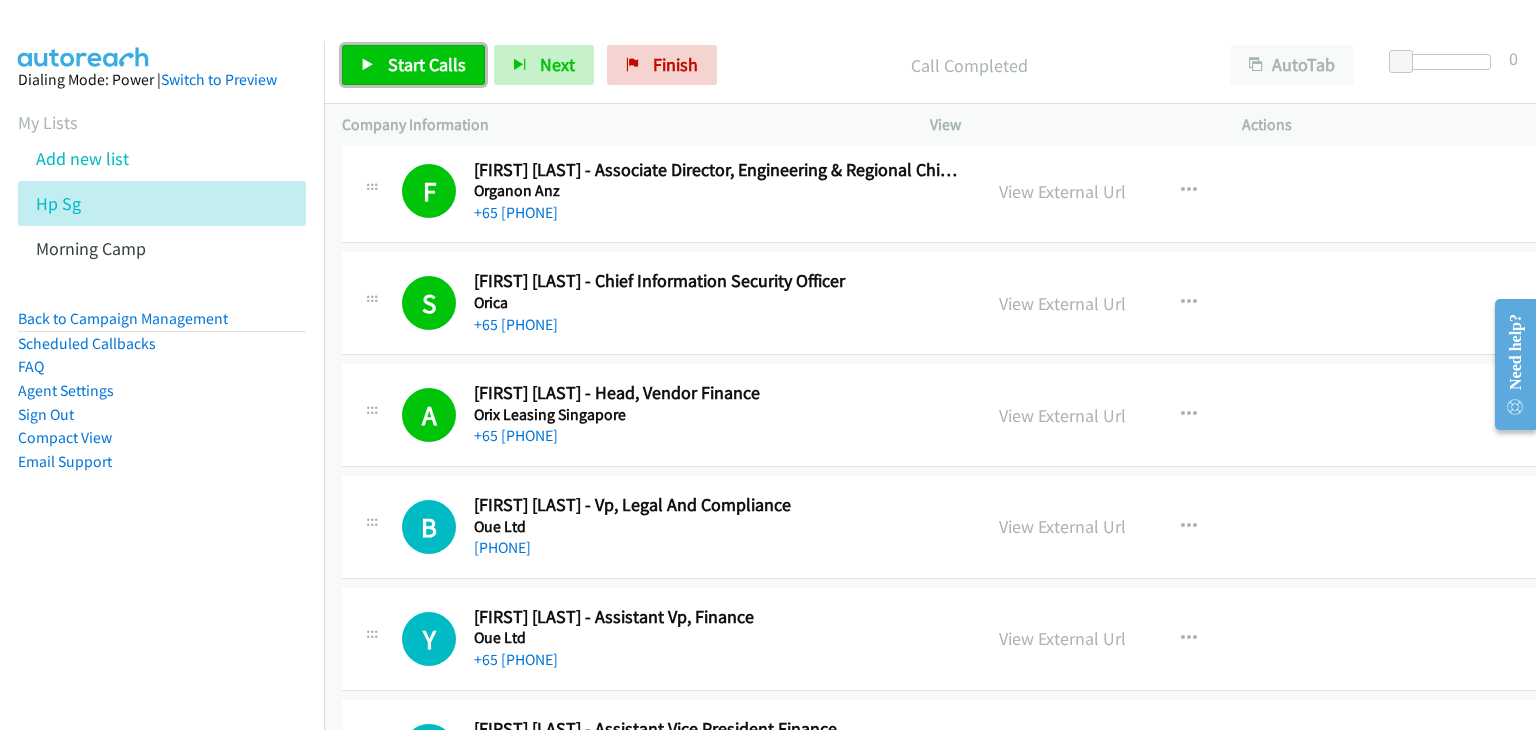 click on "Start Calls" at bounding box center [427, 64] 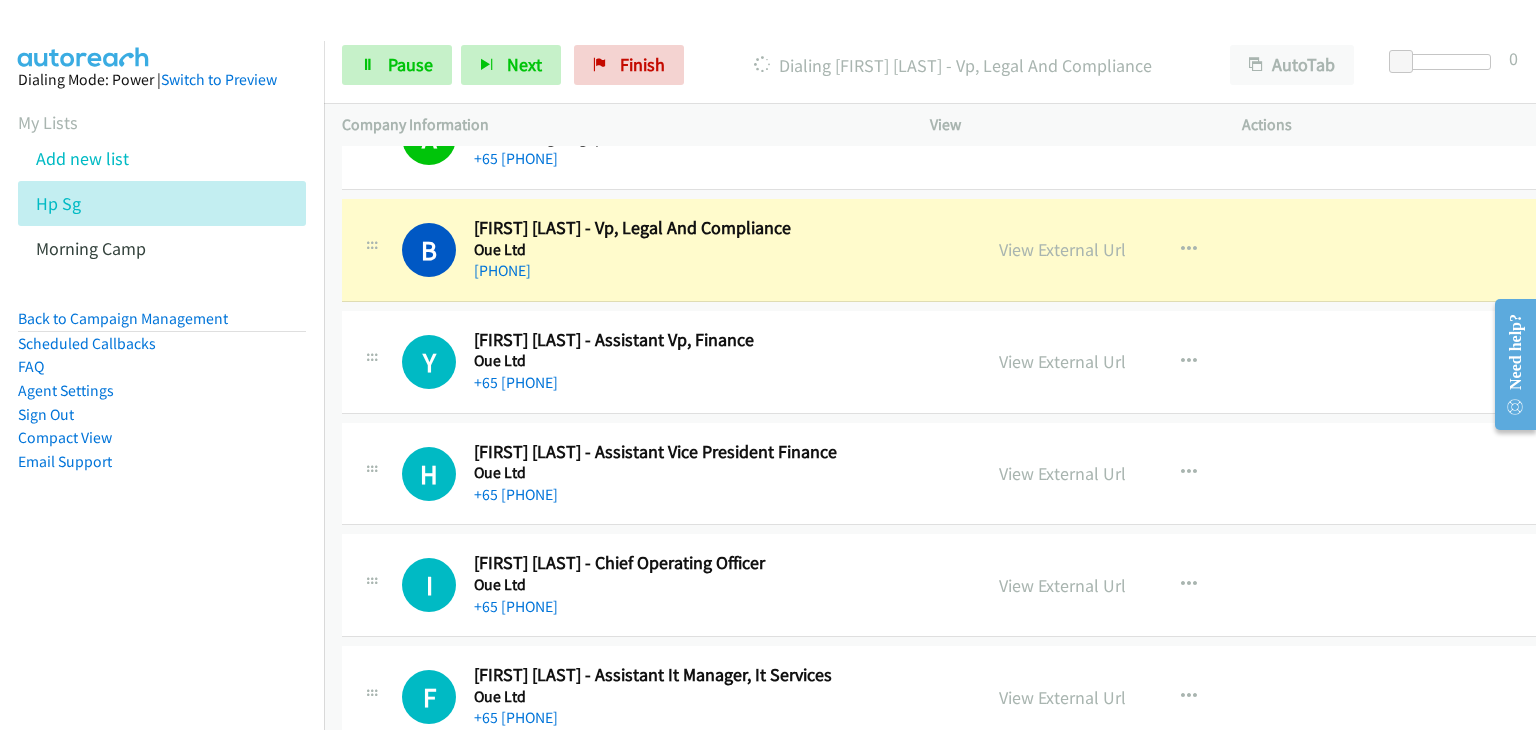 scroll, scrollTop: 6300, scrollLeft: 0, axis: vertical 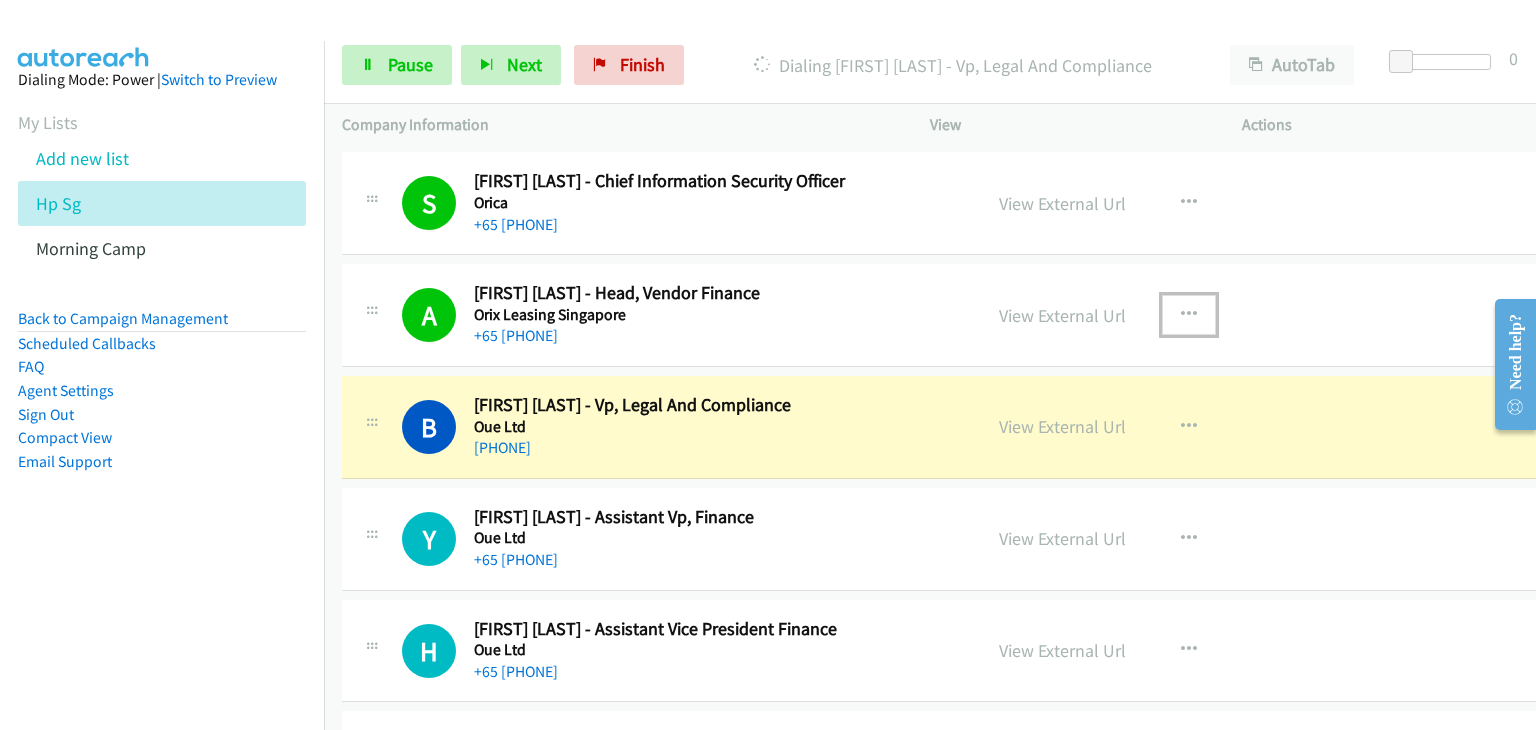 click at bounding box center [1189, 315] 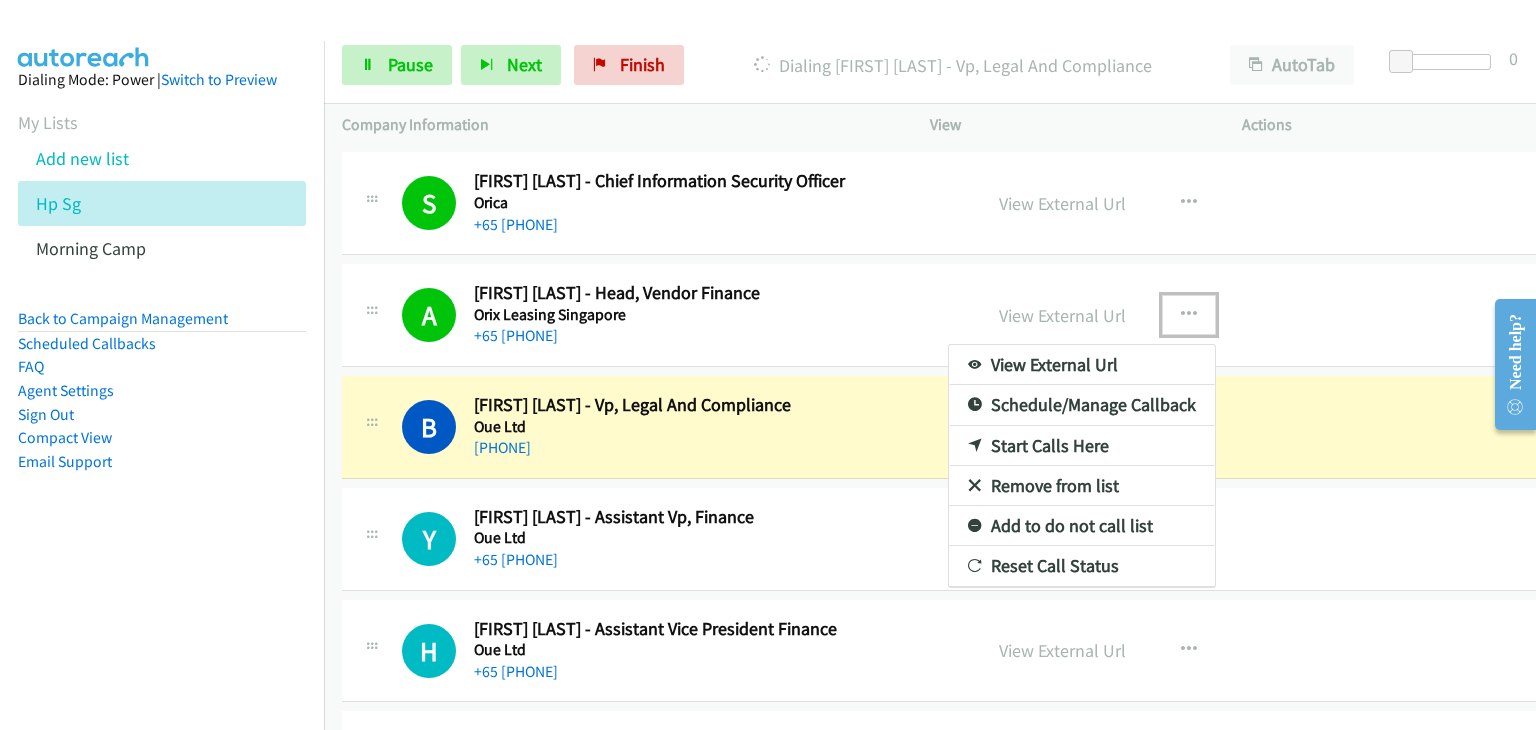 click on "Remove from list" at bounding box center (1082, 486) 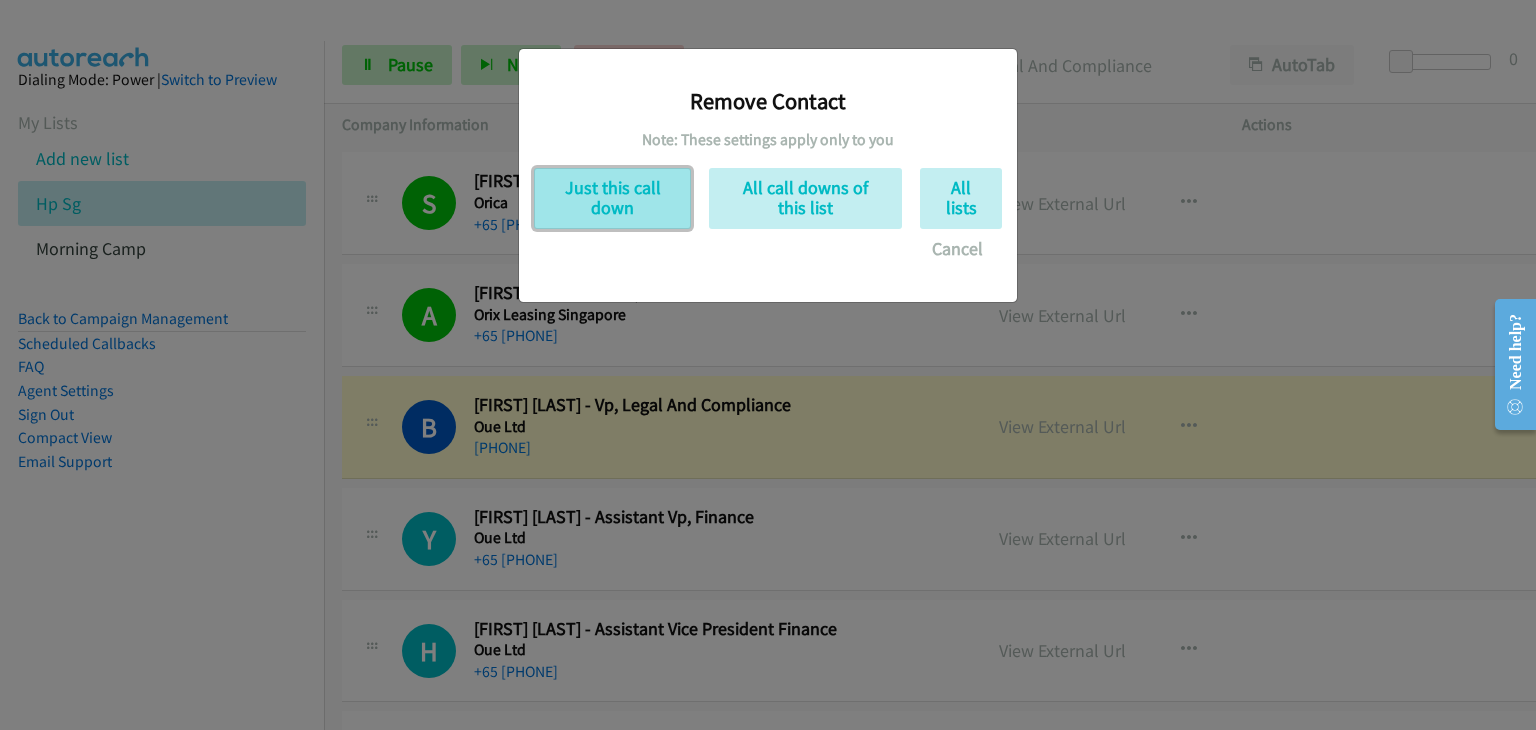 click on "Just this call down" at bounding box center [612, 198] 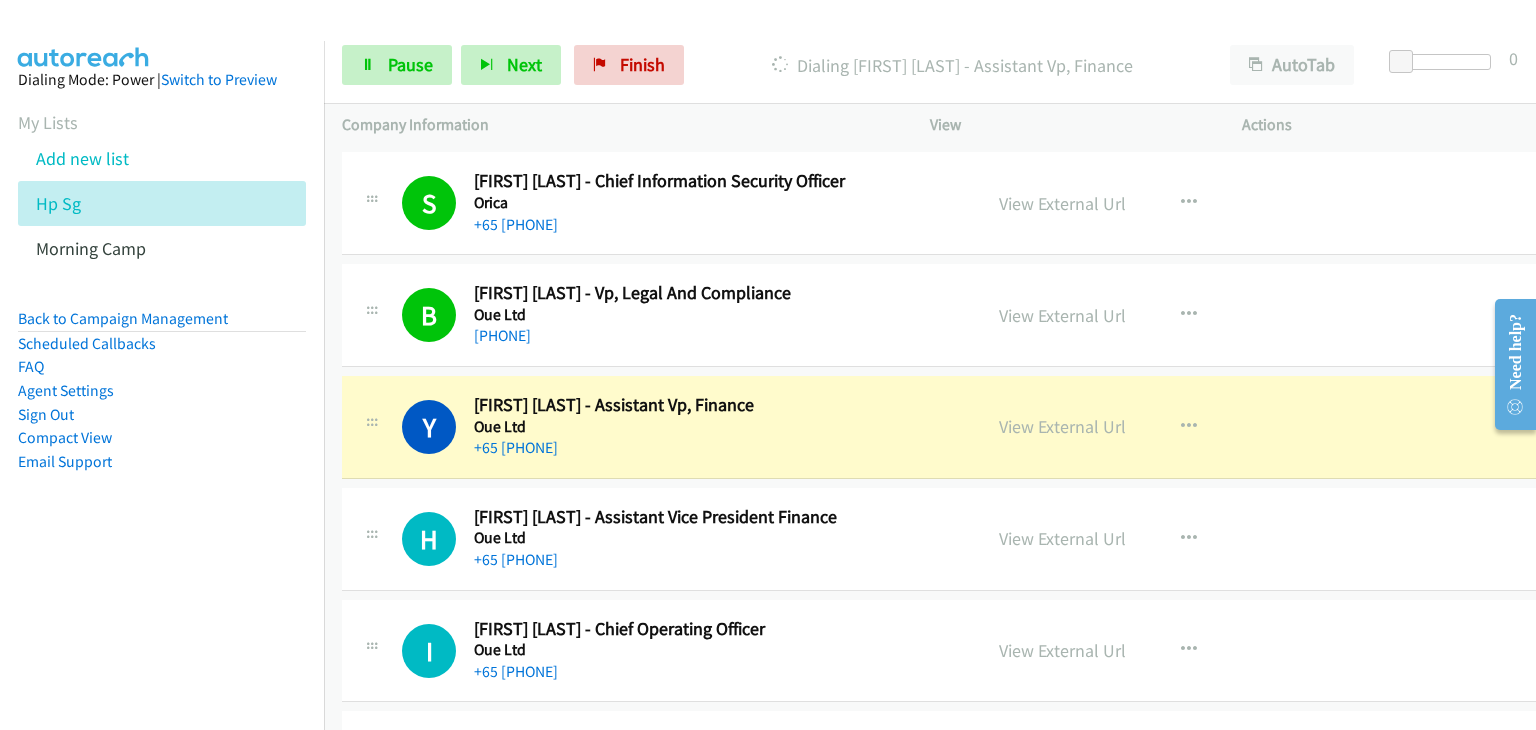 drag, startPoint x: 362, startPoint y: 381, endPoint x: 654, endPoint y: 401, distance: 292.68414 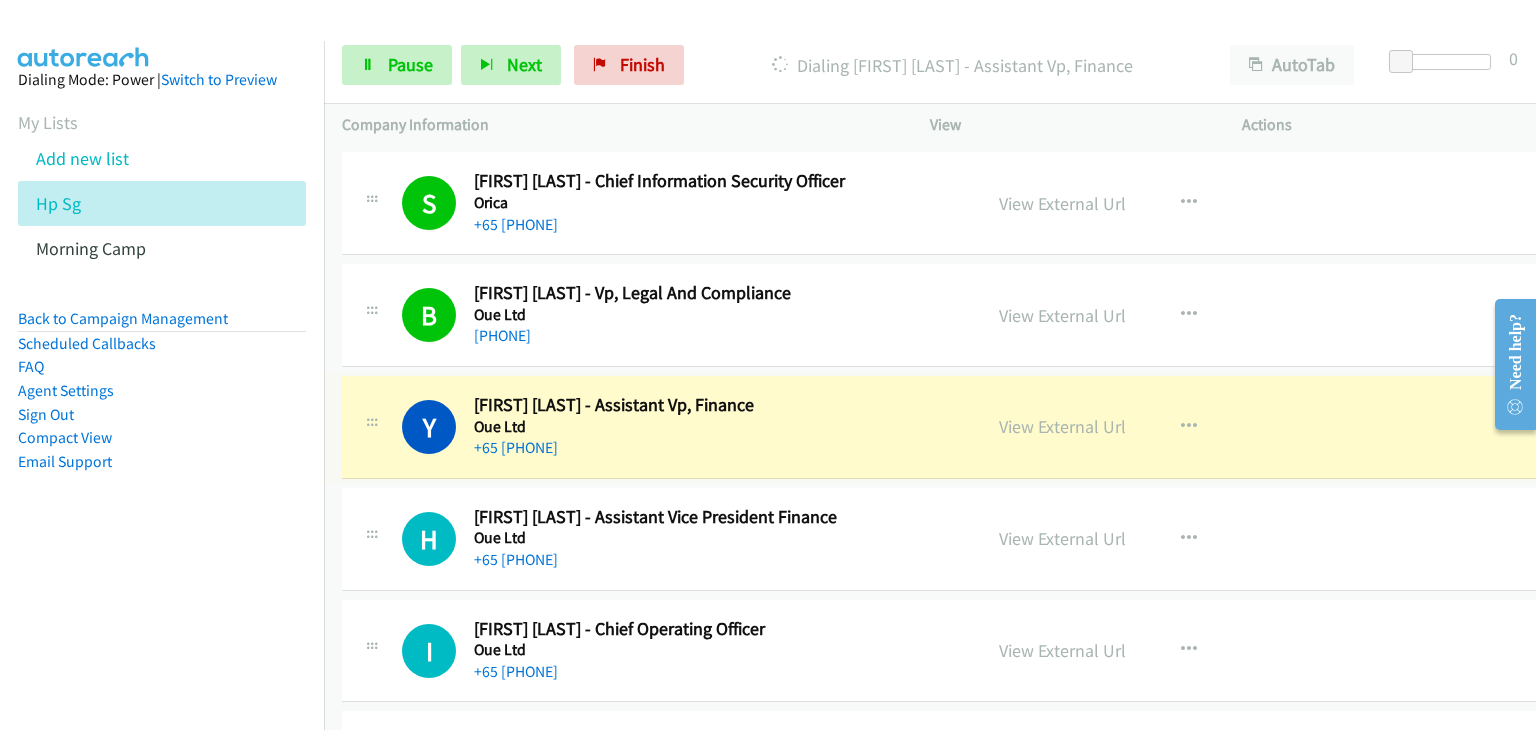 scroll, scrollTop: 6300, scrollLeft: 0, axis: vertical 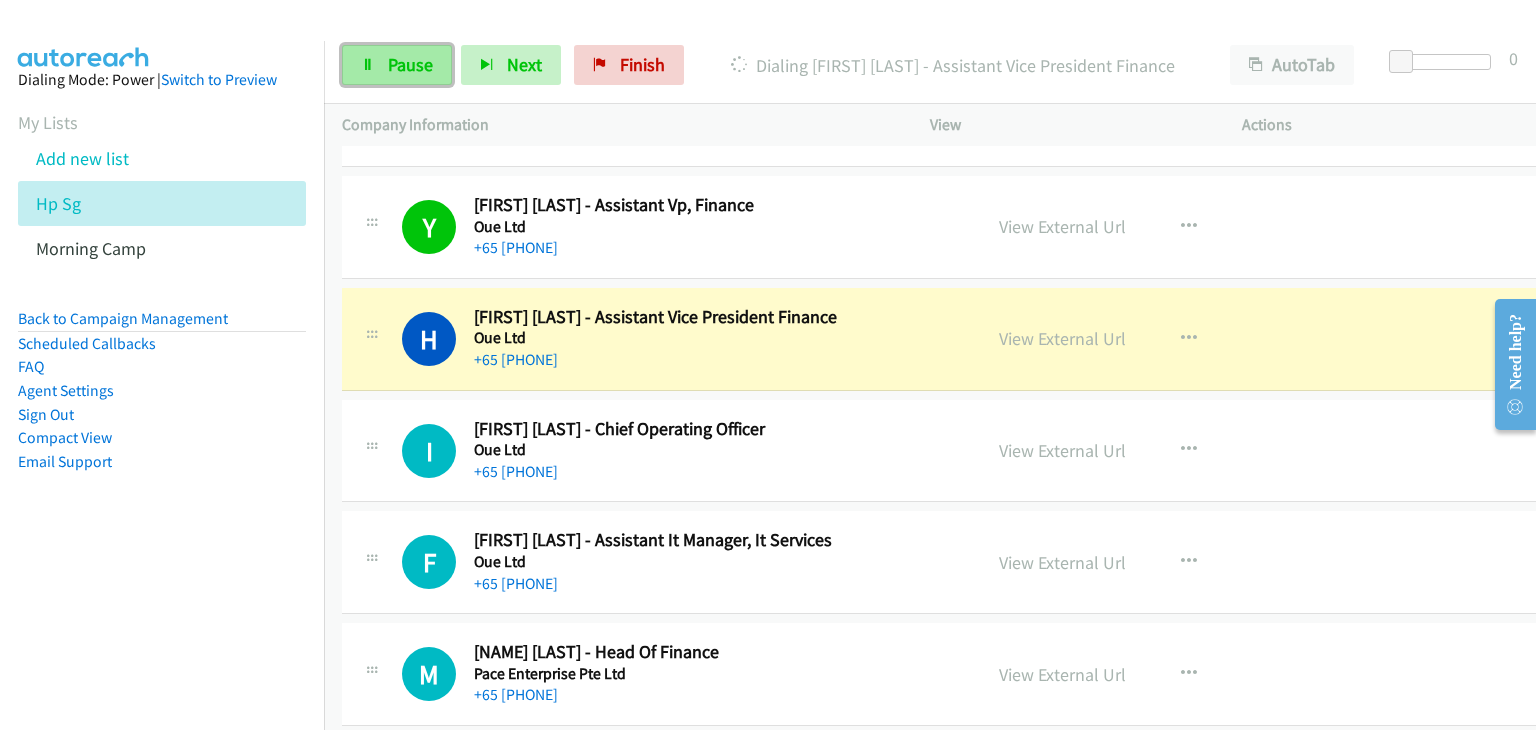 click on "Pause" at bounding box center (410, 64) 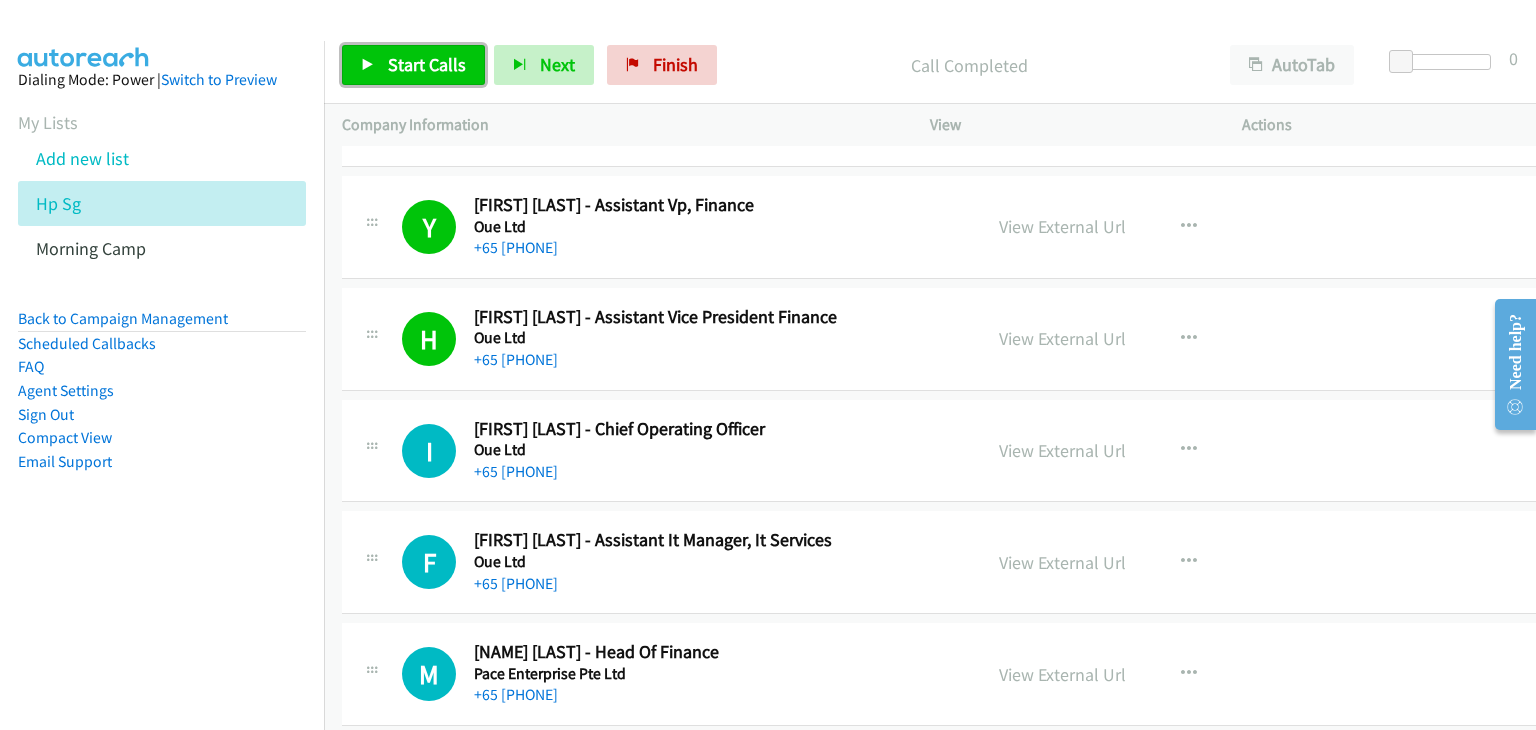 click on "Start Calls" at bounding box center [413, 65] 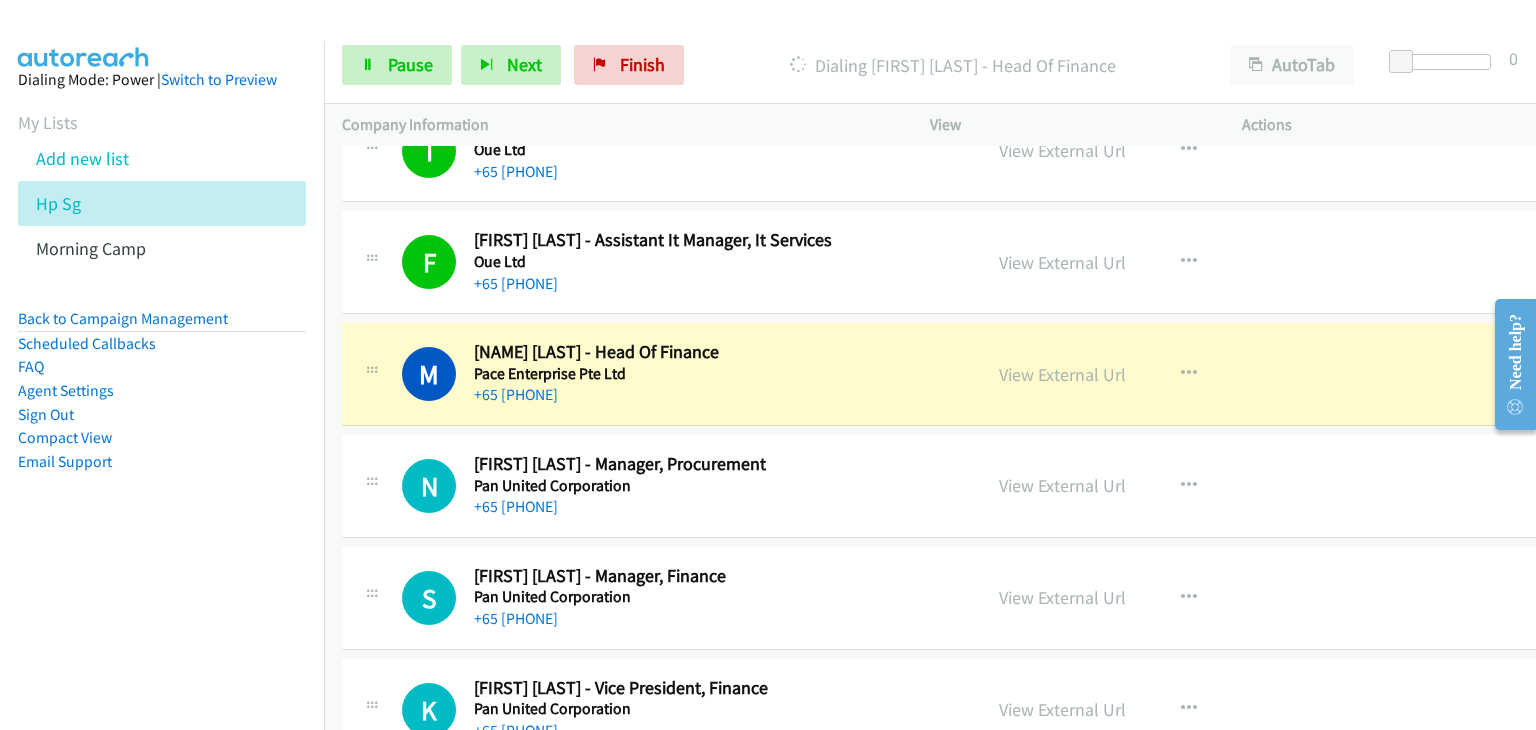 scroll, scrollTop: 6700, scrollLeft: 0, axis: vertical 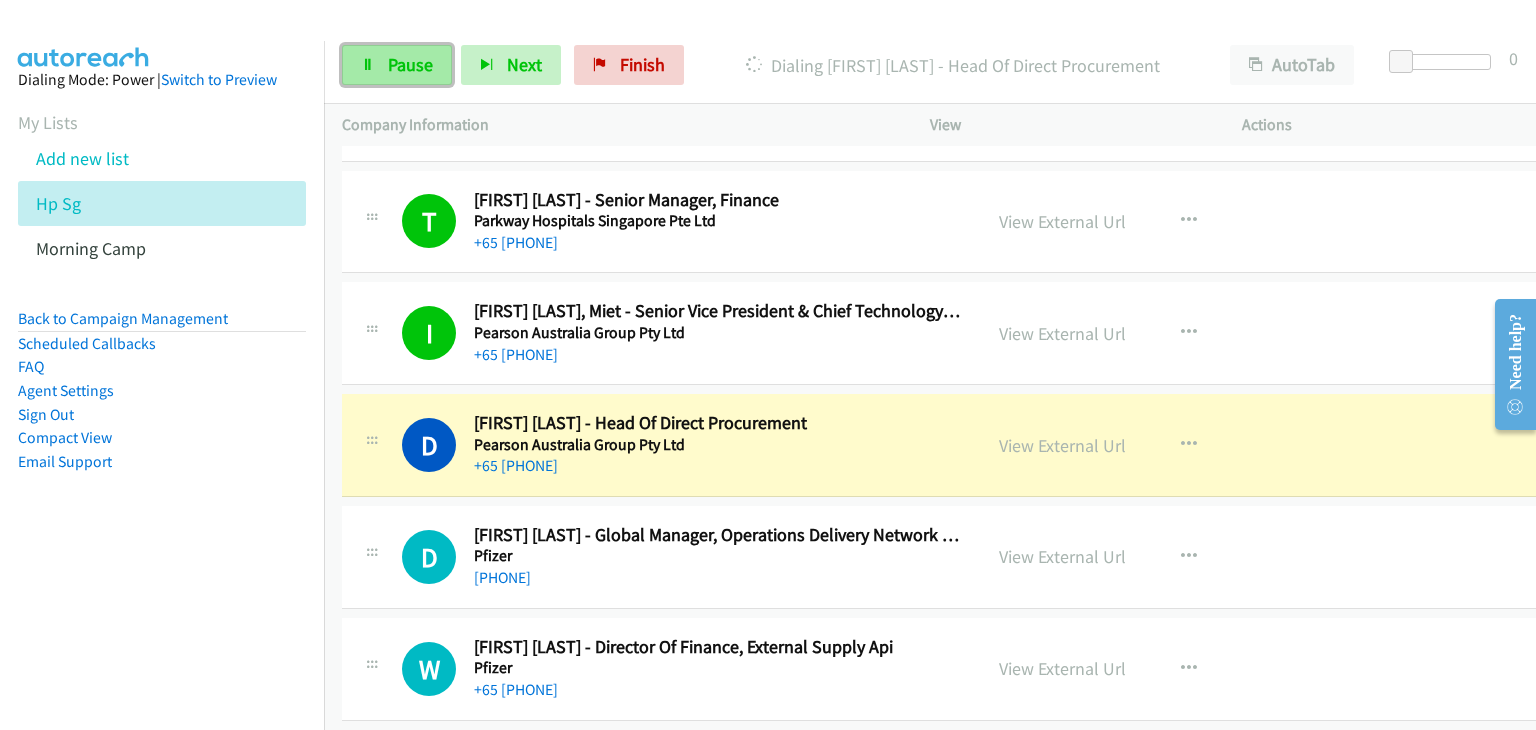 click at bounding box center (368, 66) 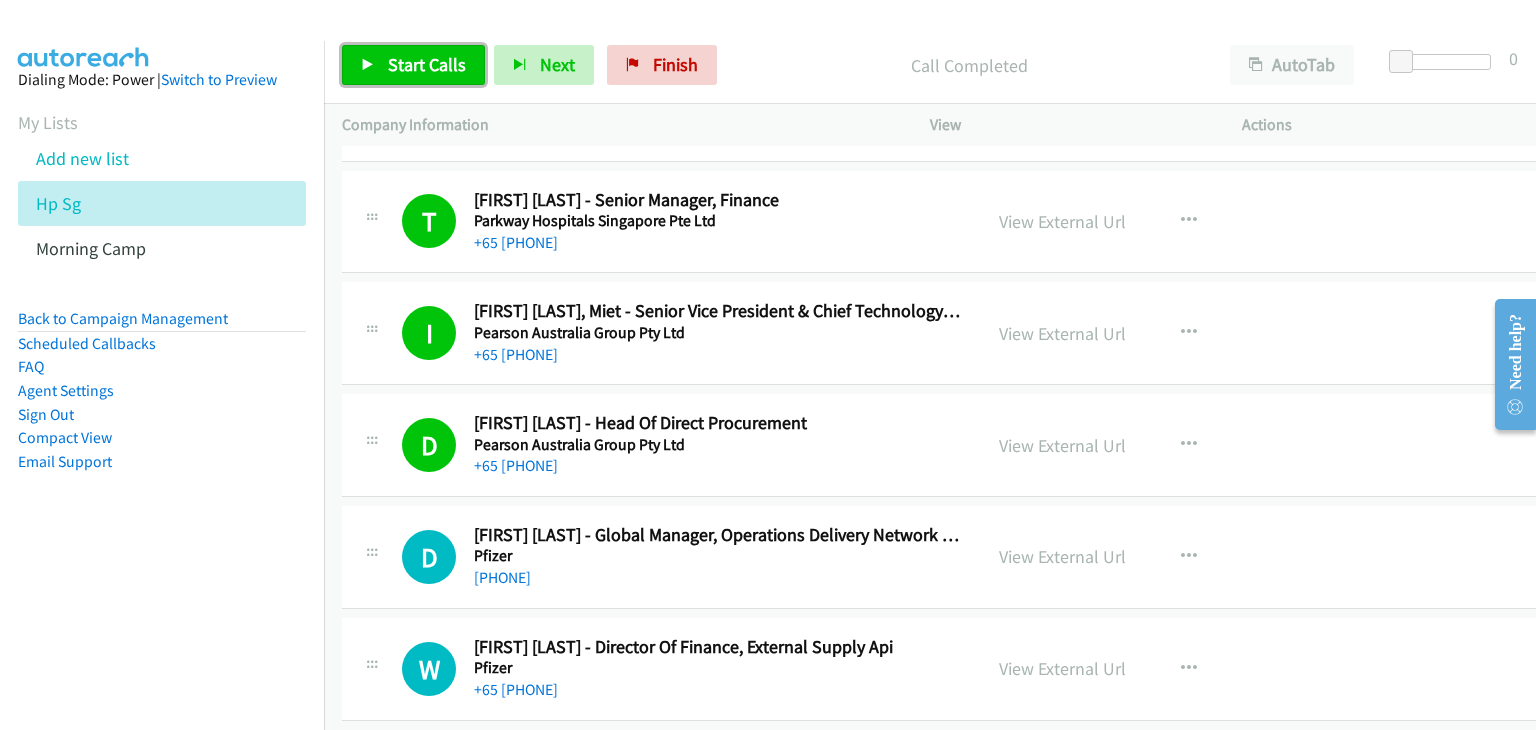 click on "Start Calls" at bounding box center [427, 64] 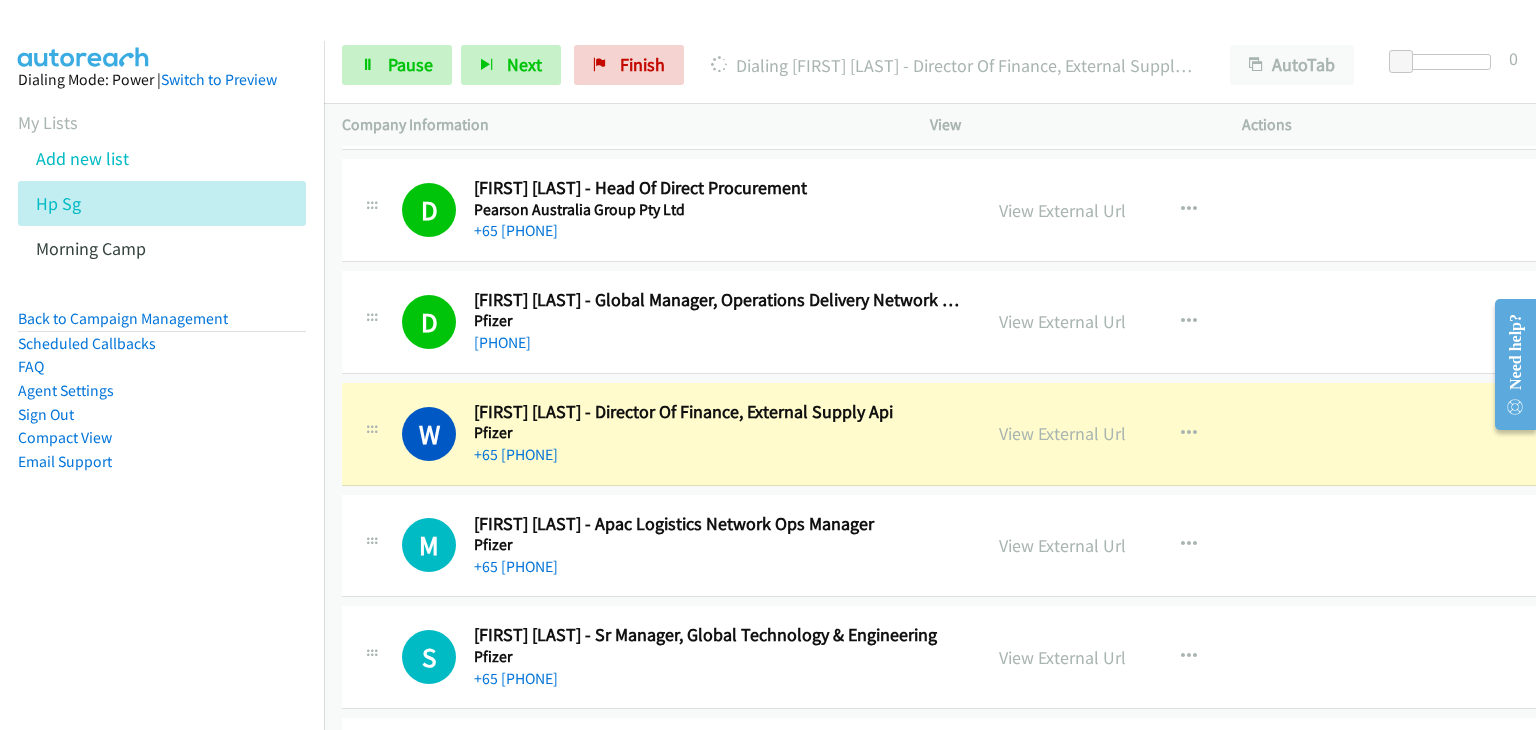 scroll, scrollTop: 7500, scrollLeft: 0, axis: vertical 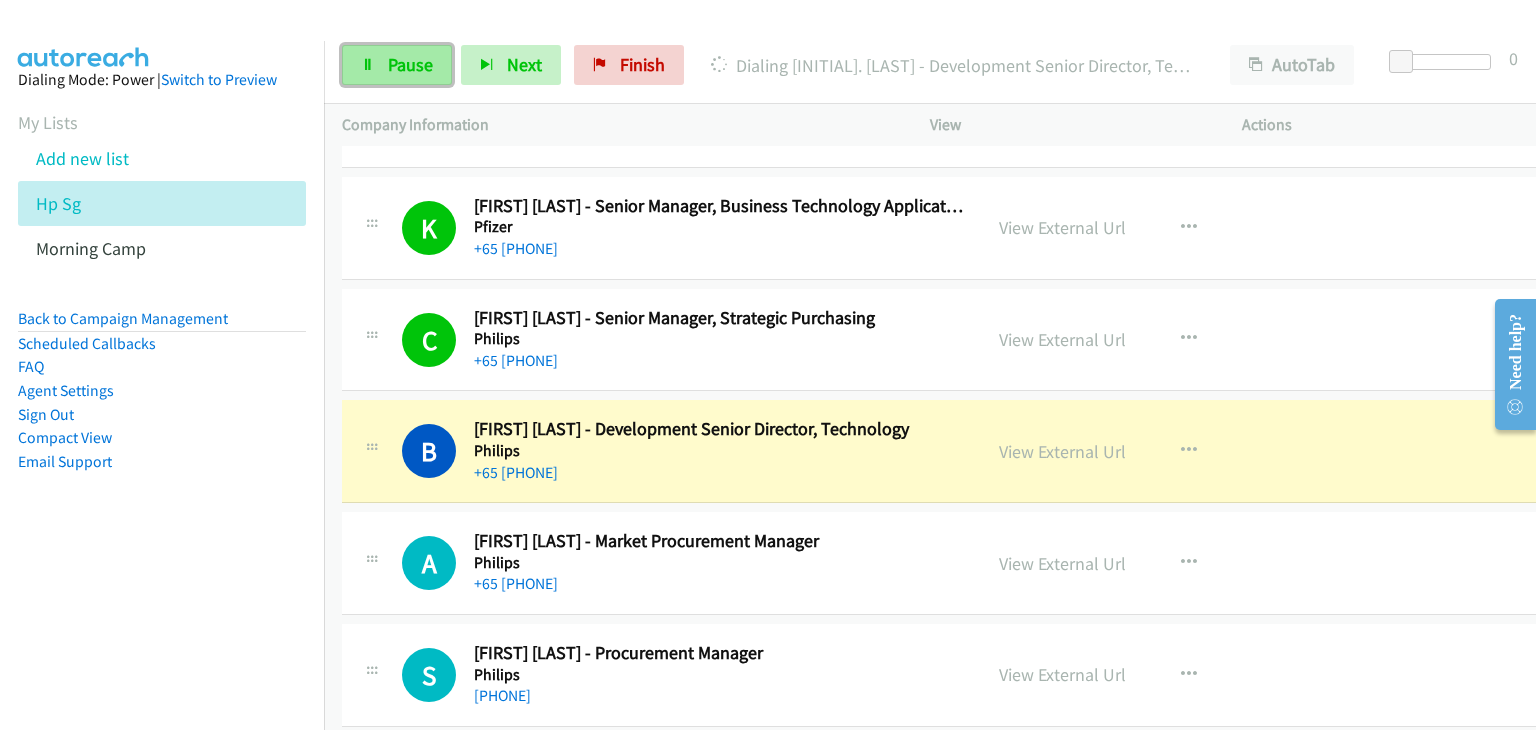 click at bounding box center (368, 66) 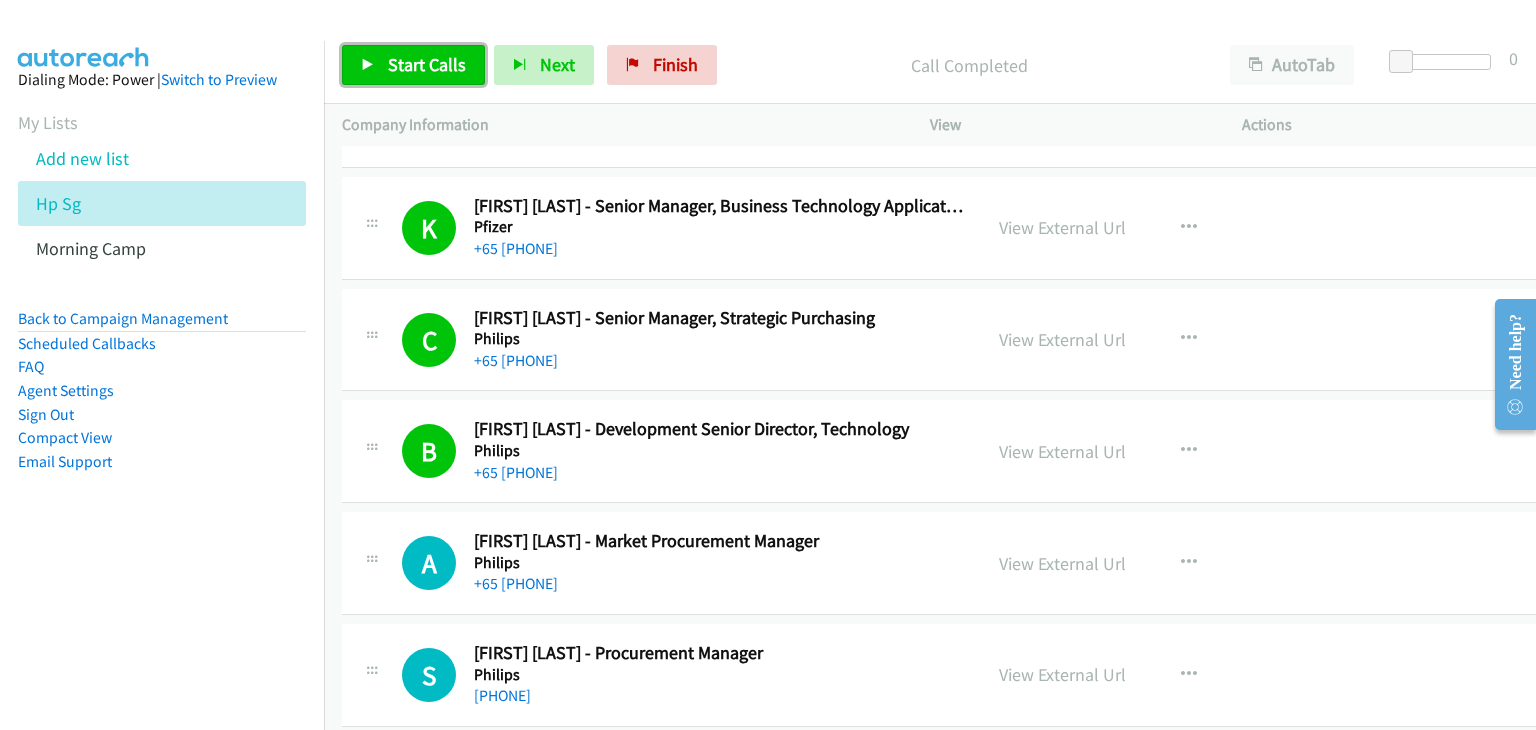 drag, startPoint x: 403, startPoint y: 63, endPoint x: 408, endPoint y: 73, distance: 11.18034 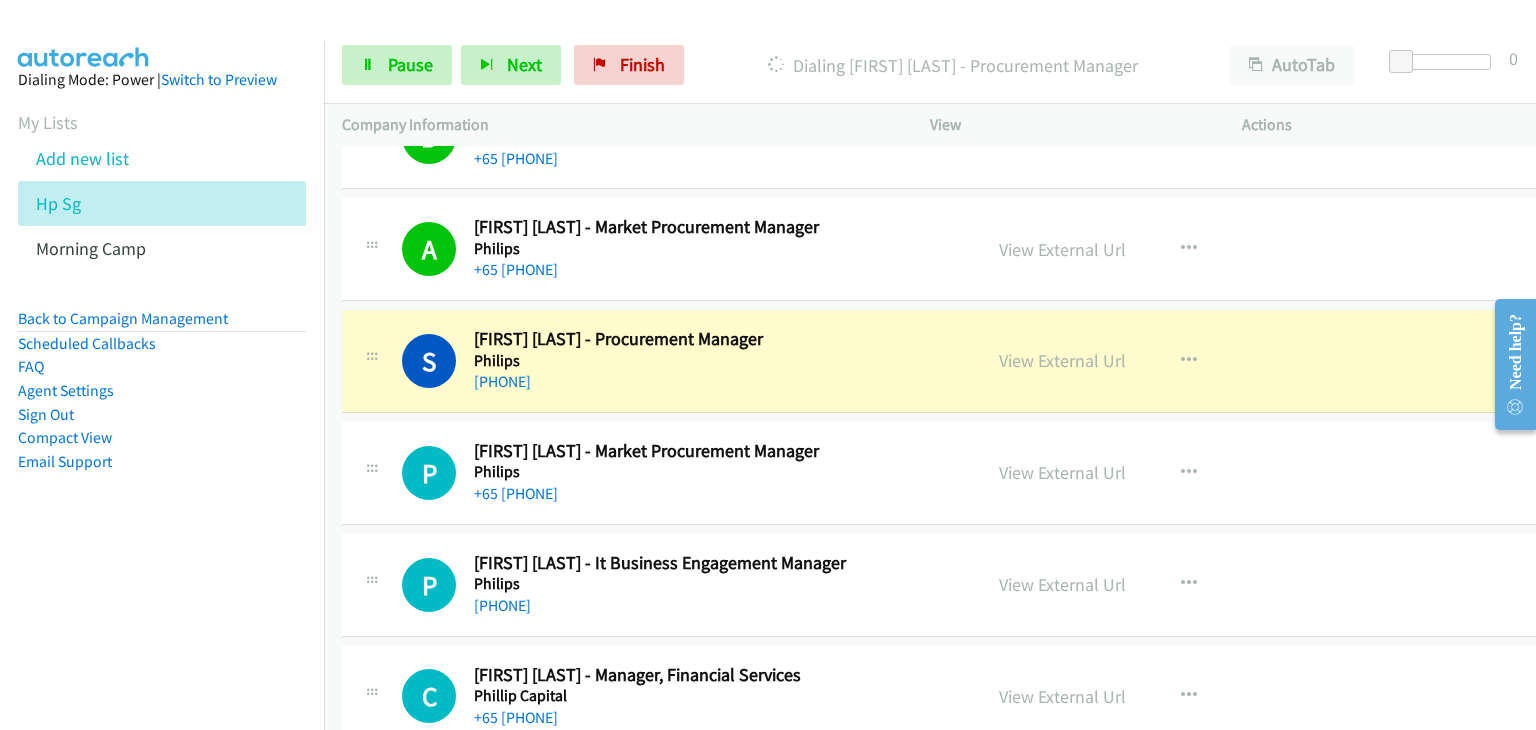 scroll, scrollTop: 8600, scrollLeft: 0, axis: vertical 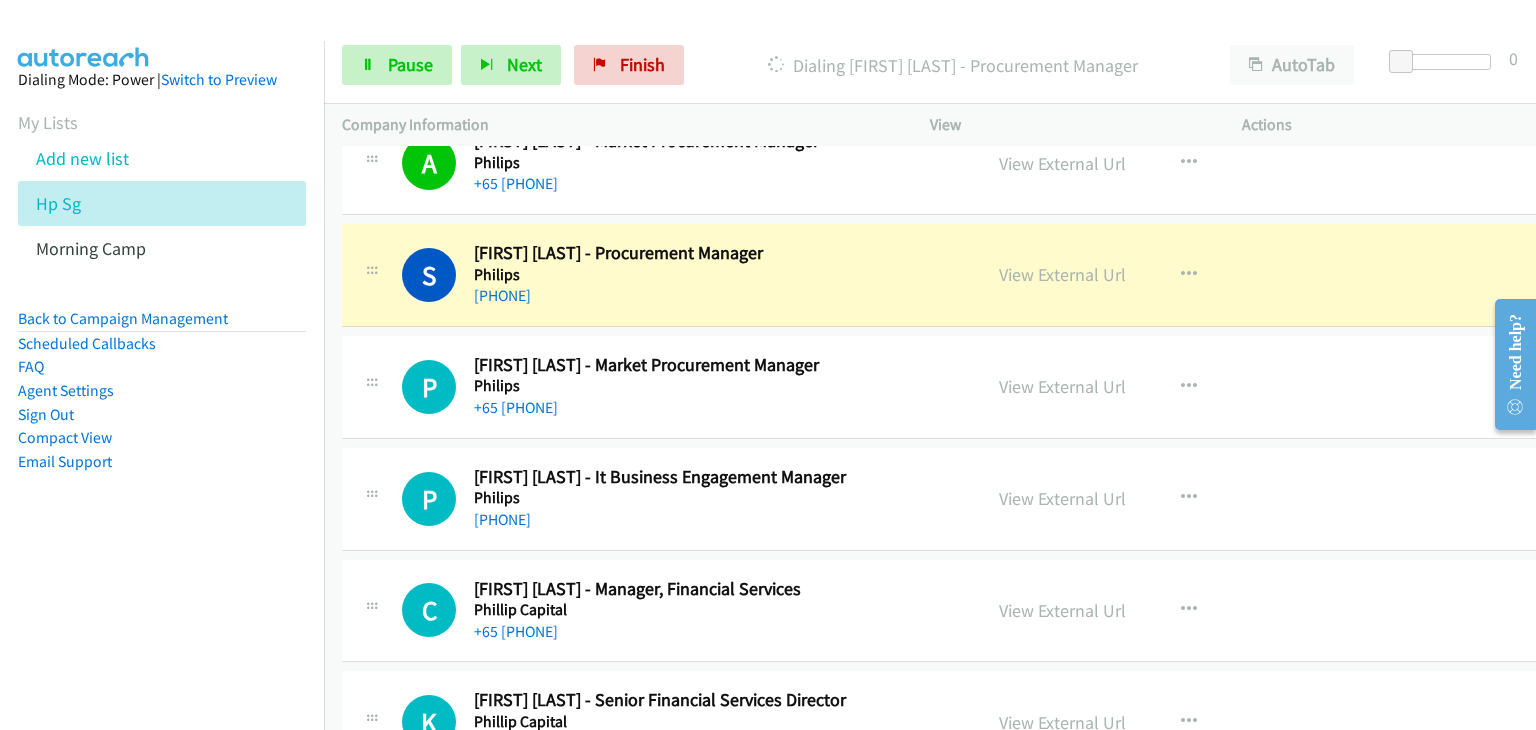 drag, startPoint x: 1037, startPoint y: 258, endPoint x: 1040, endPoint y: 271, distance: 13.341664 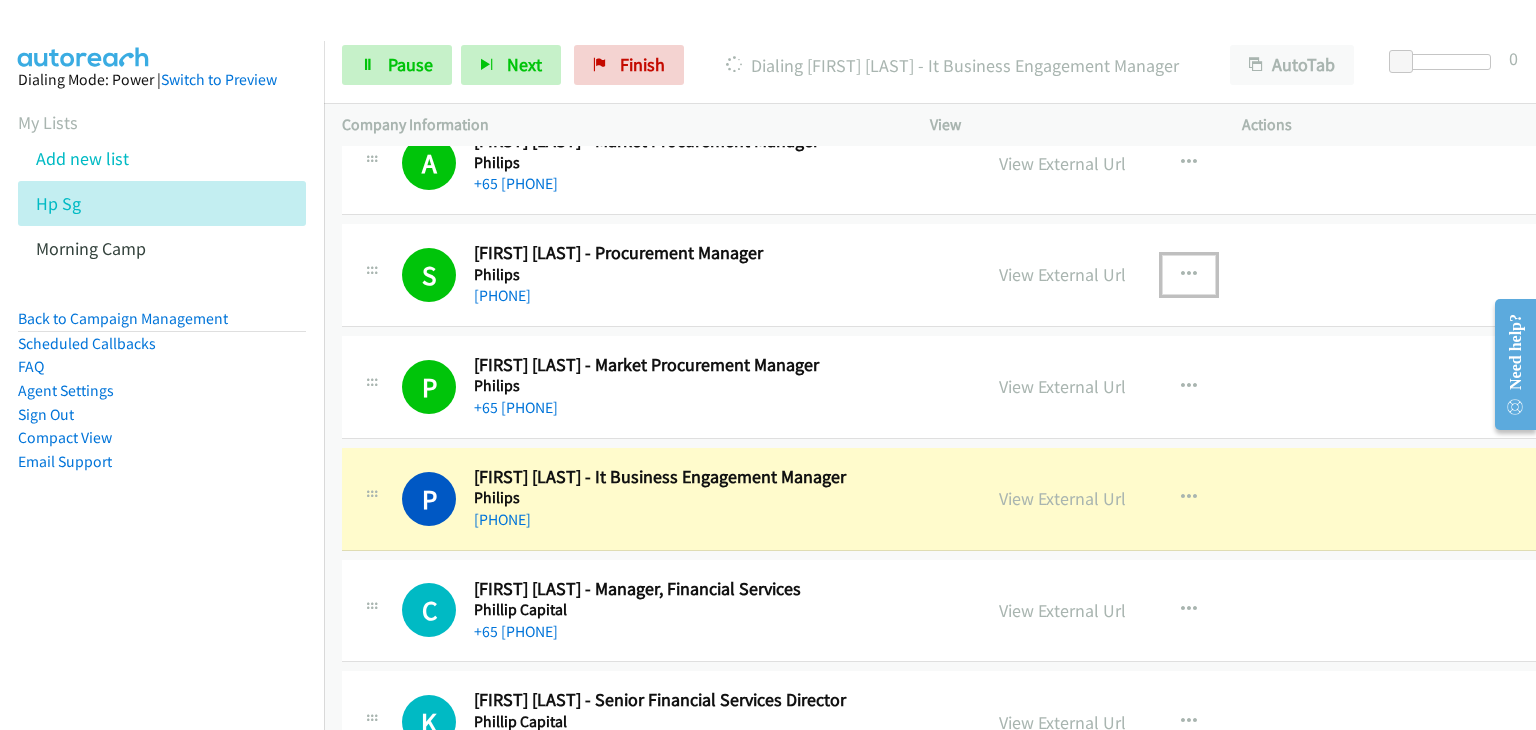 click at bounding box center [1189, 275] 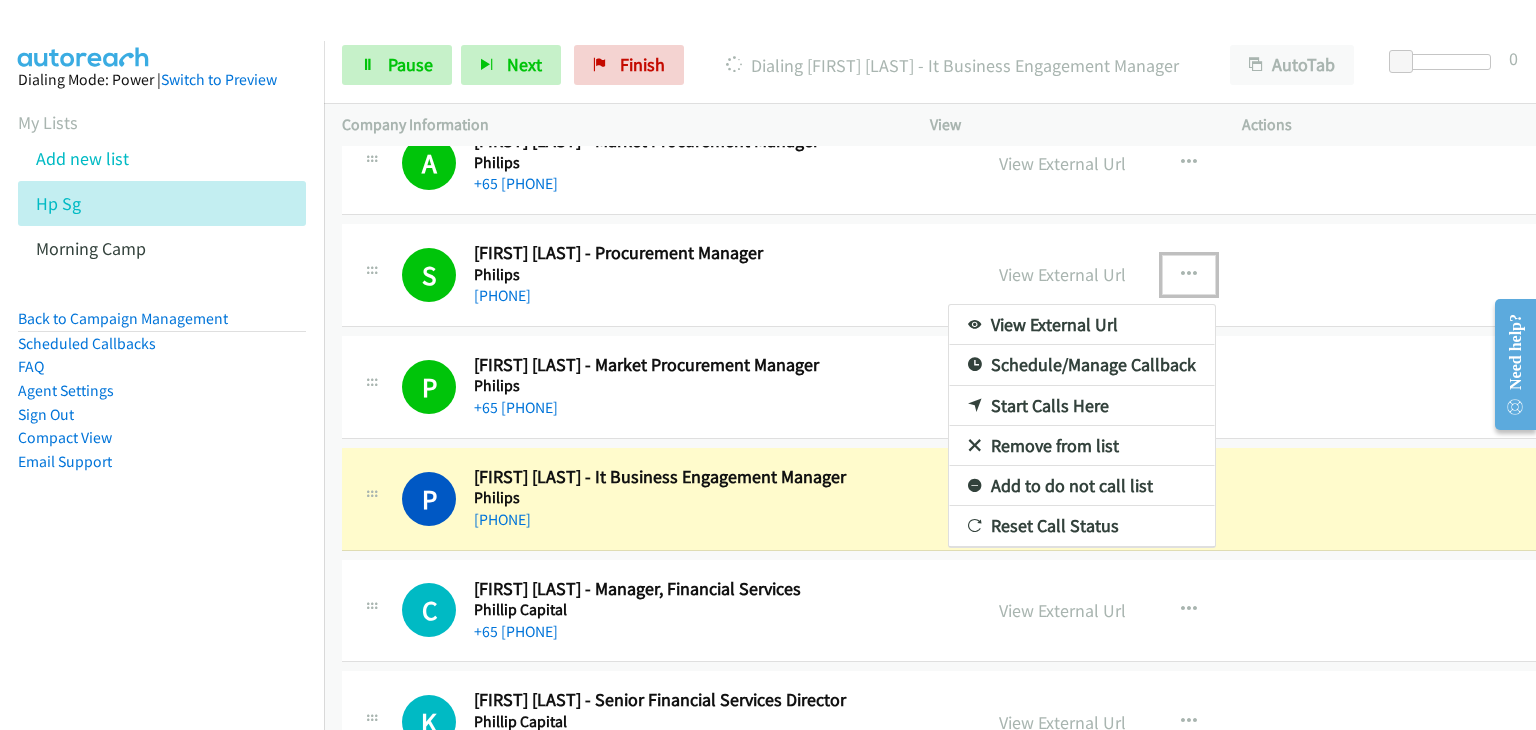 click on "Remove from list" at bounding box center (1082, 446) 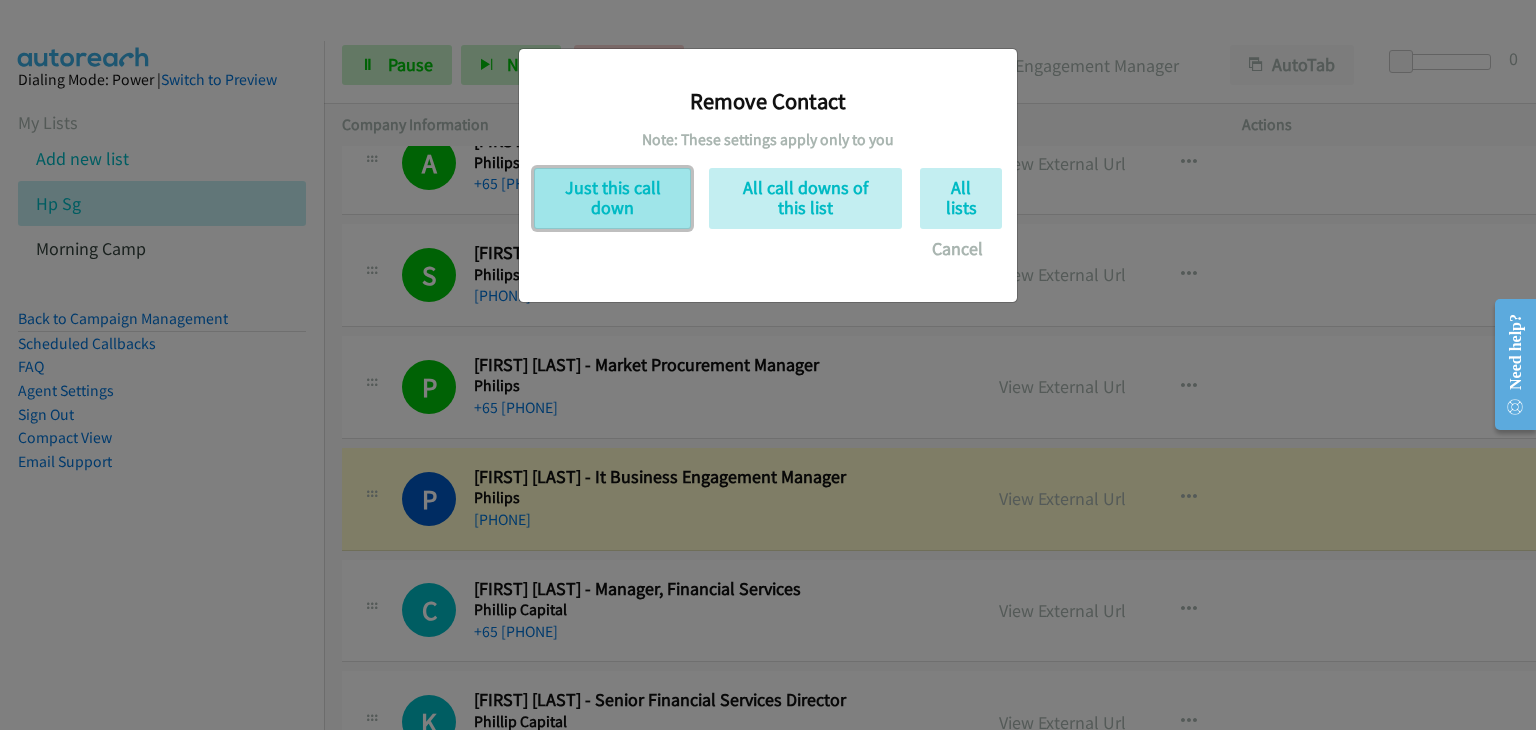 click on "Just this call down" at bounding box center (612, 198) 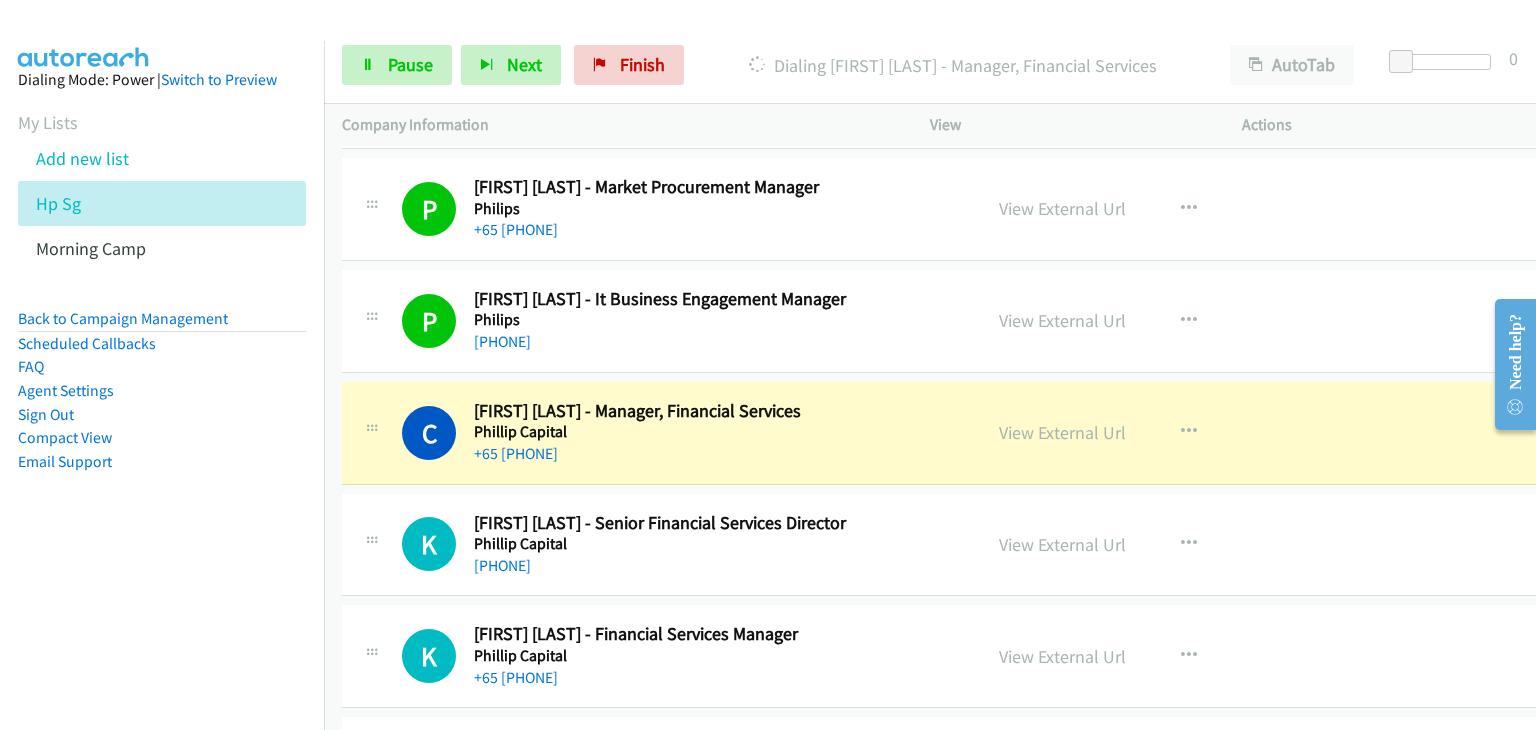 scroll, scrollTop: 8800, scrollLeft: 0, axis: vertical 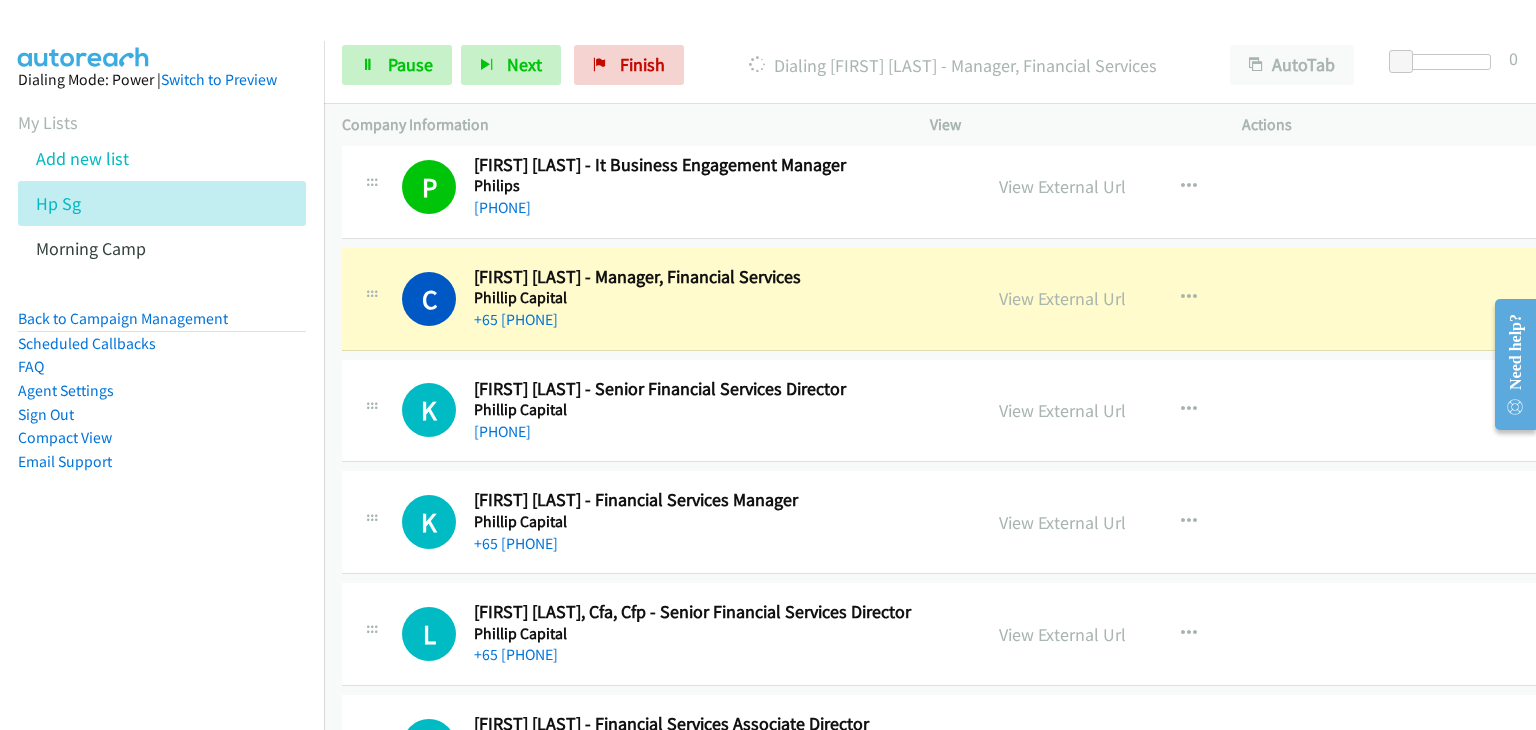 click on "K
Callback Scheduled
Kieren Pereira - Senior Financial Services Director
Phillip Capital
Asia/Singapore
+65 9818 3447" at bounding box center [661, 411] 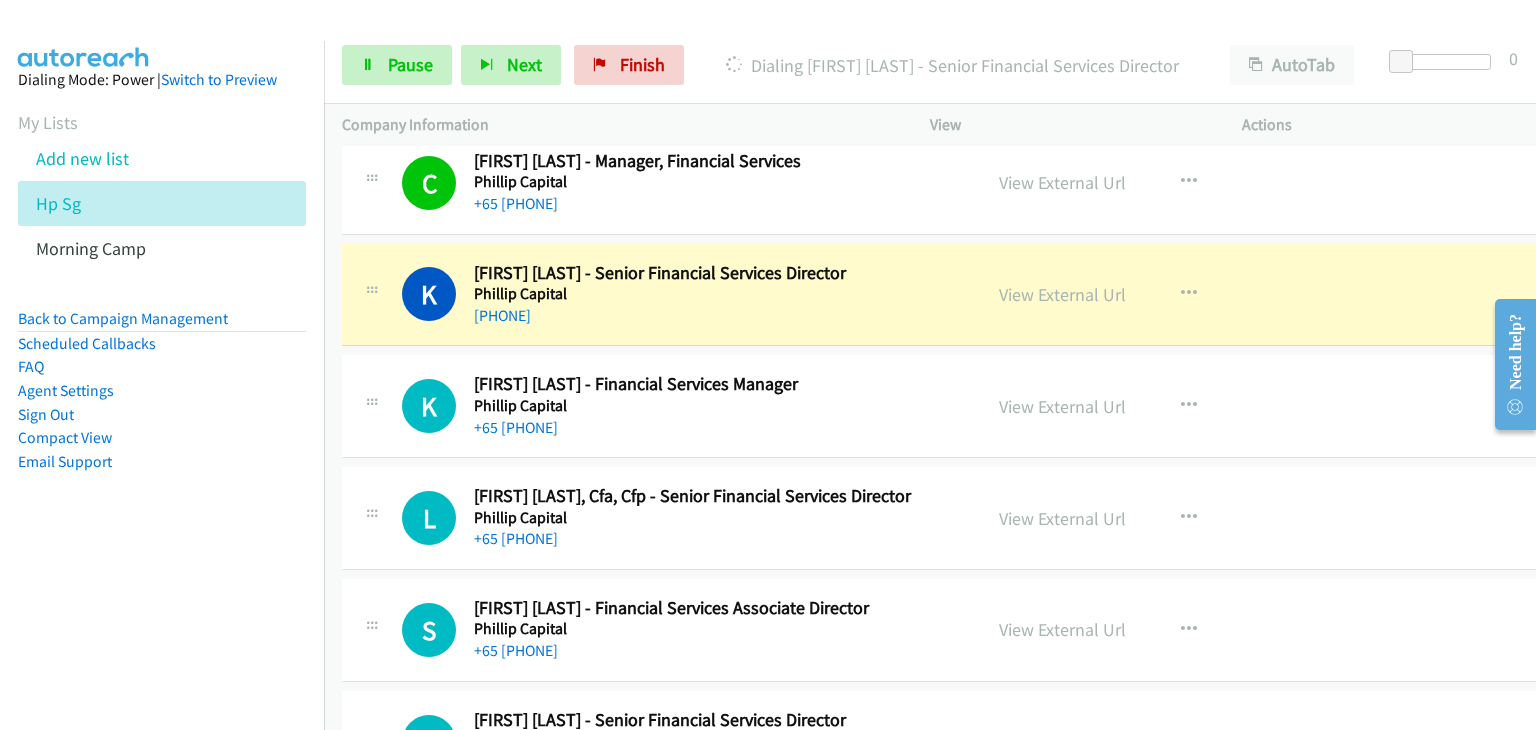 scroll, scrollTop: 9000, scrollLeft: 0, axis: vertical 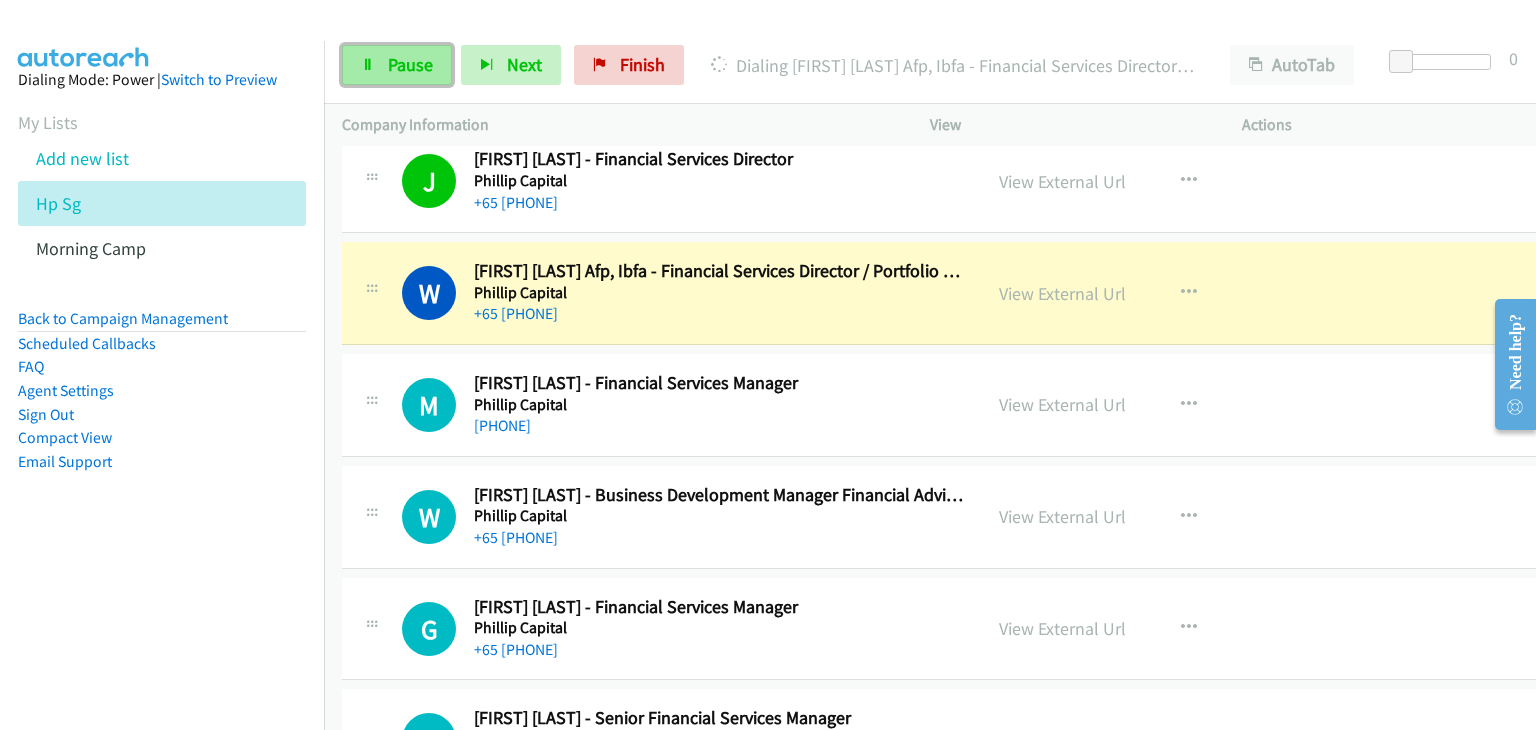 click on "Pause" at bounding box center [410, 64] 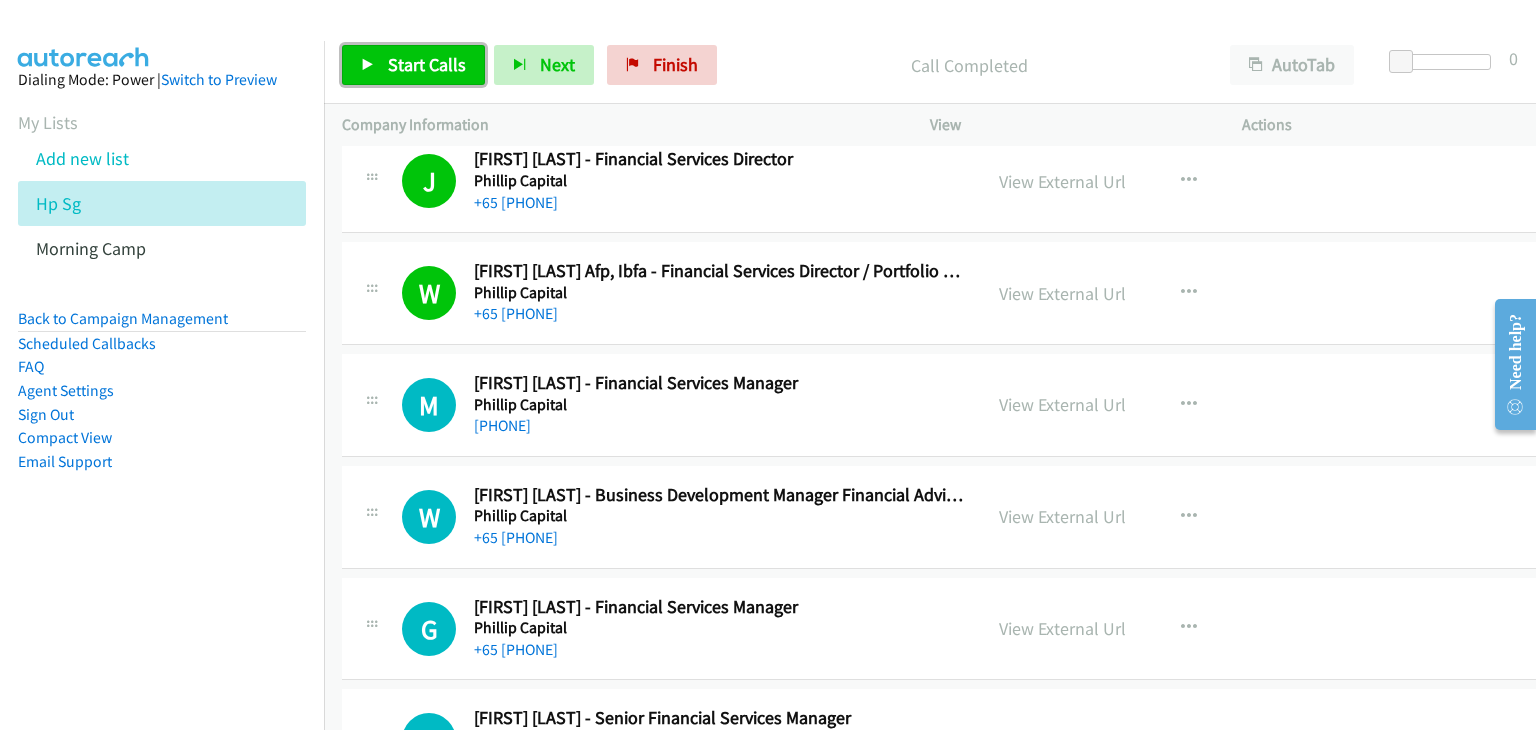 click on "Start Calls" at bounding box center [413, 65] 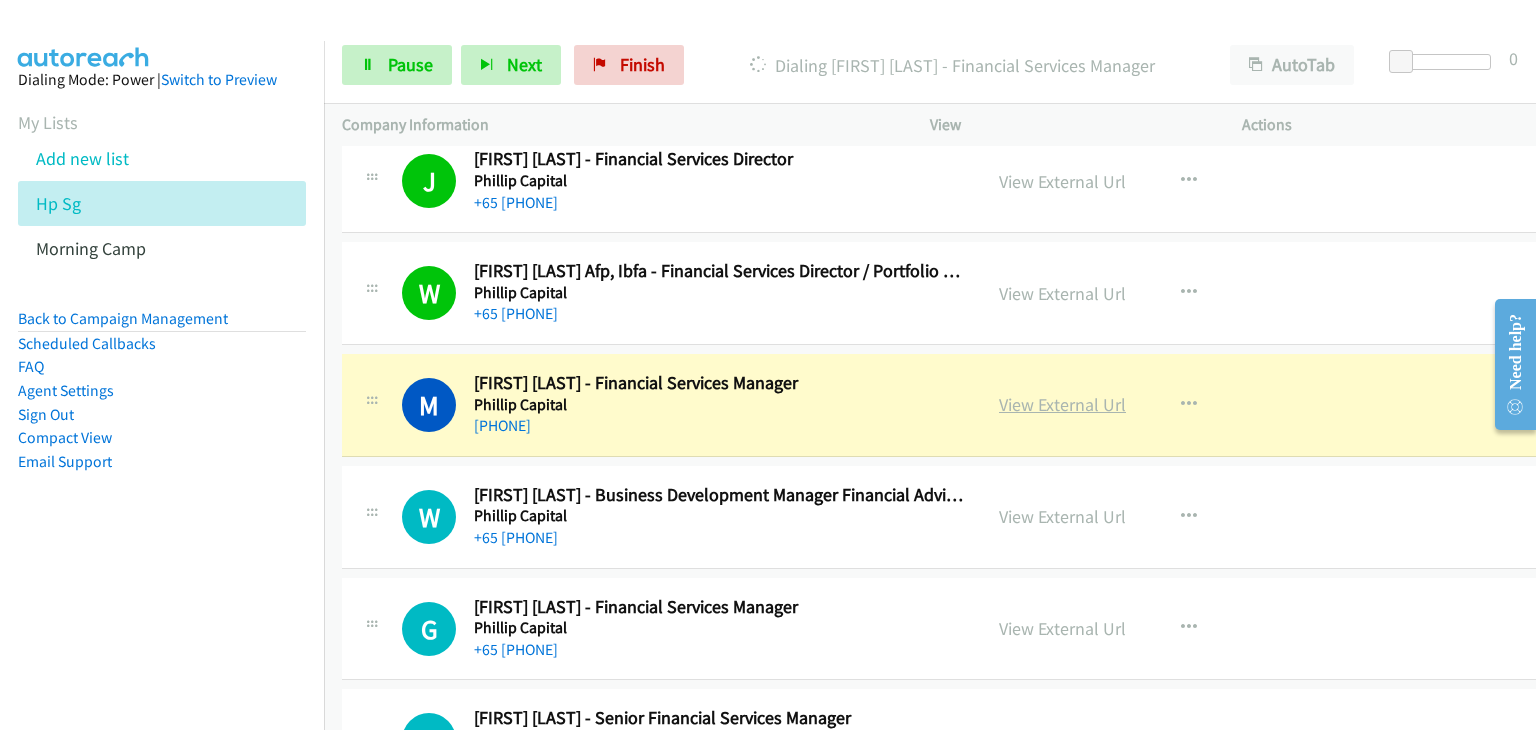 drag, startPoint x: 1053, startPoint y: 386, endPoint x: 1068, endPoint y: 386, distance: 15 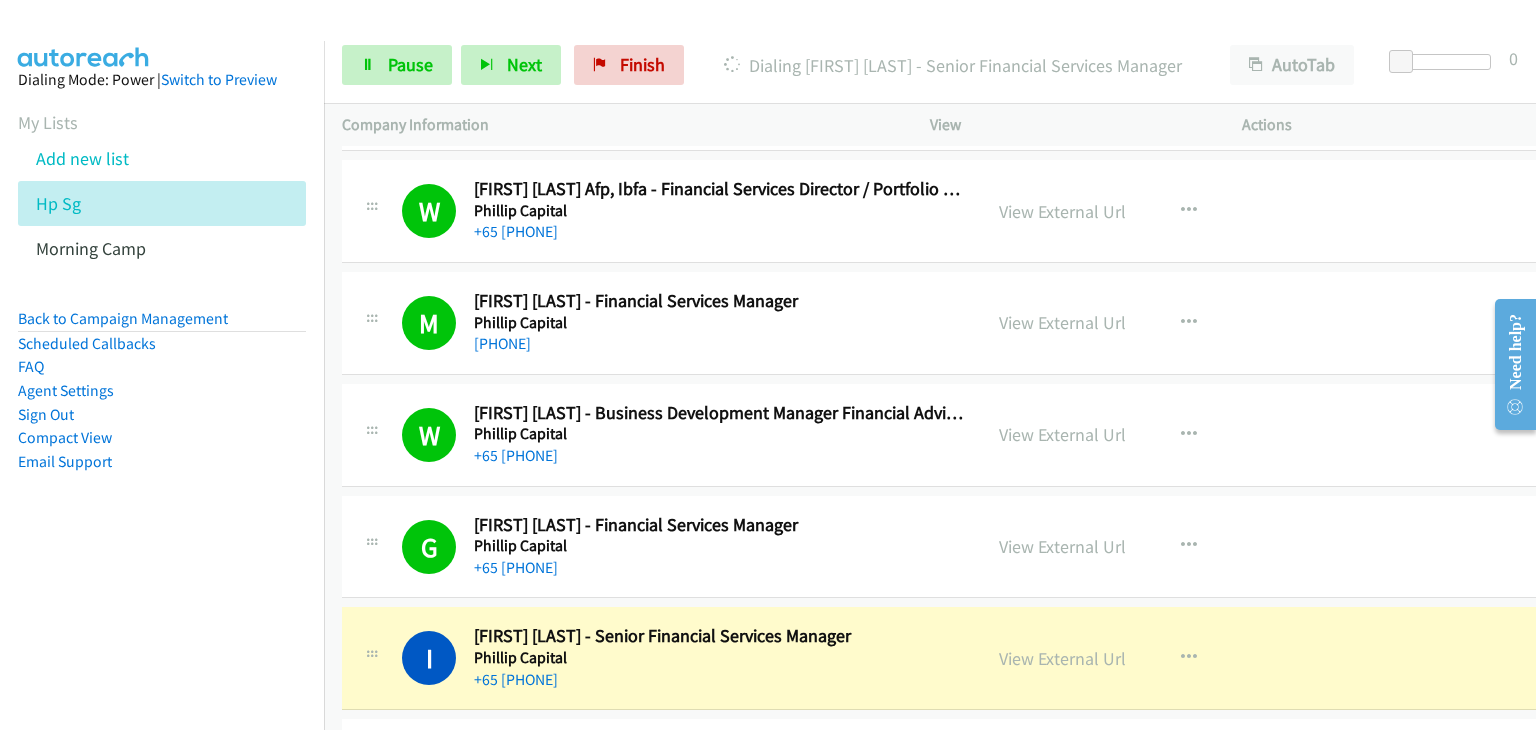 scroll, scrollTop: 9900, scrollLeft: 0, axis: vertical 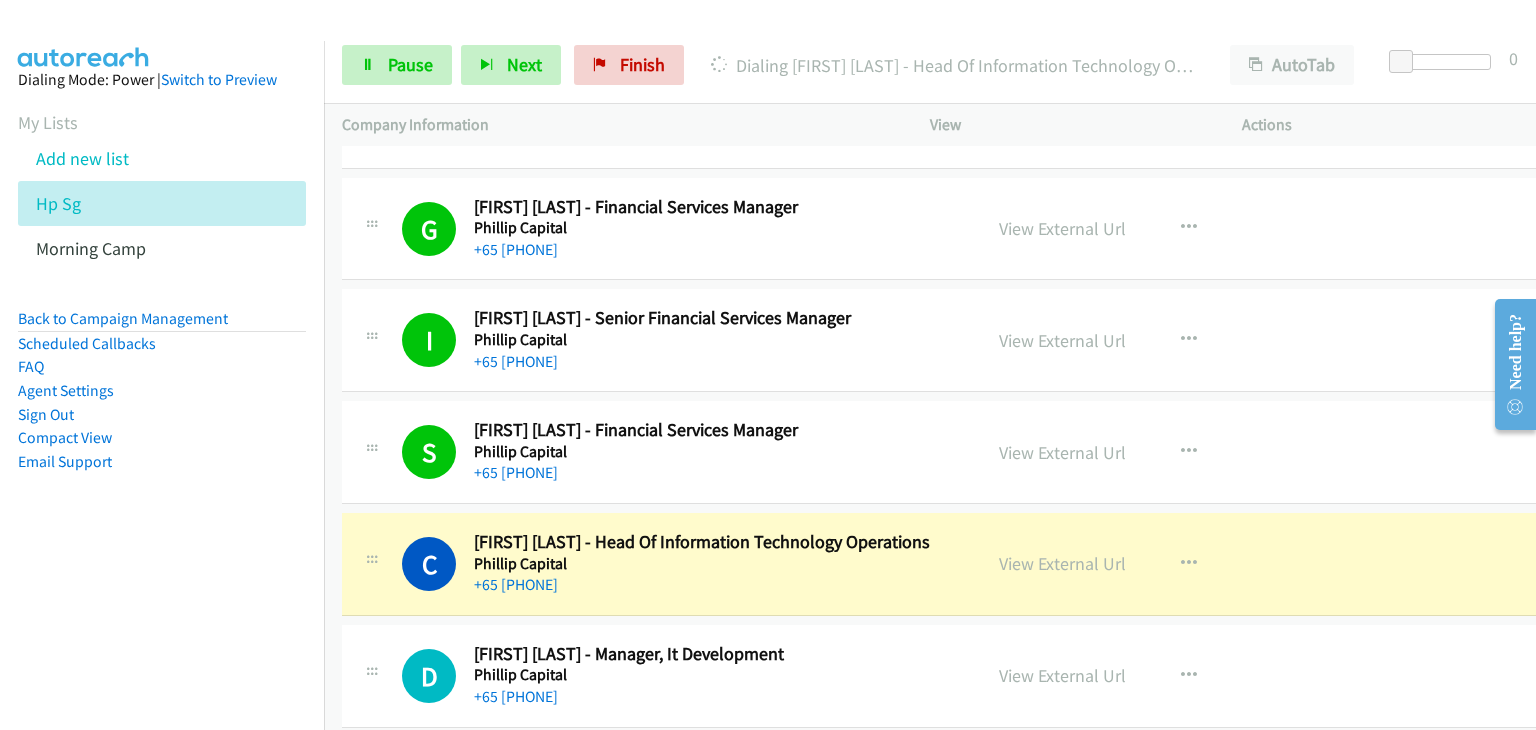 drag, startPoint x: 402, startPoint y: 241, endPoint x: 738, endPoint y: 506, distance: 427.9264 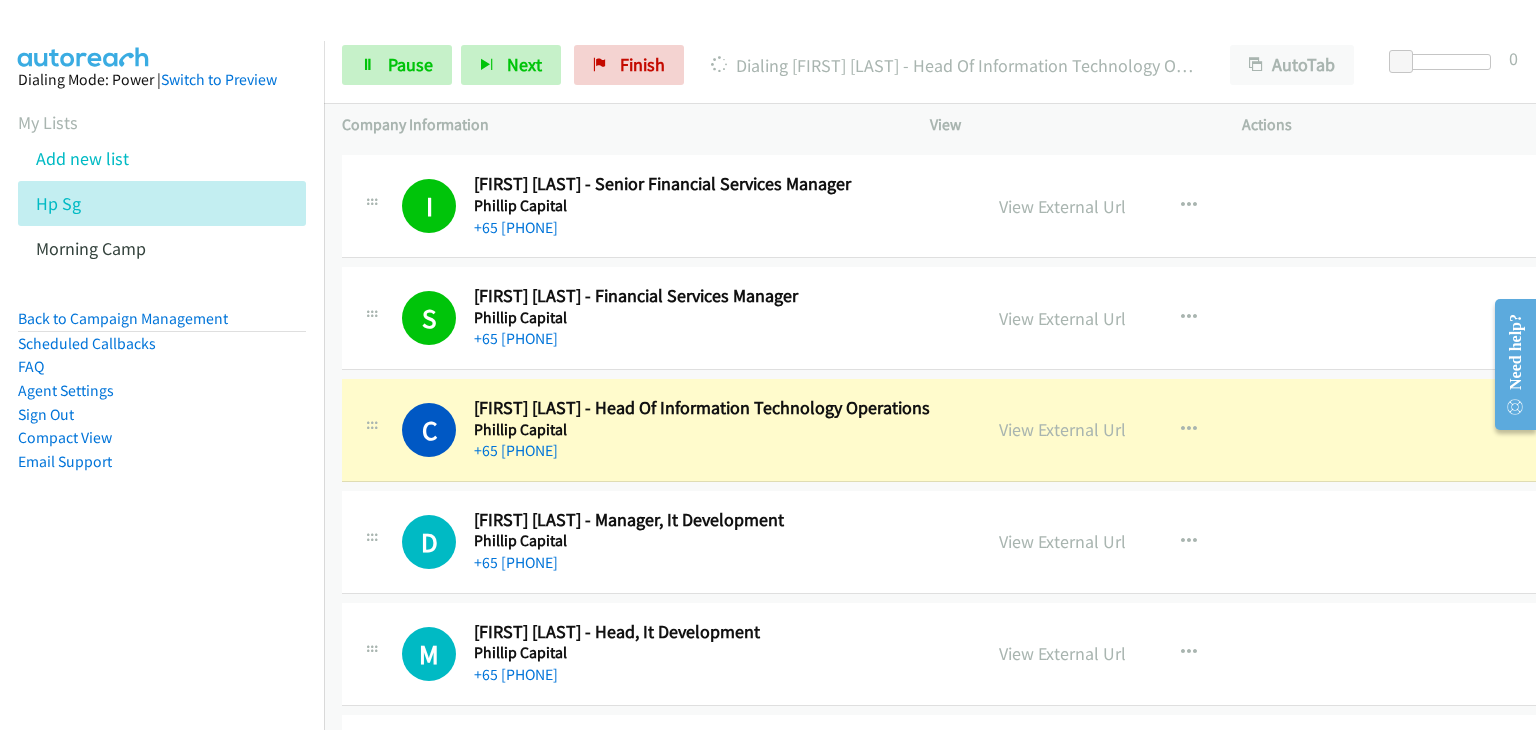 scroll, scrollTop: 10200, scrollLeft: 0, axis: vertical 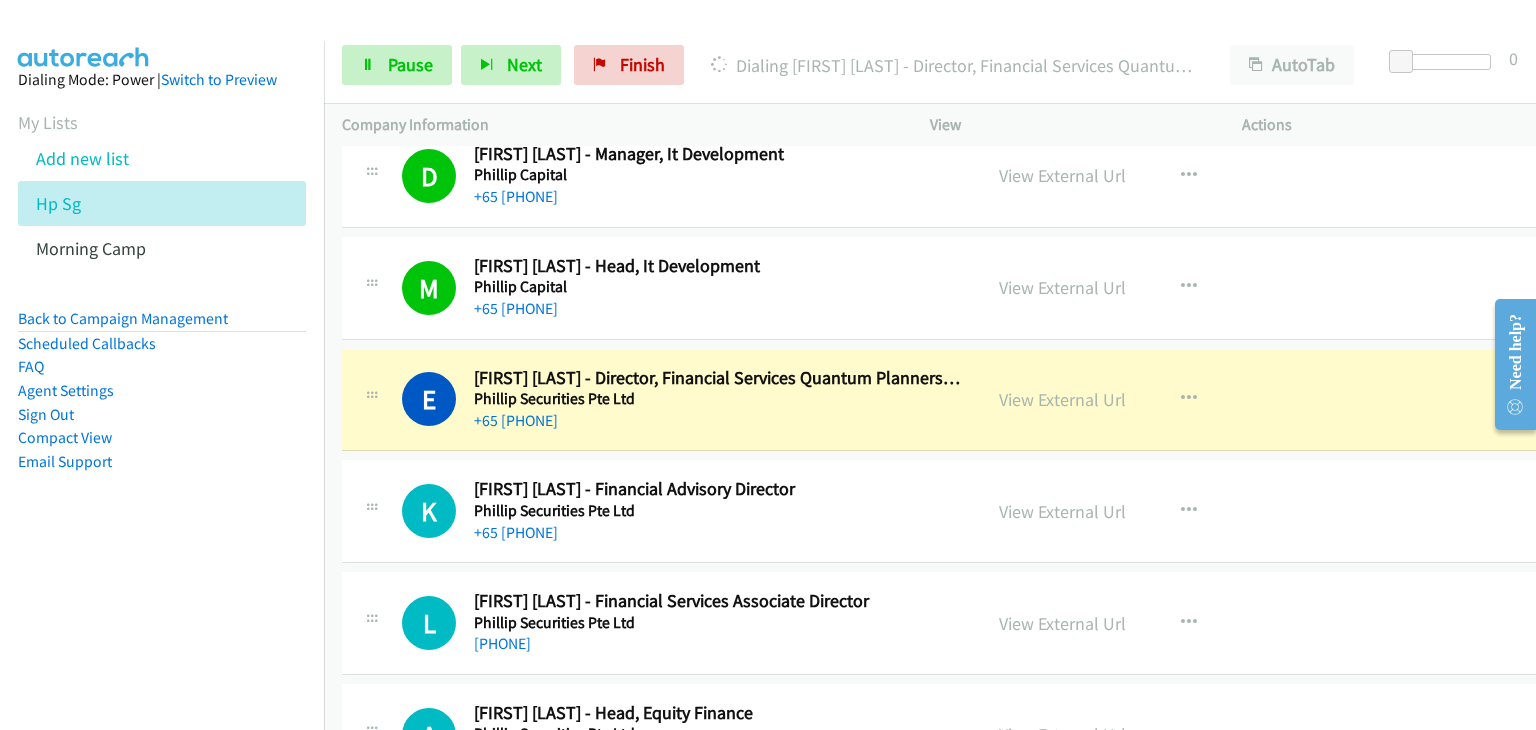 click on "M
Callback Scheduled
Maheswaran Venkataraman - Head, It Development
Phillip Capital
Asia/Singapore
+65 8163 0607
View External Url
View External Url
Schedule/Manage Callback
Start Calls Here
Remove from list
Add to do not call list
Reset Call Status" at bounding box center (945, 288) 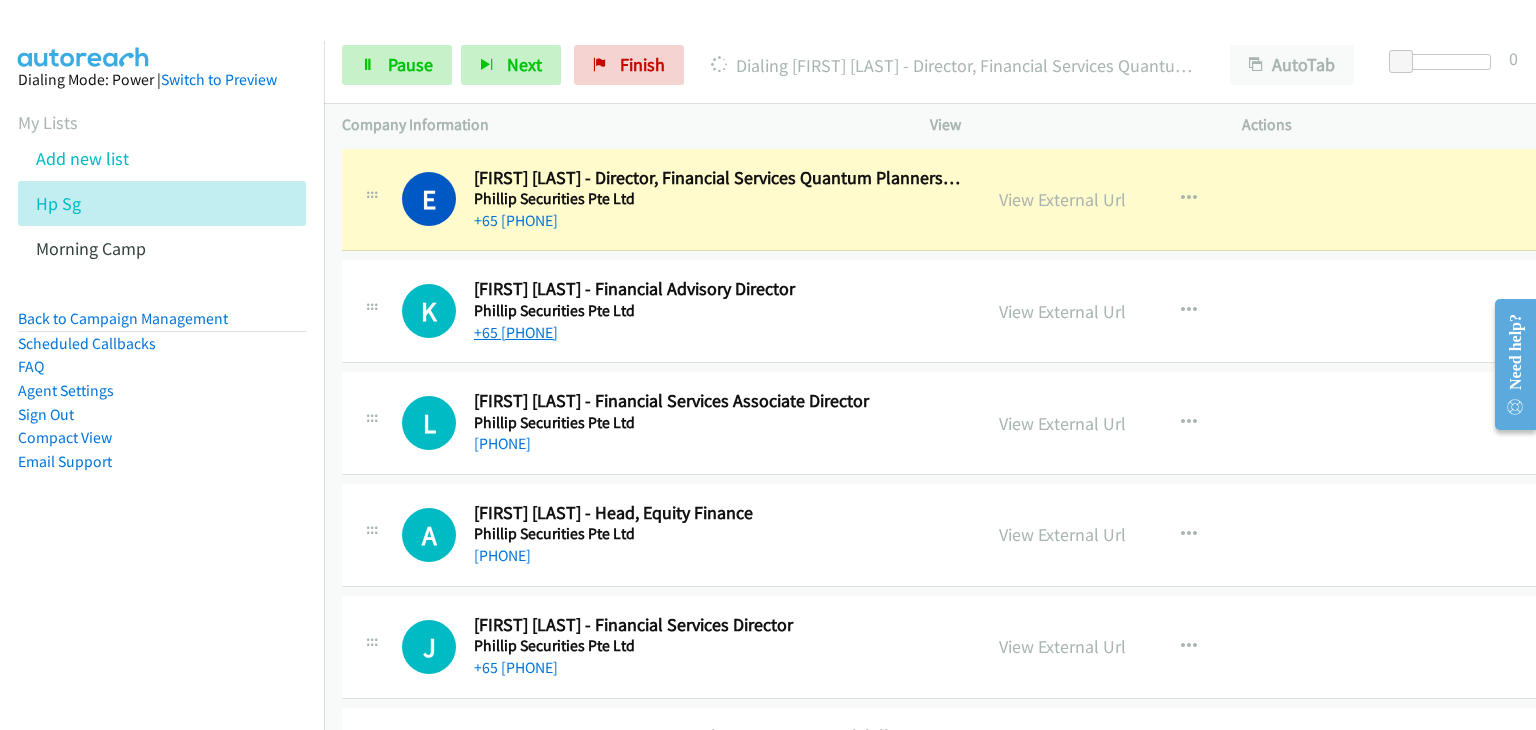 scroll, scrollTop: 10700, scrollLeft: 0, axis: vertical 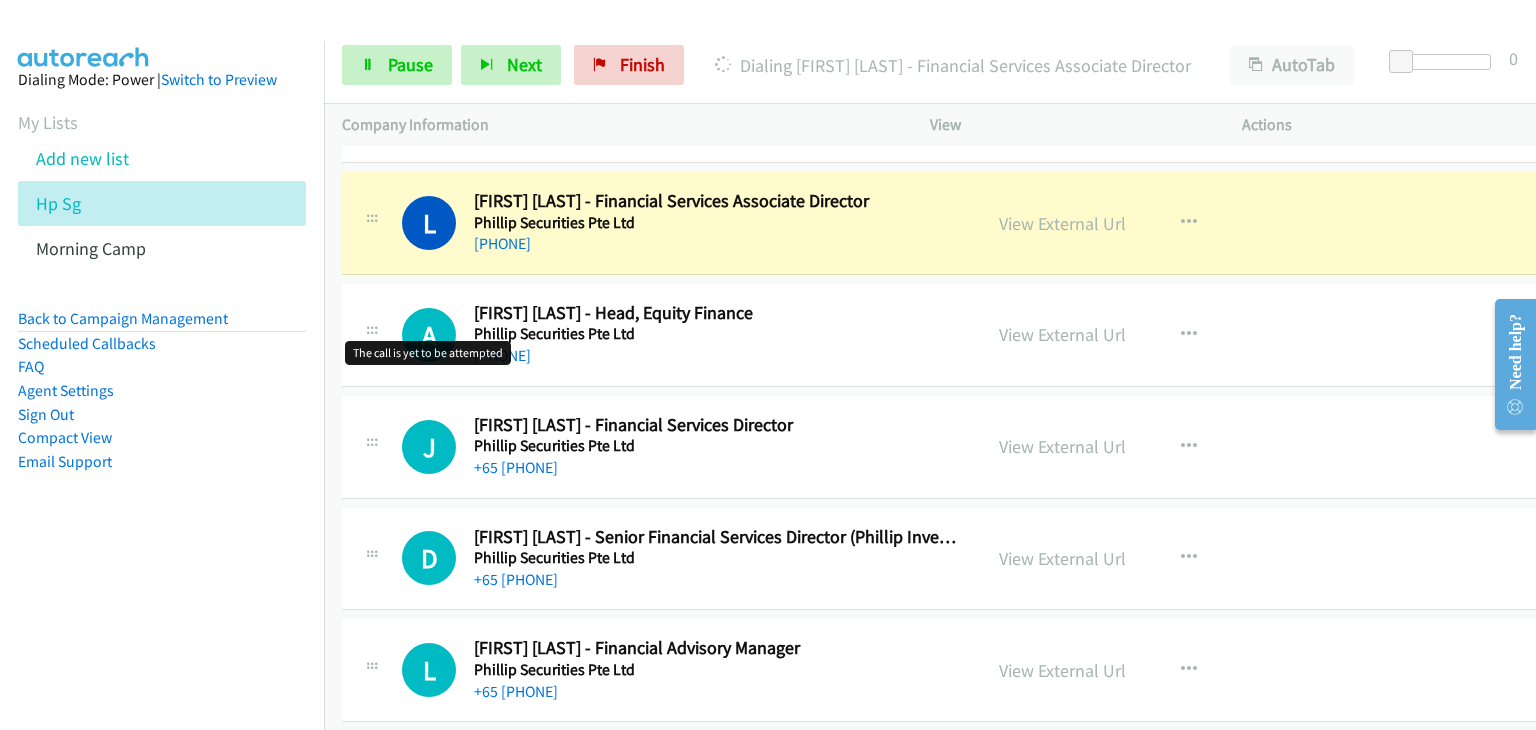 drag, startPoint x: 456, startPoint y: 261, endPoint x: 471, endPoint y: 262, distance: 15.033297 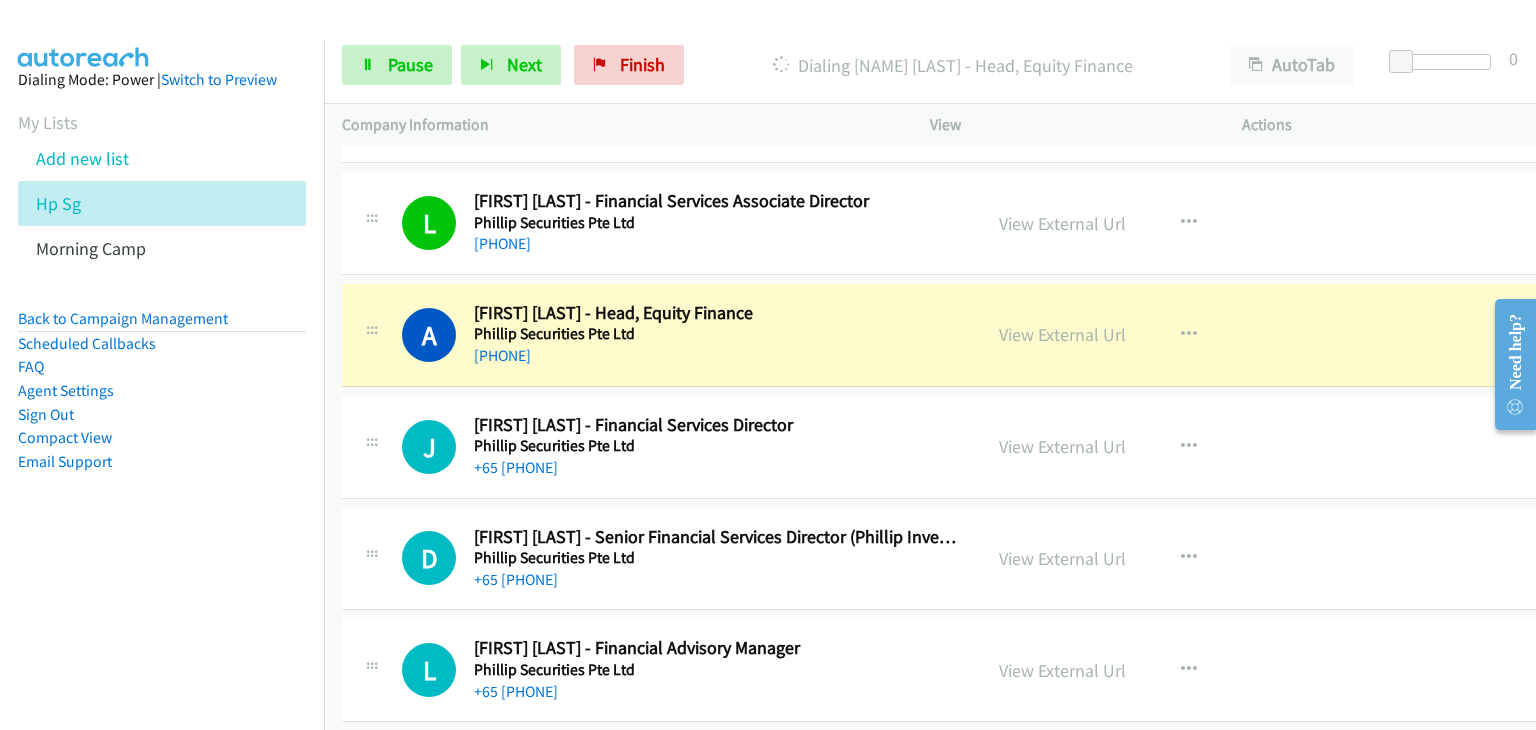 drag, startPoint x: 1070, startPoint y: 323, endPoint x: 1103, endPoint y: 332, distance: 34.20526 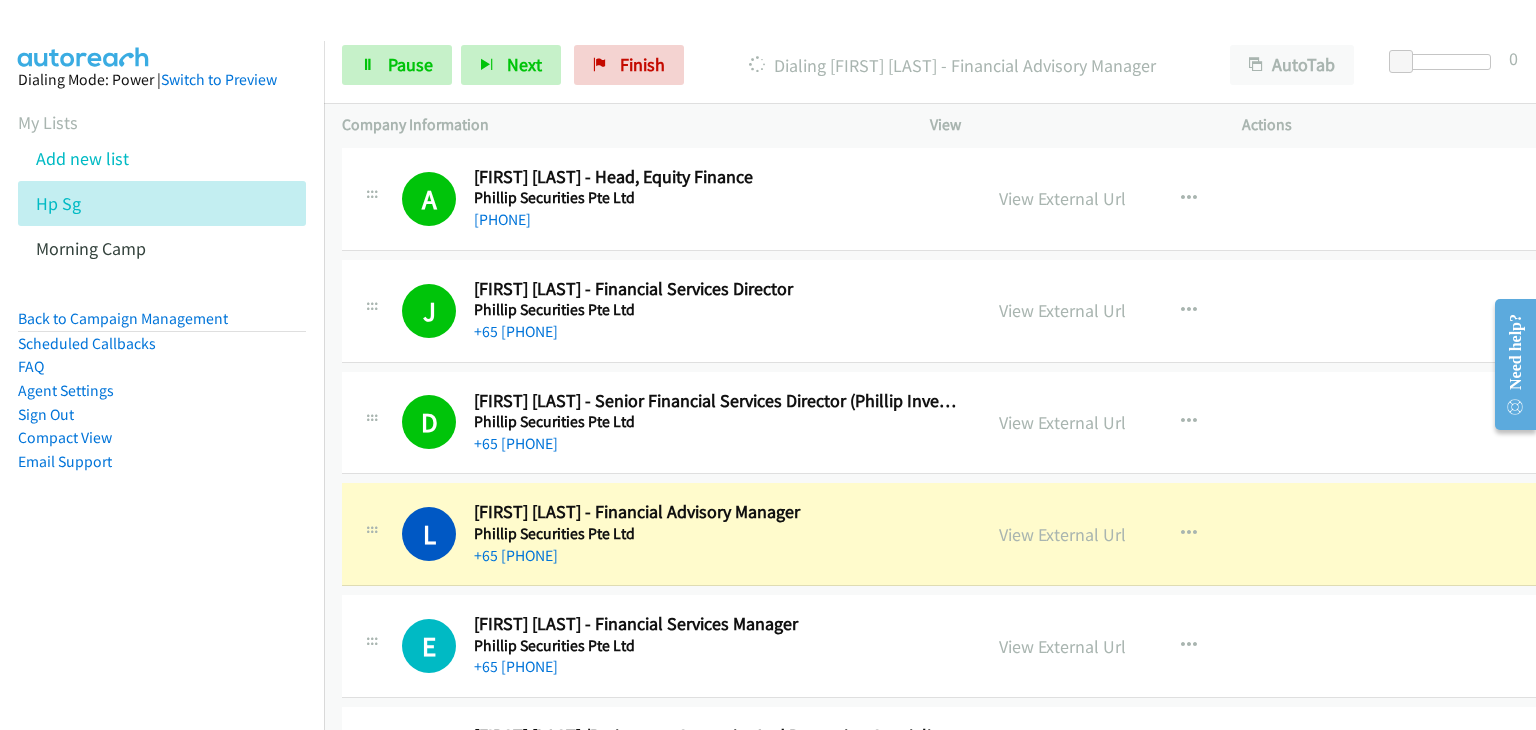 scroll, scrollTop: 11200, scrollLeft: 0, axis: vertical 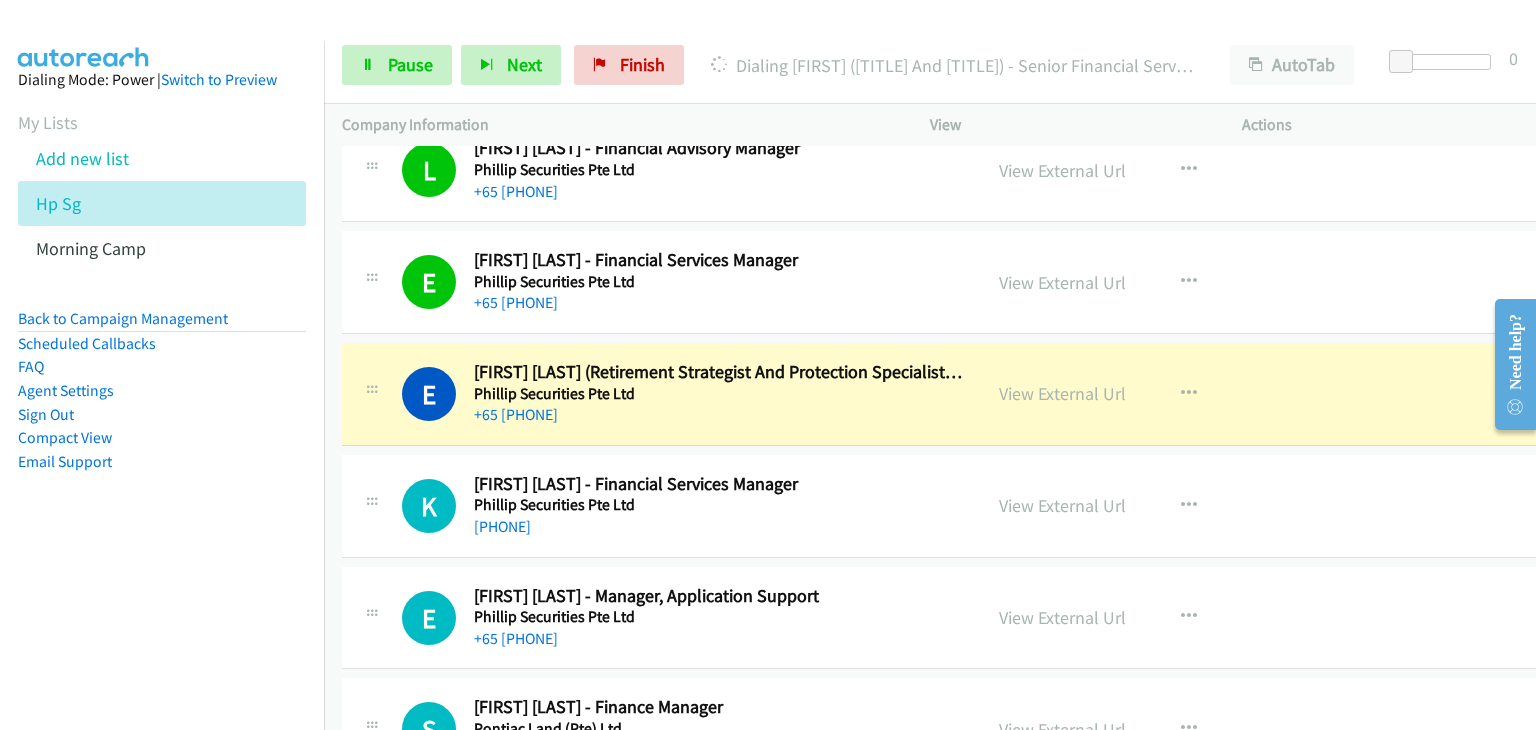 click on "K
Callback Scheduled
Karen Chua - Financial Services Manager
Phillip Securities Pte Ltd
Asia/Singapore
+65 9880 2044
View External Url
View External Url
Schedule/Manage Callback
Start Calls Here
Remove from list
Add to do not call list
Reset Call Status" at bounding box center (945, 506) 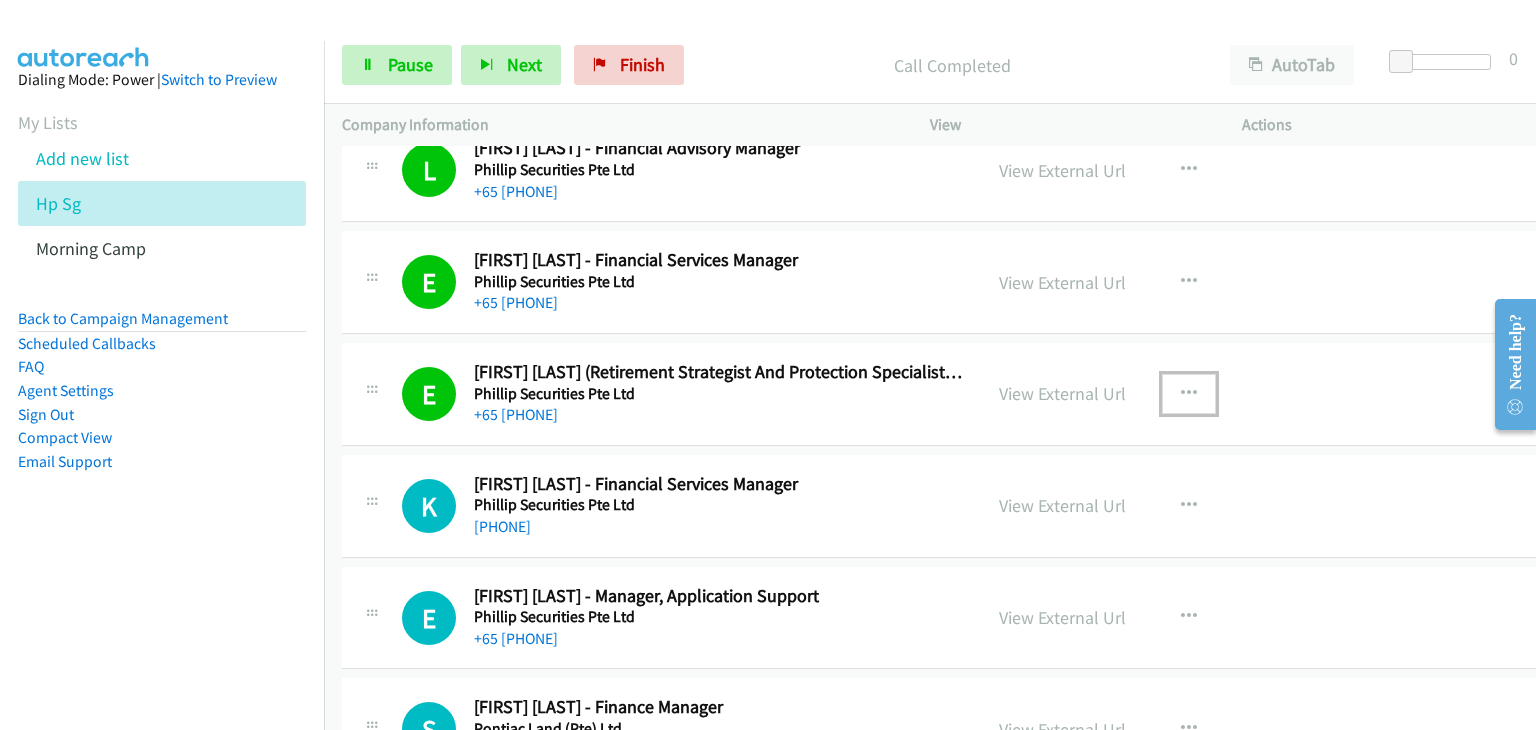 click at bounding box center (1189, 394) 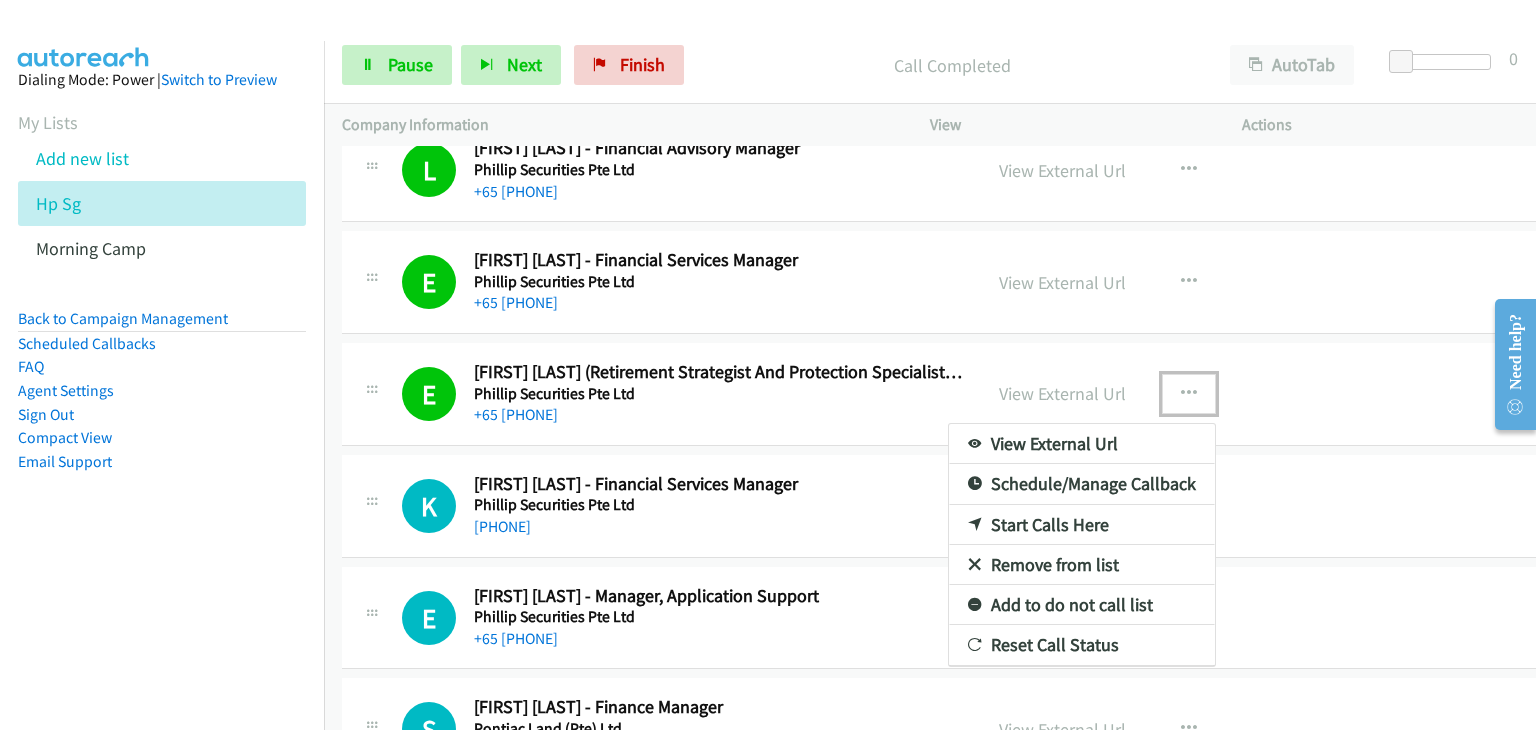 click on "Remove from list" at bounding box center (1082, 565) 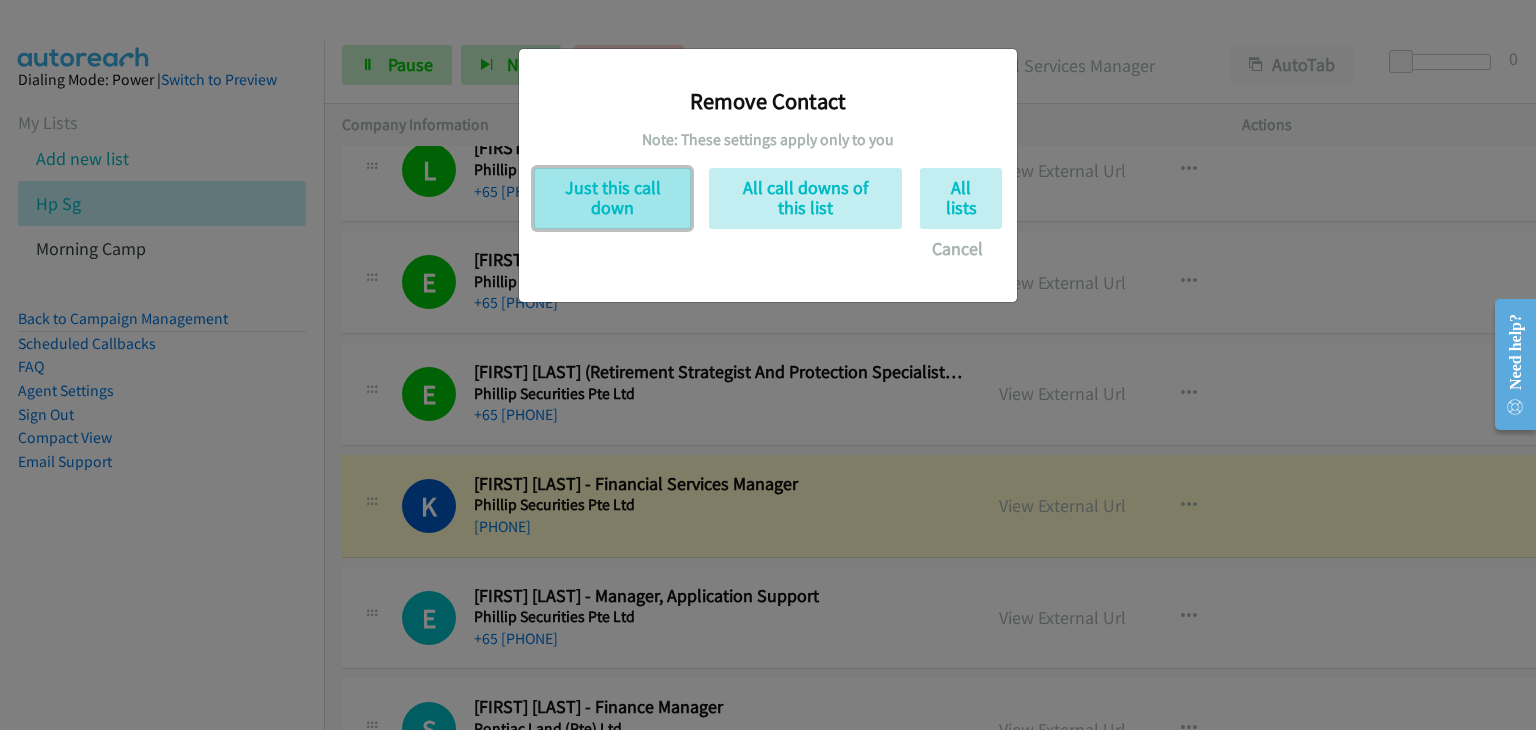 click on "Just this call down" at bounding box center (612, 198) 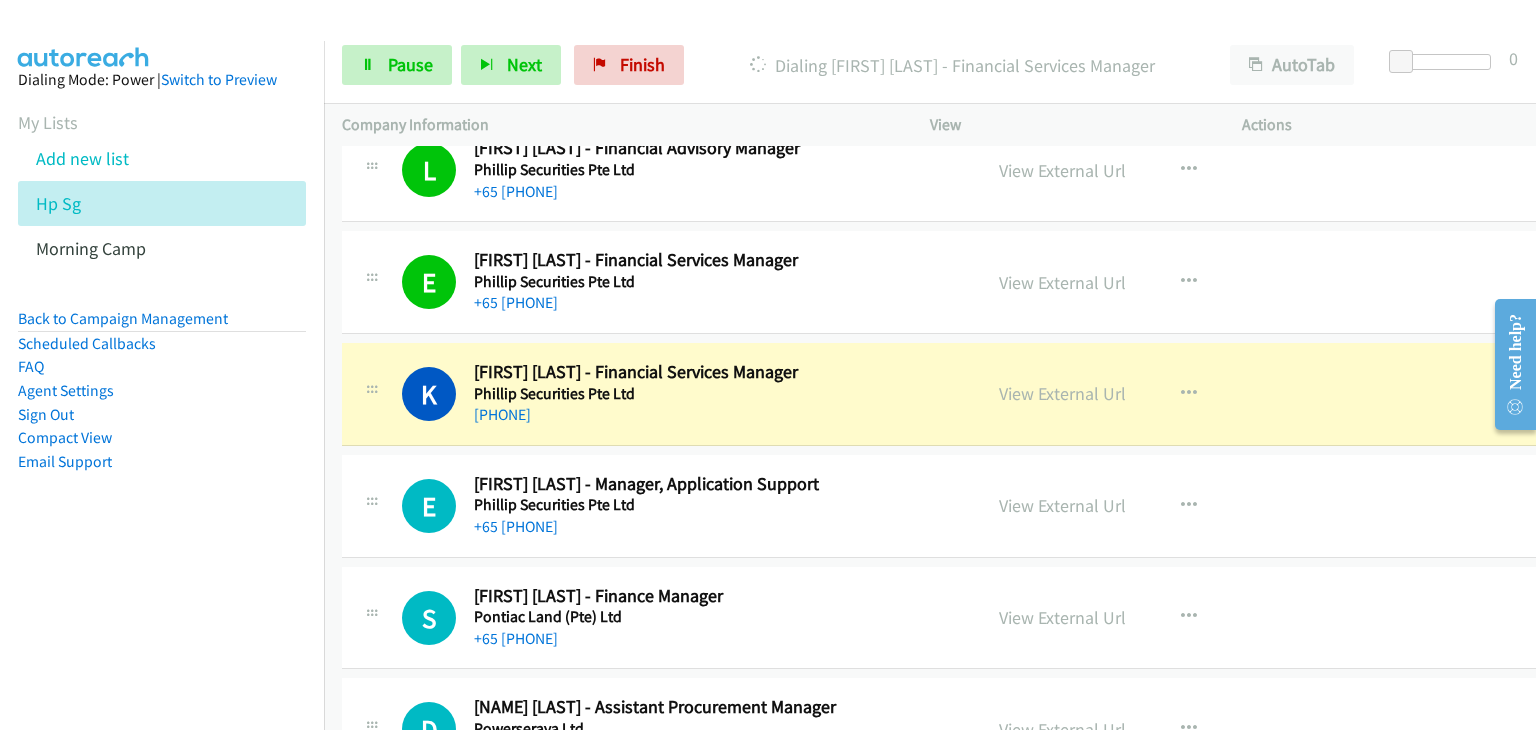 scroll, scrollTop: 11600, scrollLeft: 0, axis: vertical 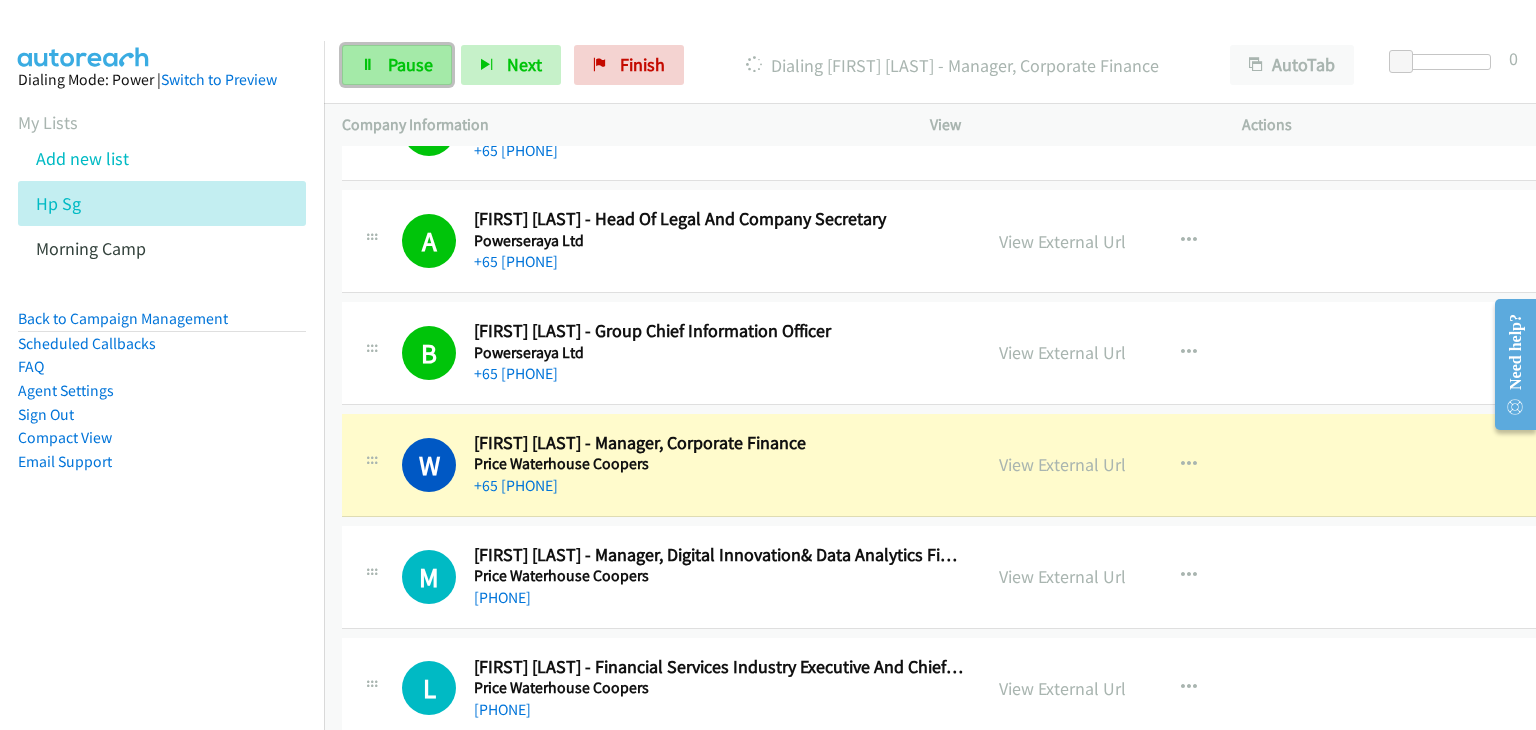 click on "Pause" at bounding box center (410, 64) 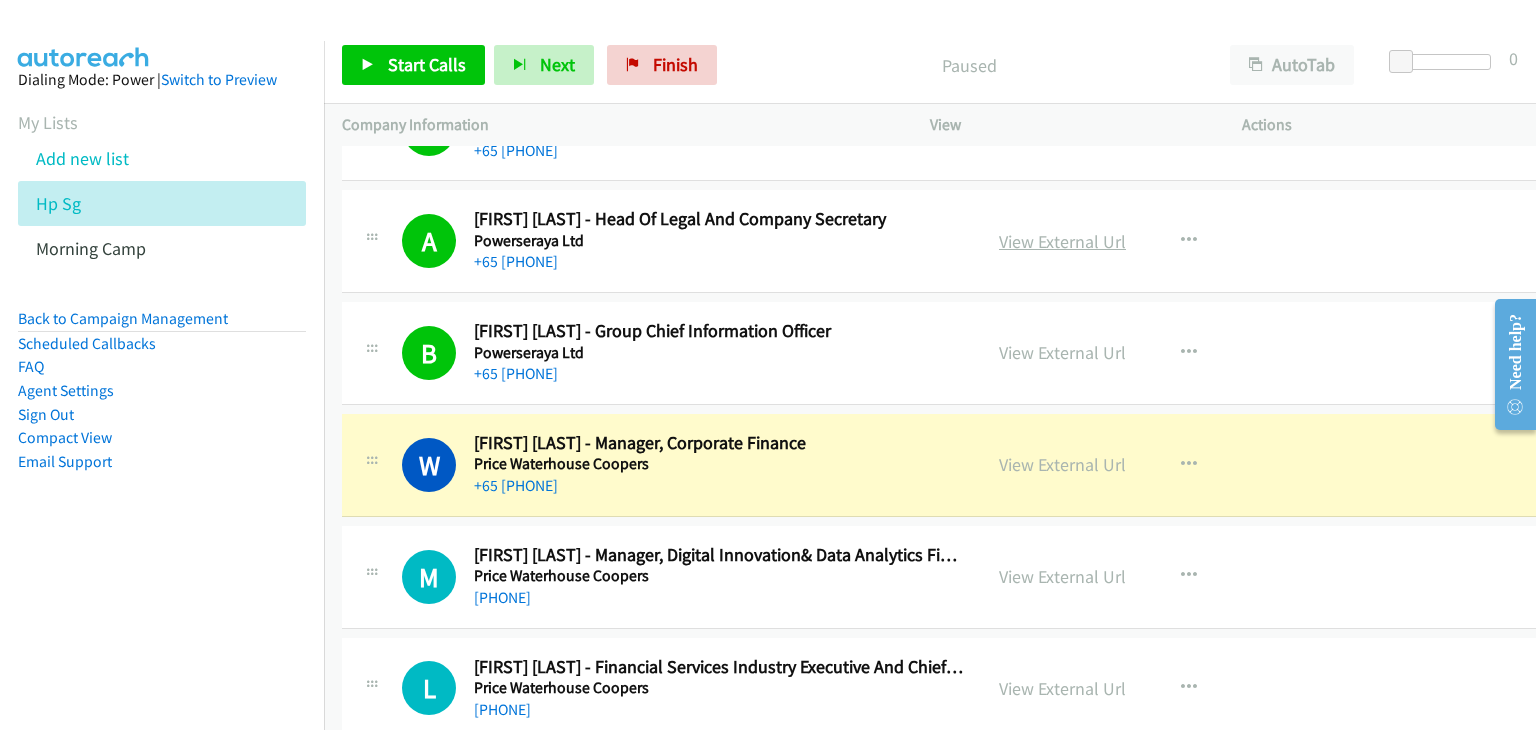 scroll, scrollTop: 12200, scrollLeft: 0, axis: vertical 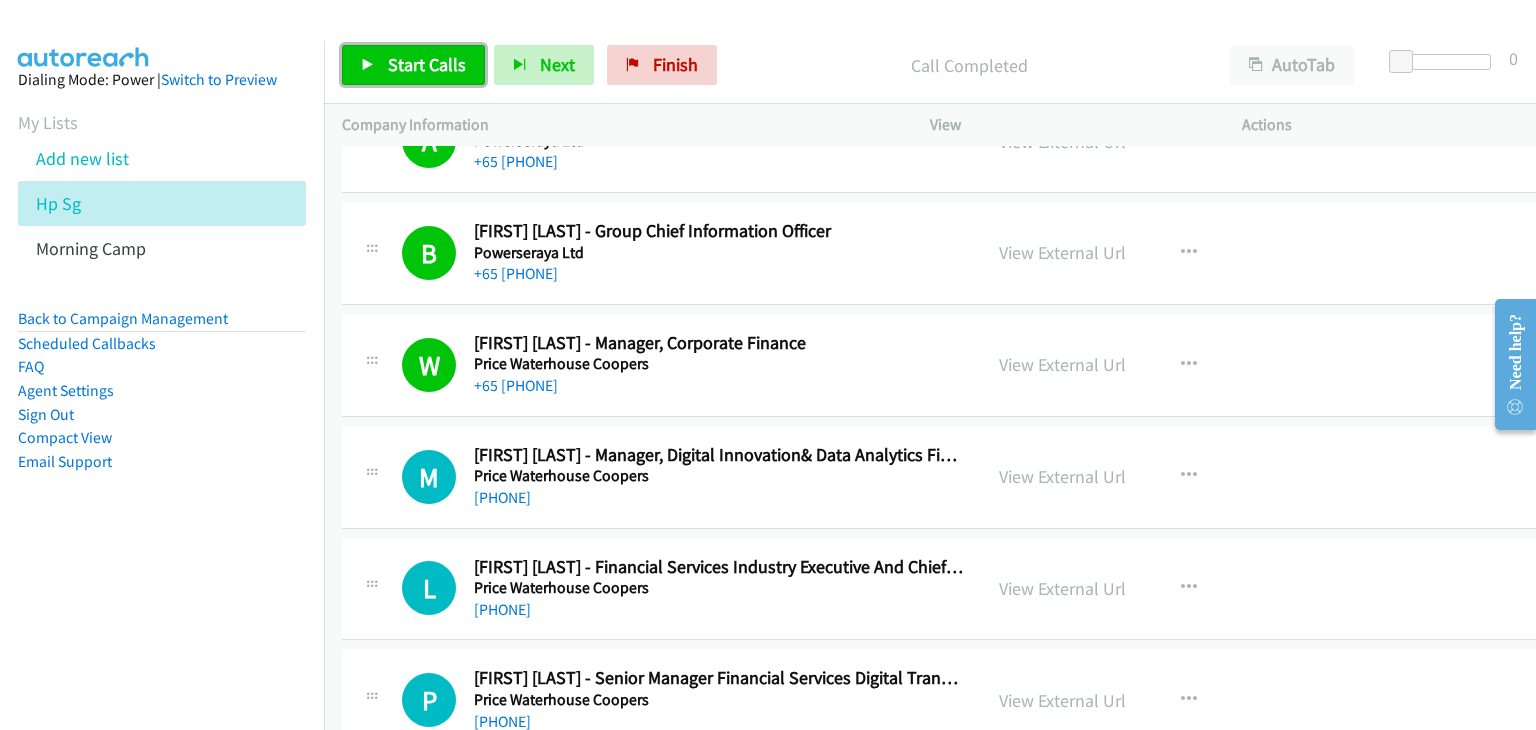 click on "Start Calls" at bounding box center [413, 65] 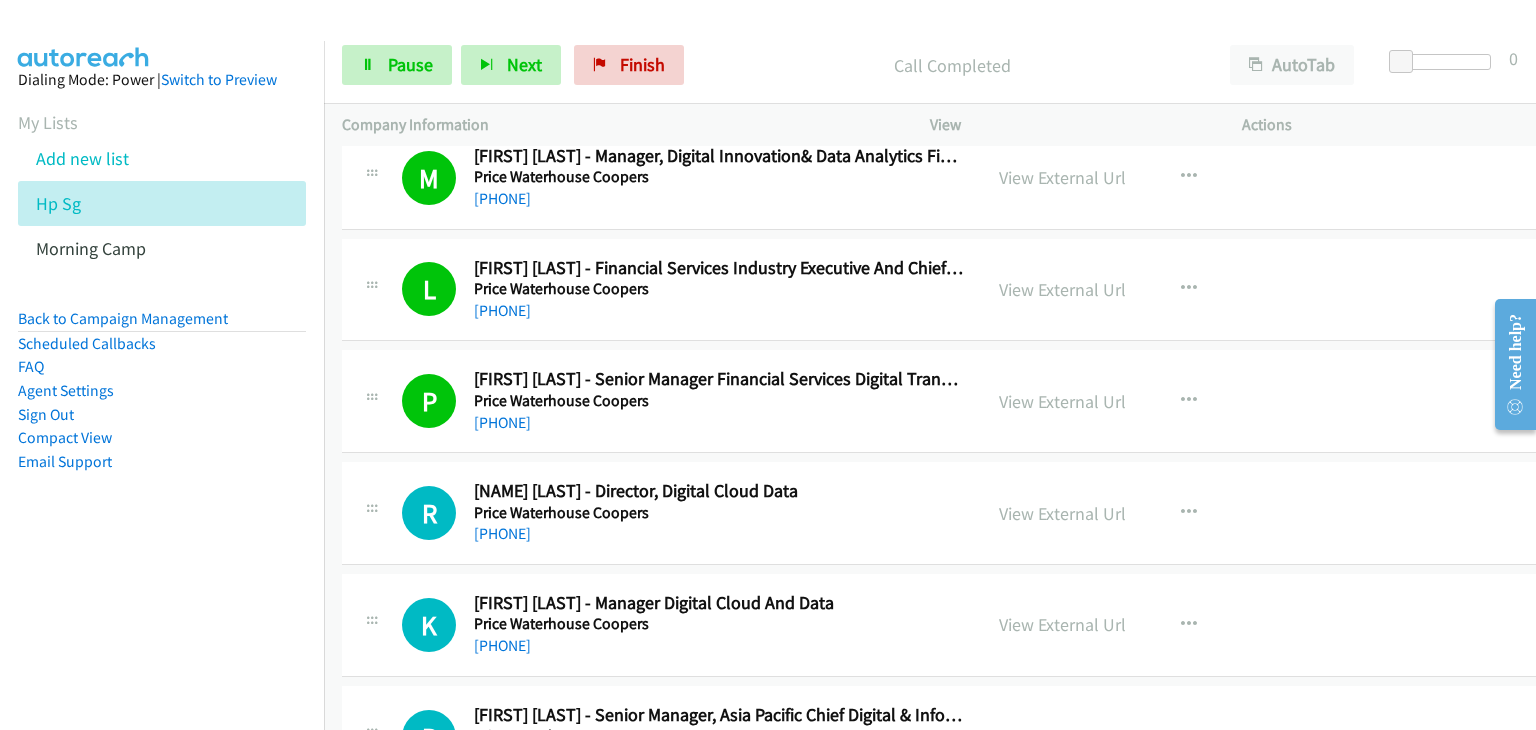 scroll, scrollTop: 12500, scrollLeft: 0, axis: vertical 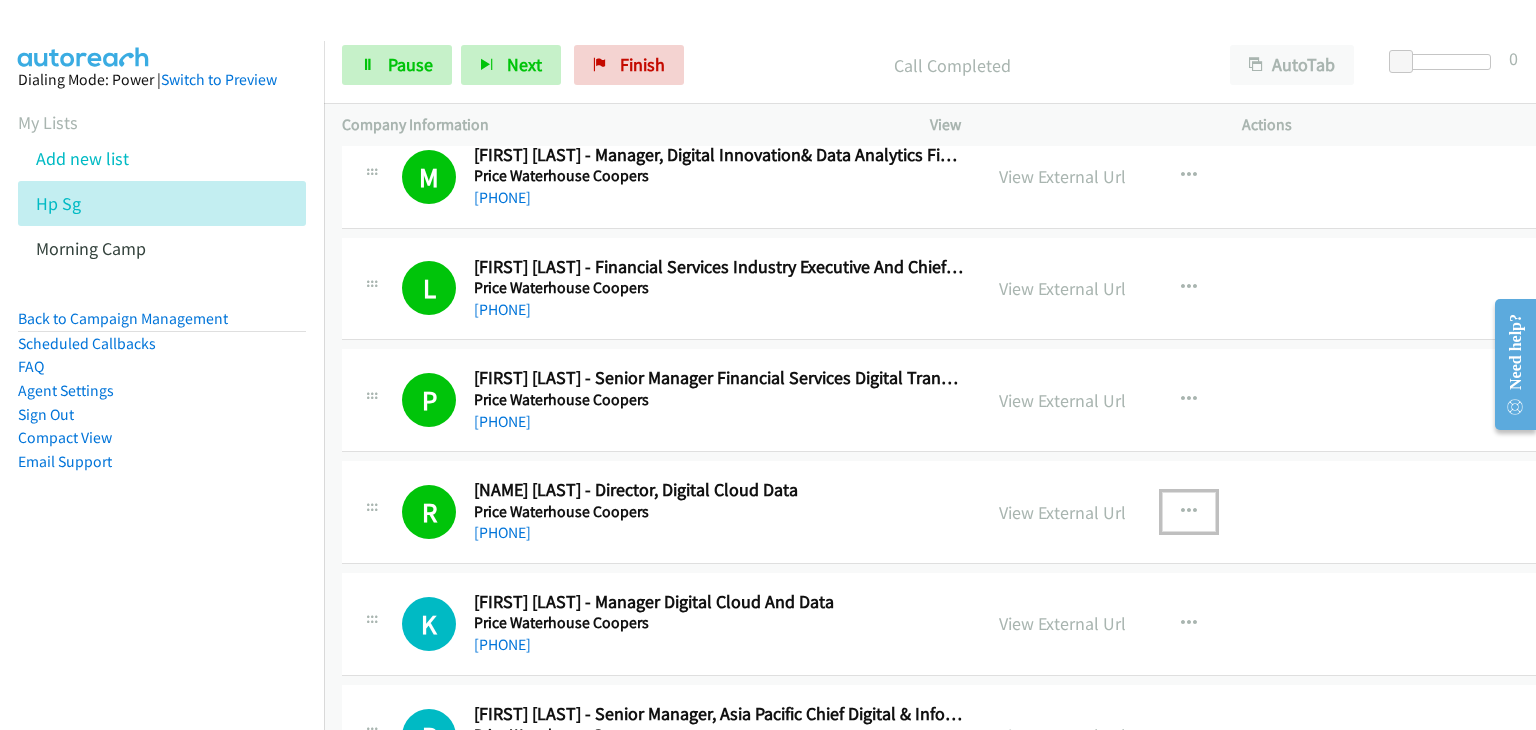 click at bounding box center [1189, 512] 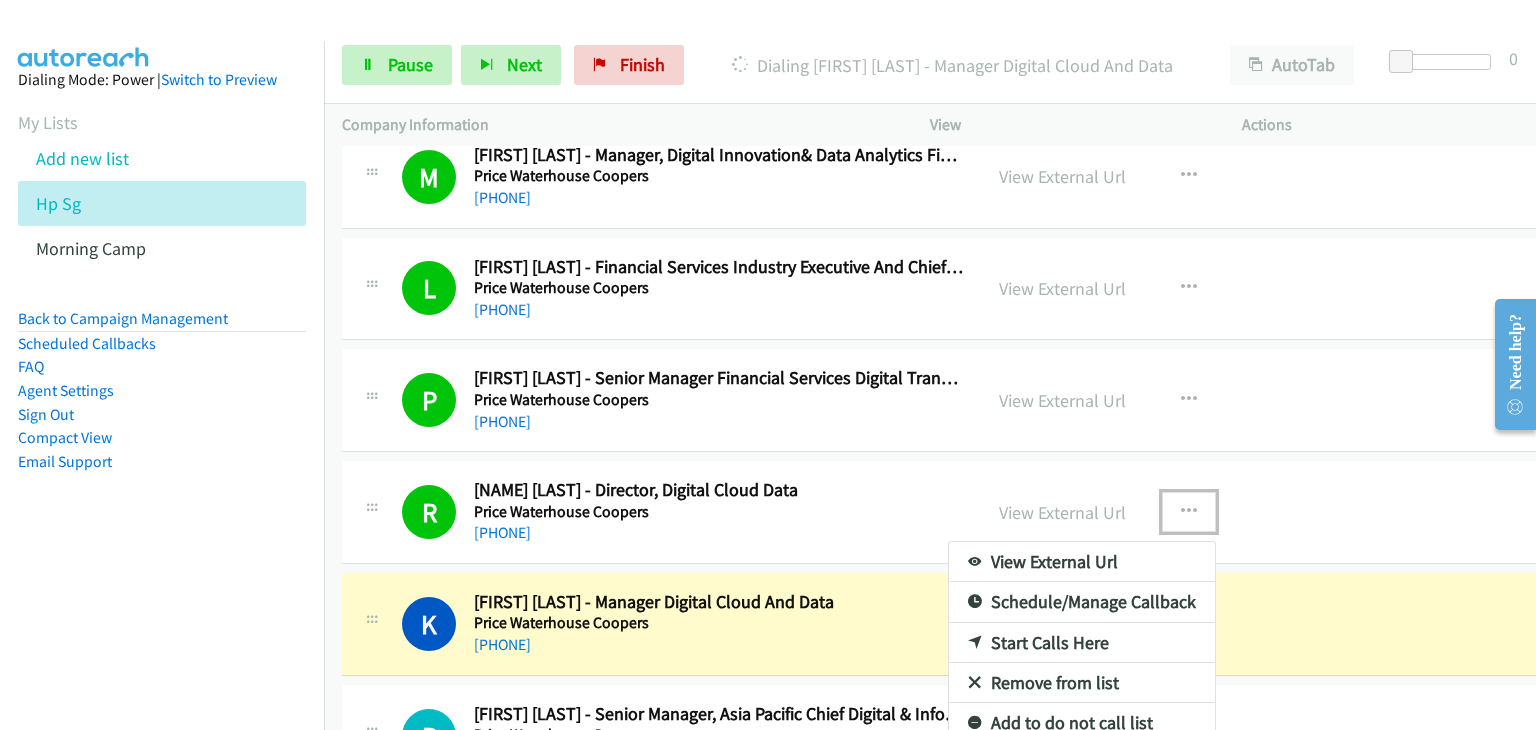 click at bounding box center (768, 365) 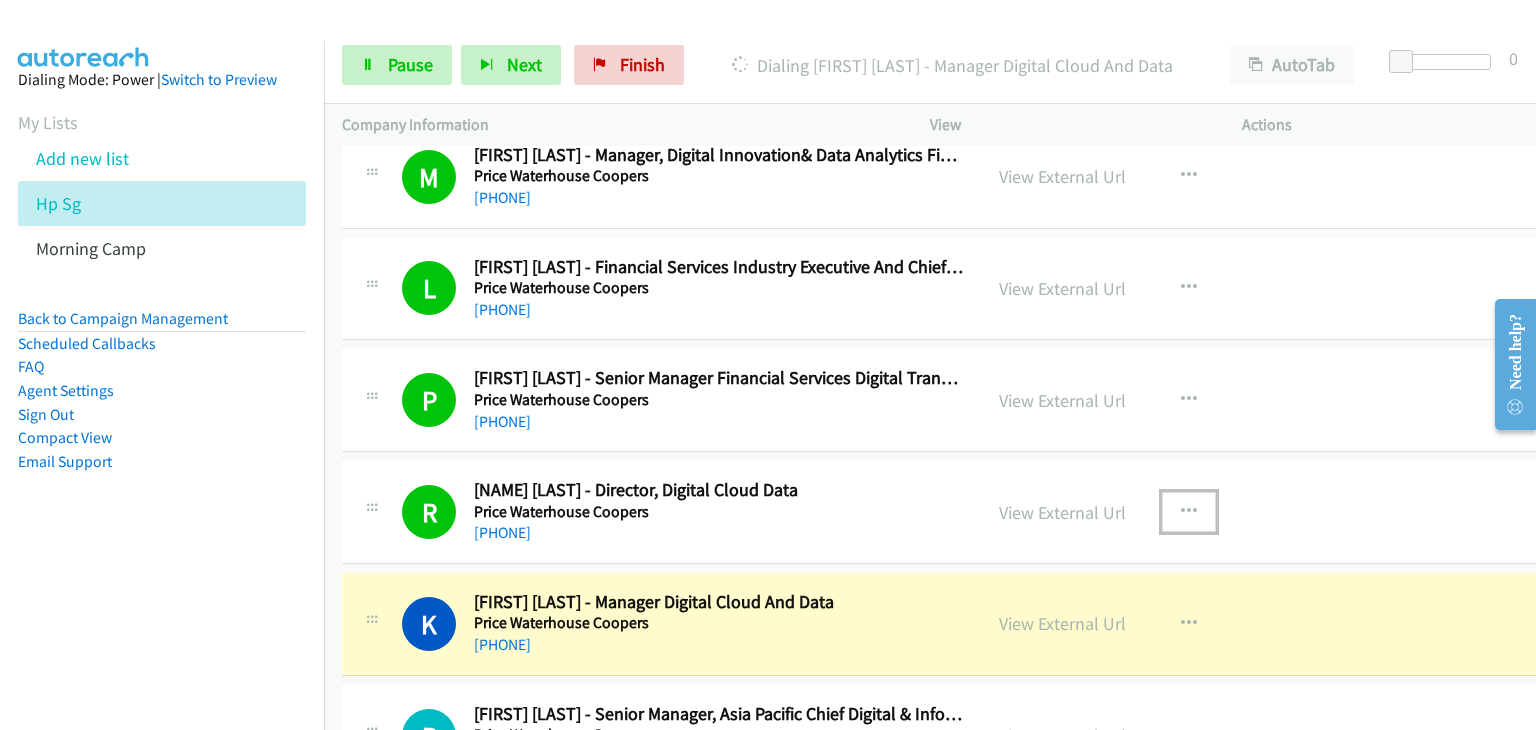click at bounding box center [1189, 512] 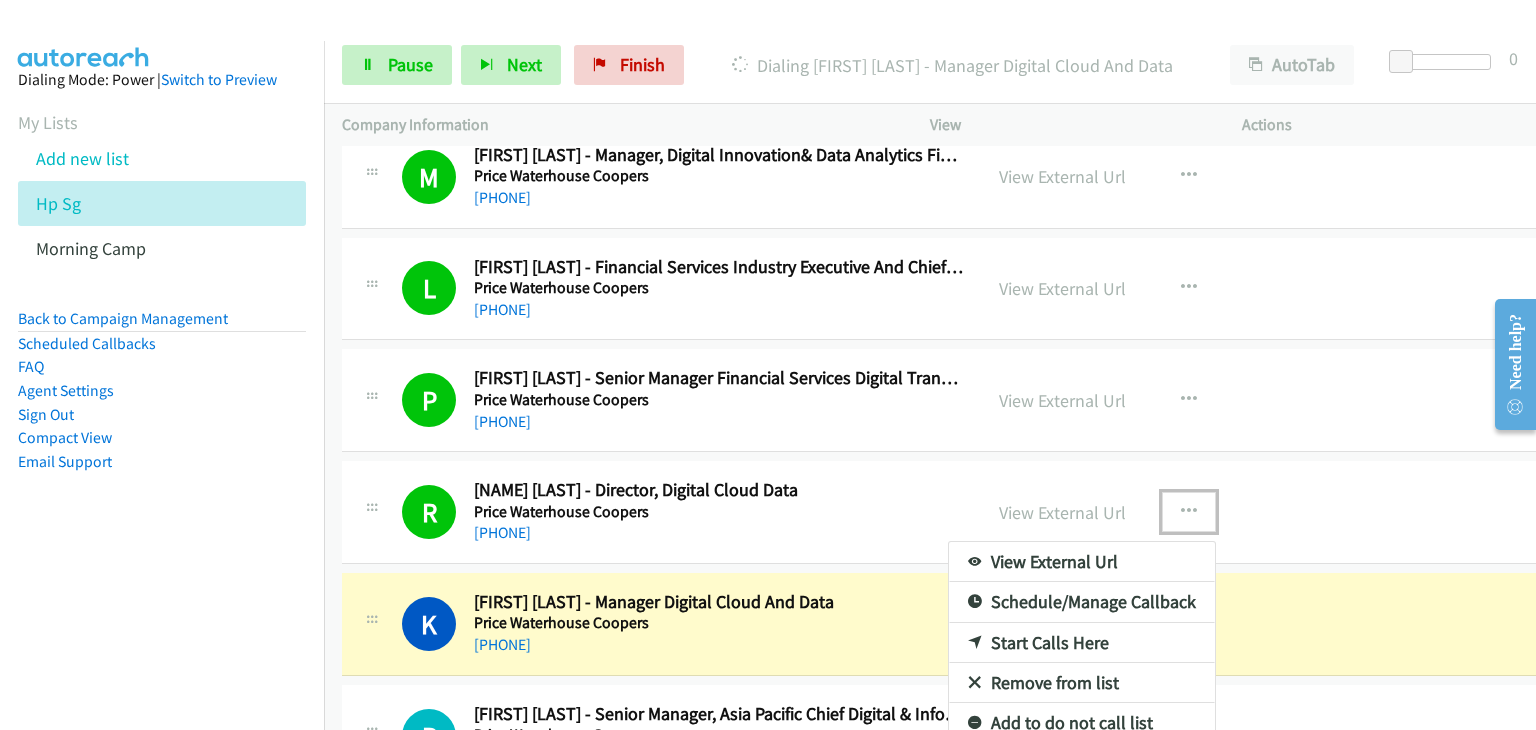 click on "Remove from list" at bounding box center [1082, 683] 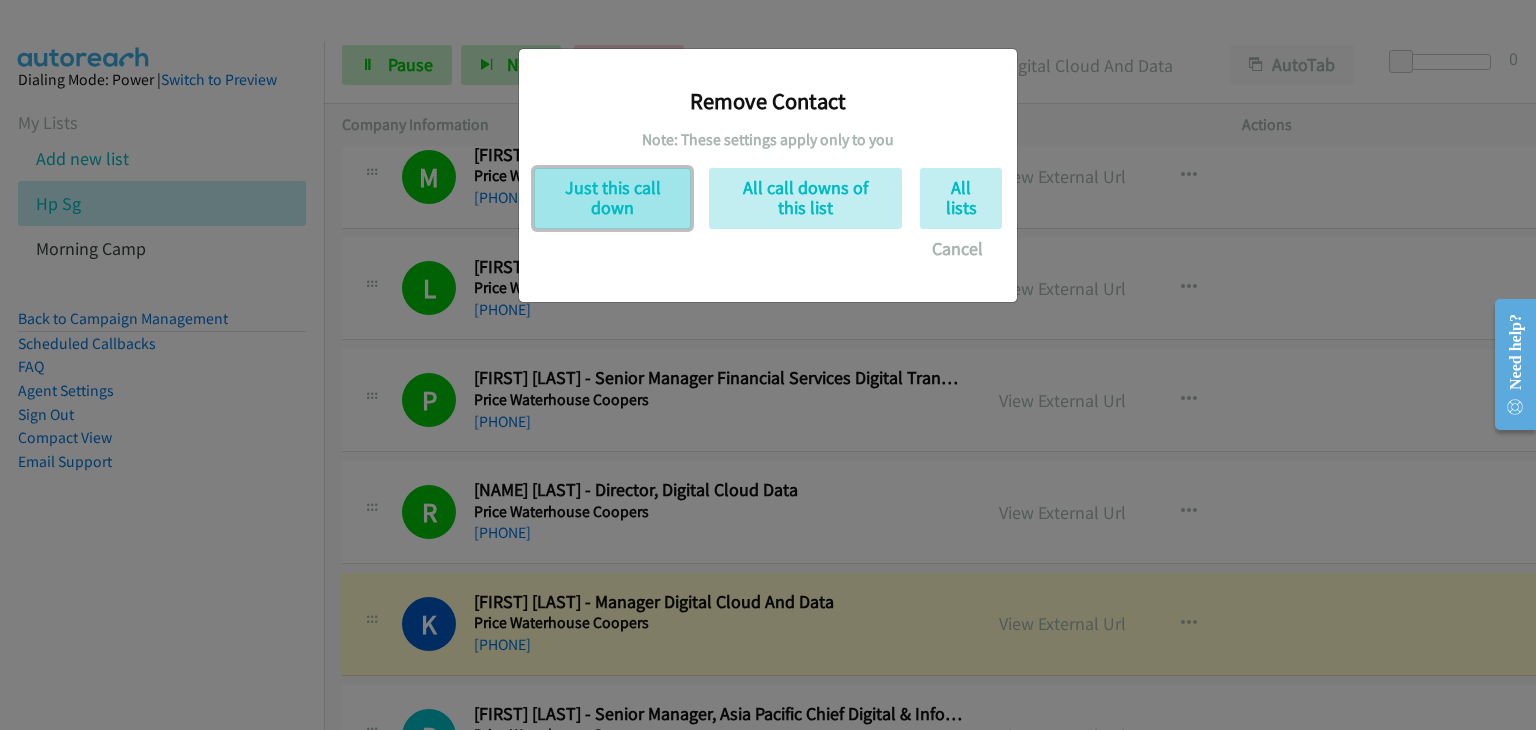 drag, startPoint x: 559, startPoint y: 184, endPoint x: 568, endPoint y: 195, distance: 14.21267 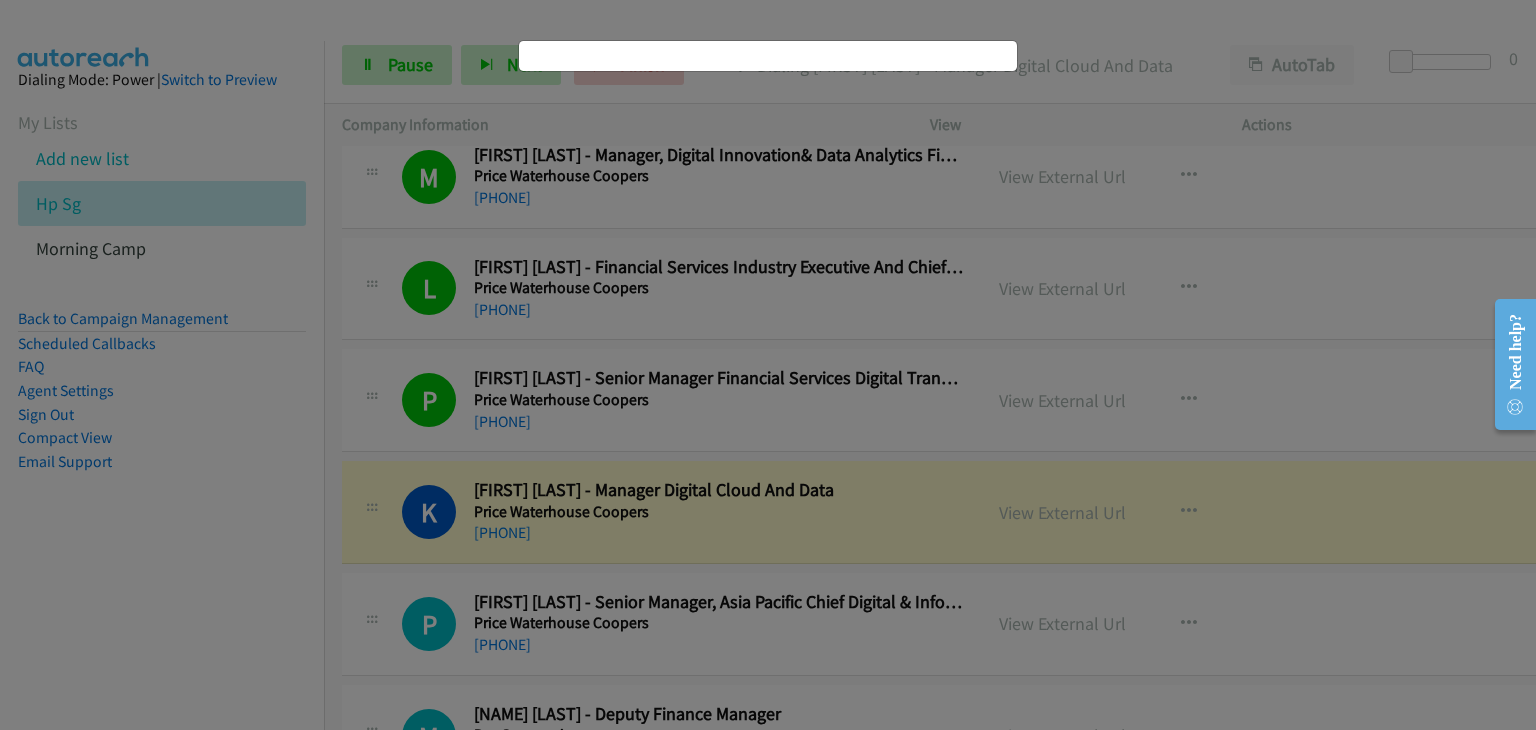 click at bounding box center [768, 365] 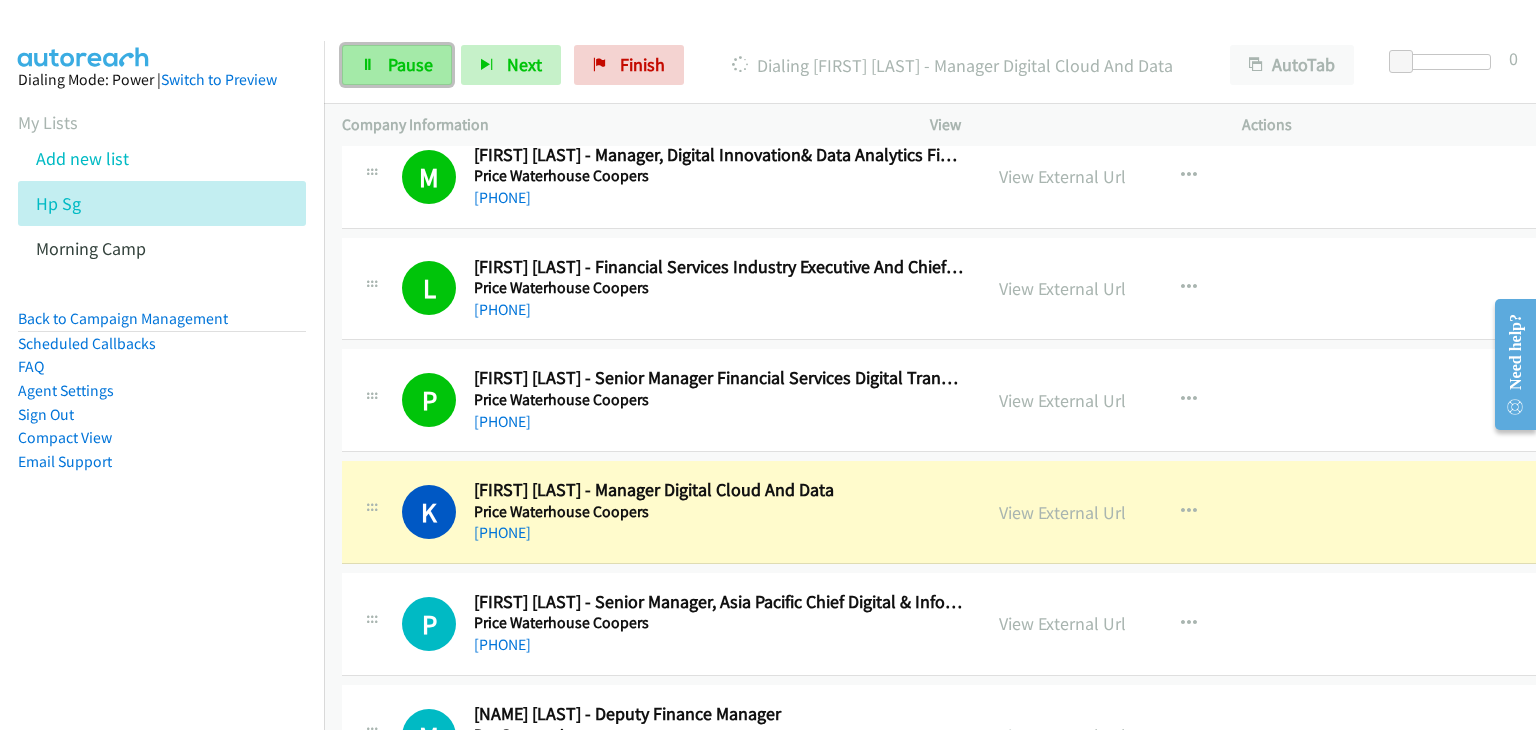 click on "Pause" at bounding box center (410, 64) 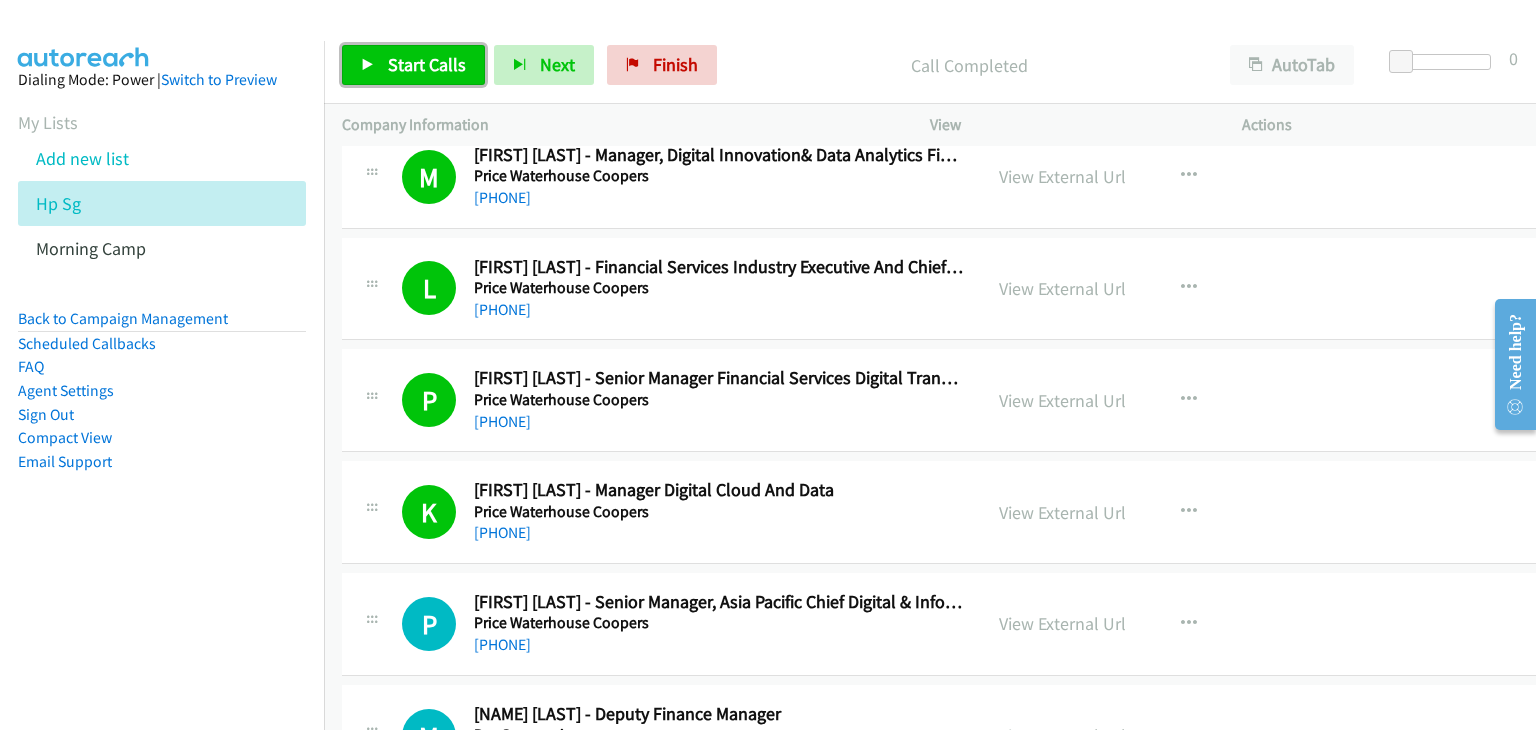 click on "Start Calls" at bounding box center [413, 65] 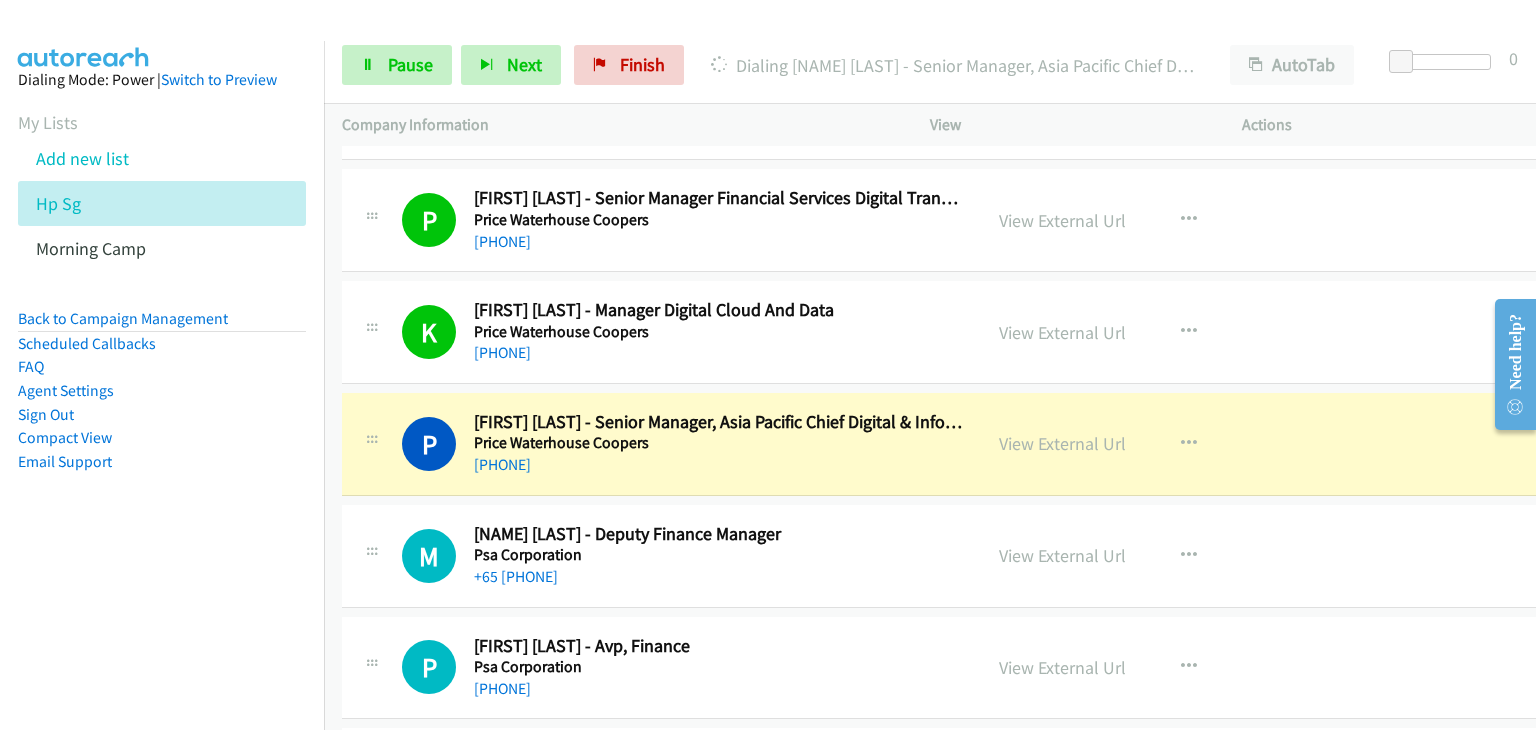 scroll, scrollTop: 12800, scrollLeft: 0, axis: vertical 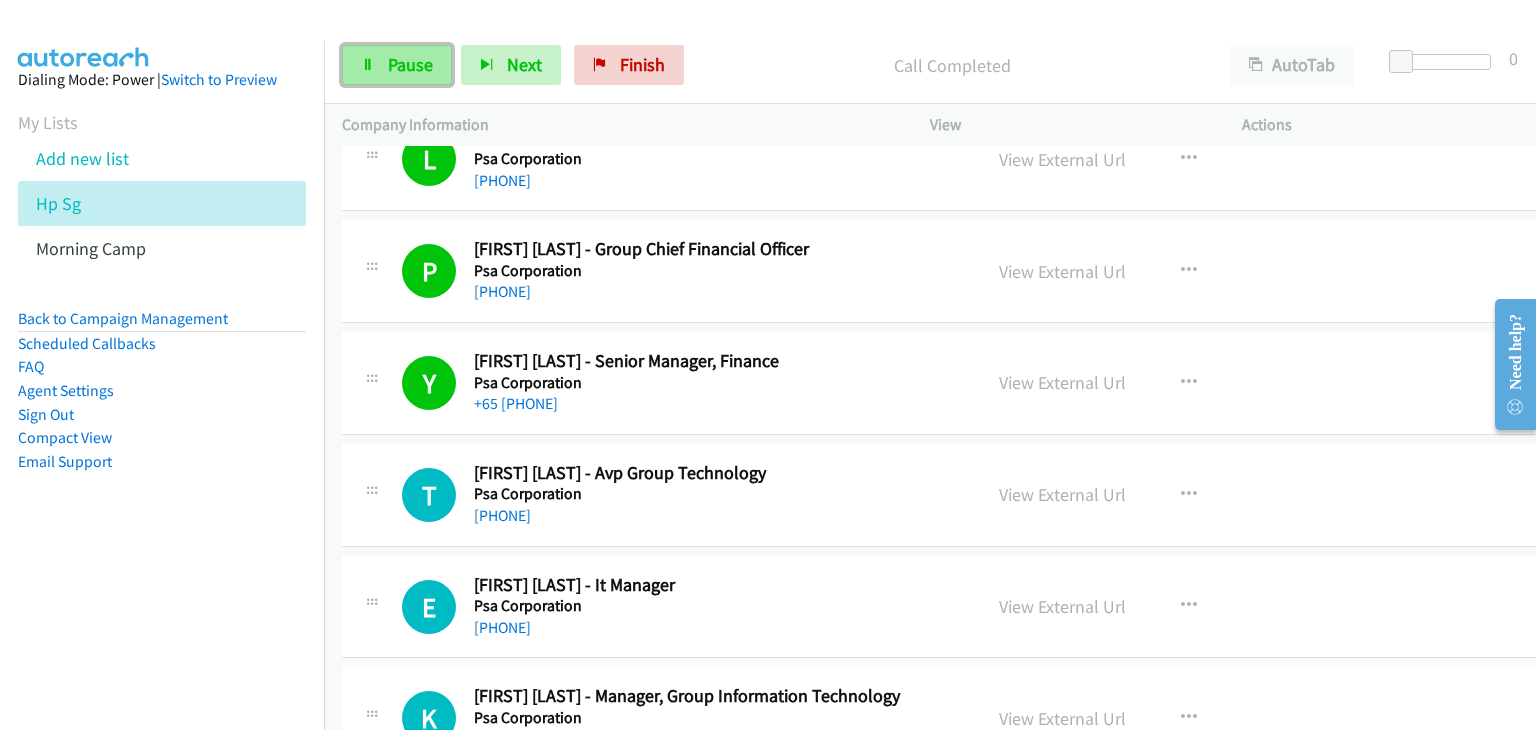 click on "Pause" at bounding box center [410, 64] 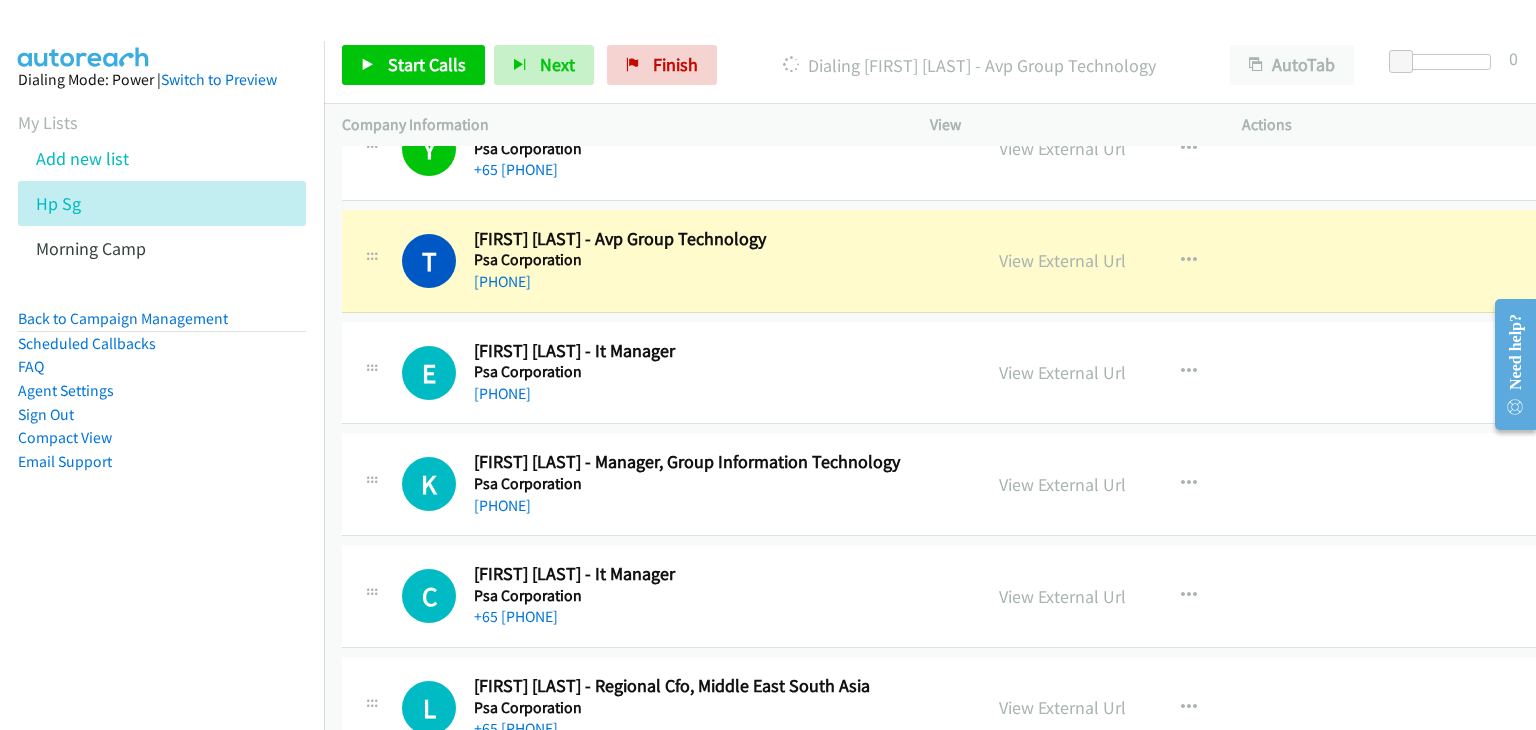 scroll, scrollTop: 13500, scrollLeft: 0, axis: vertical 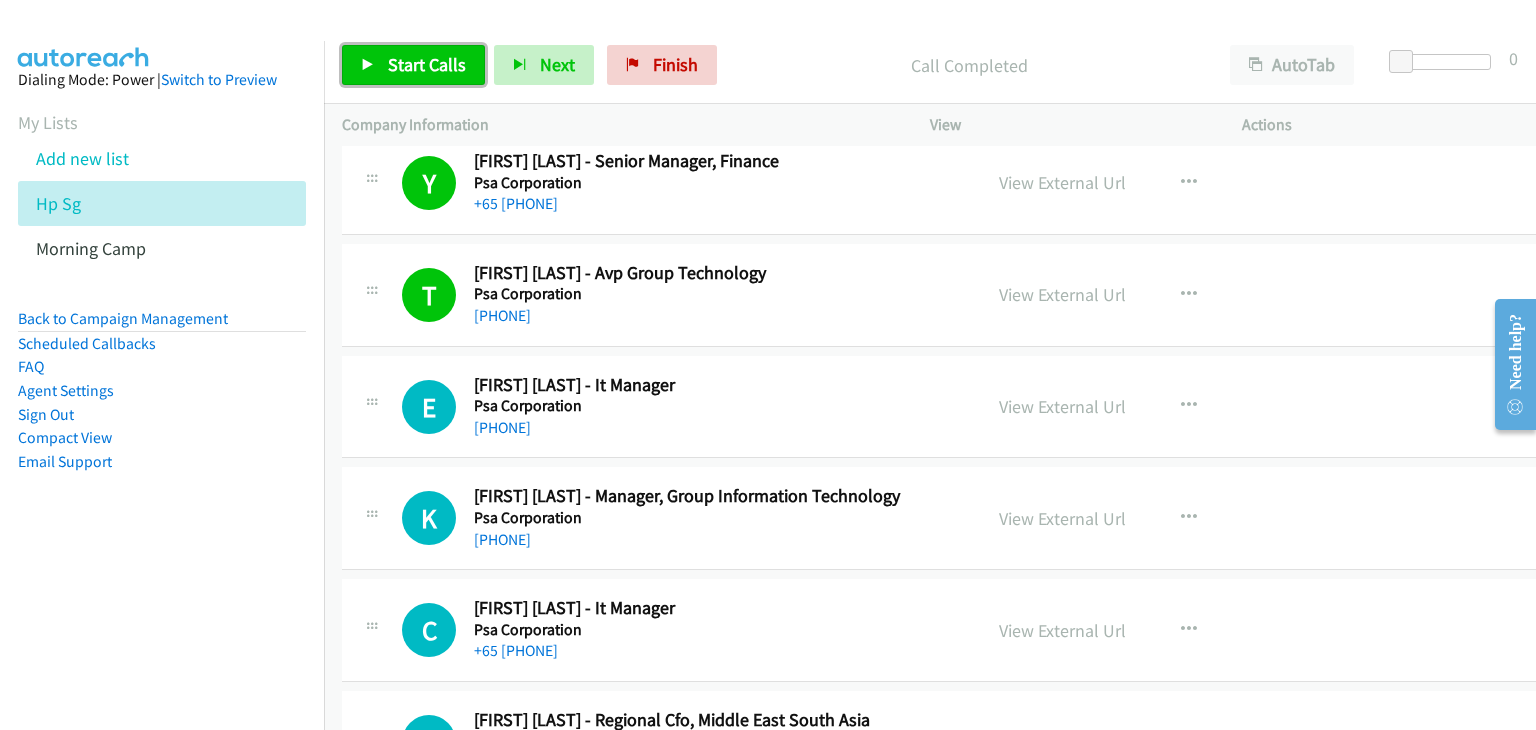 click on "Start Calls" at bounding box center (427, 64) 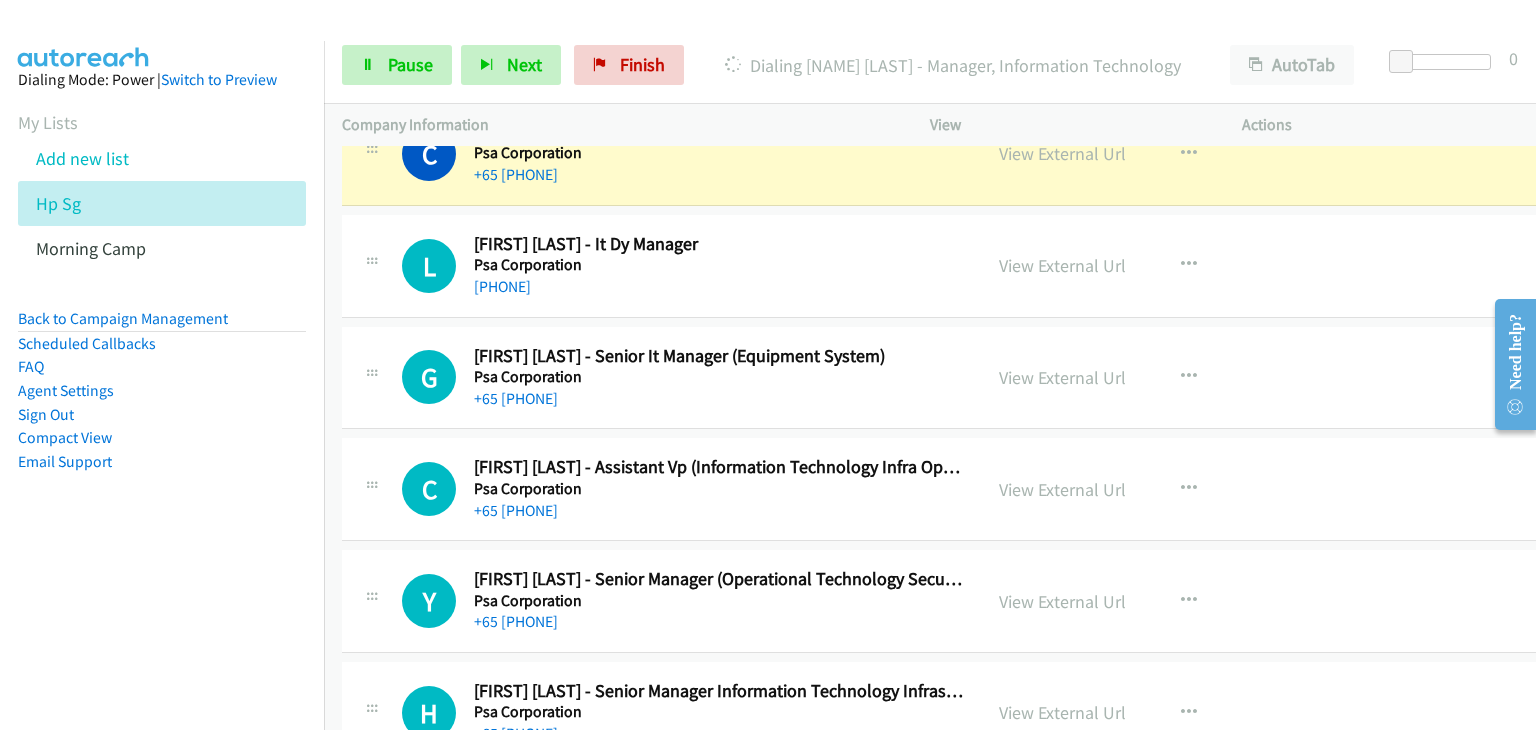 scroll, scrollTop: 14100, scrollLeft: 0, axis: vertical 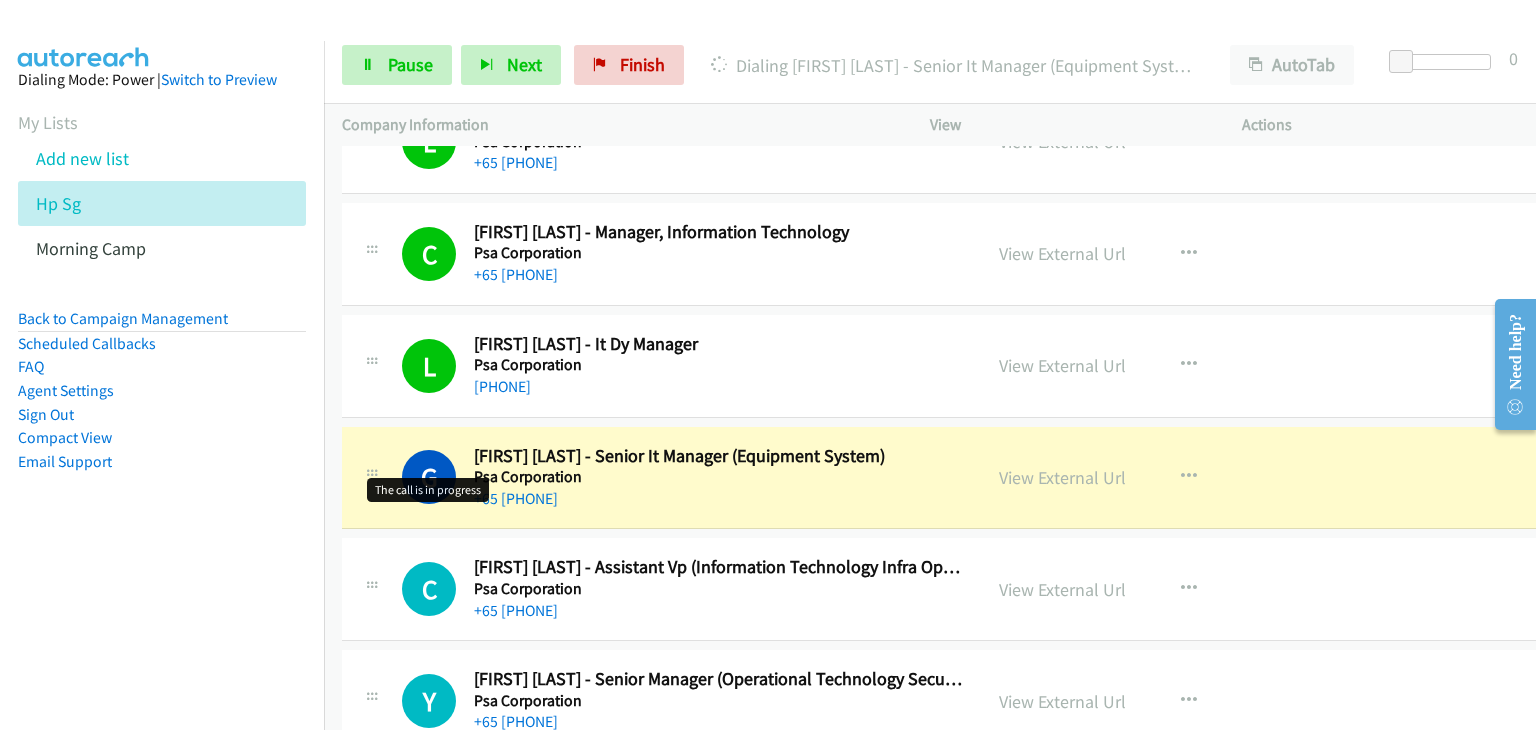 drag, startPoint x: 414, startPoint y: 445, endPoint x: 432, endPoint y: 449, distance: 18.439089 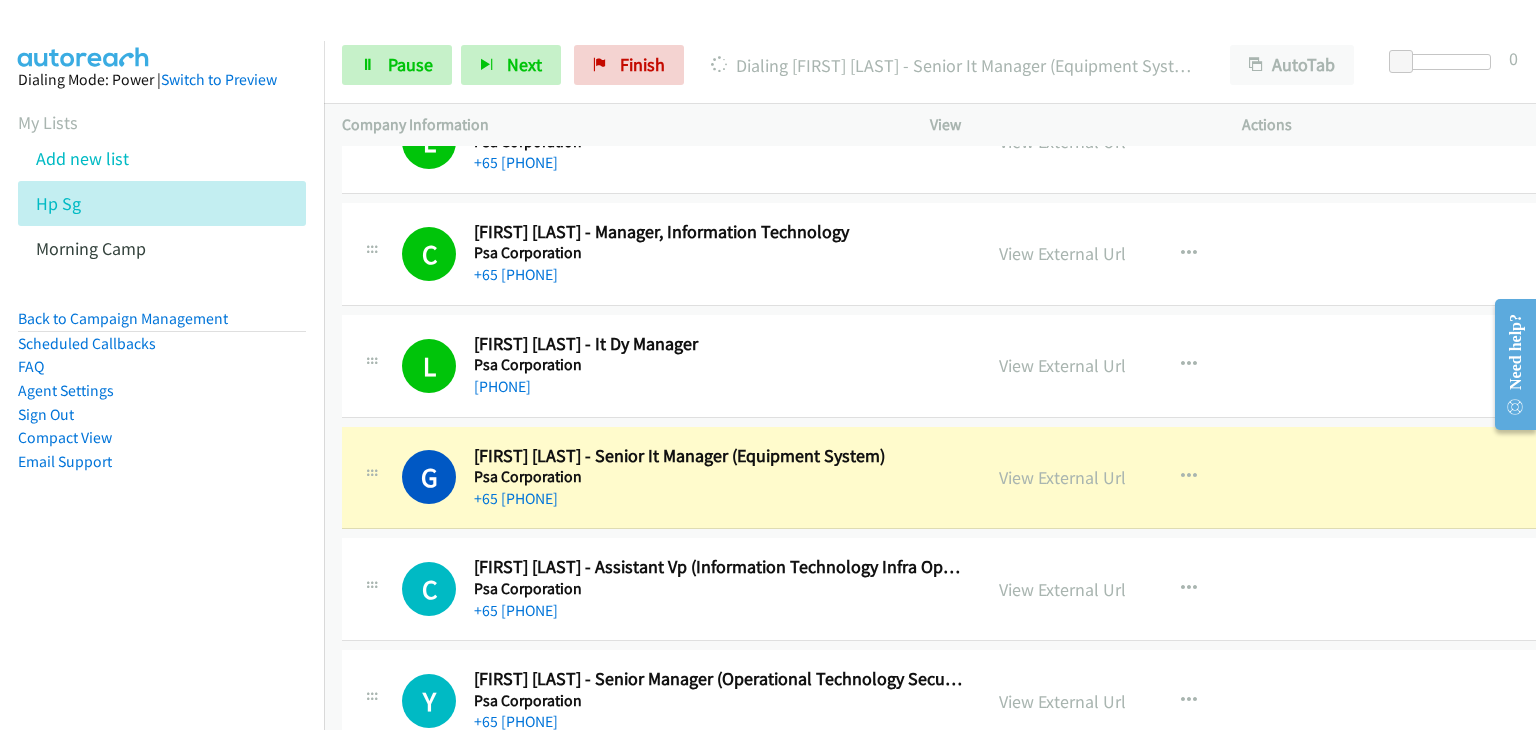 scroll, scrollTop: 14200, scrollLeft: 0, axis: vertical 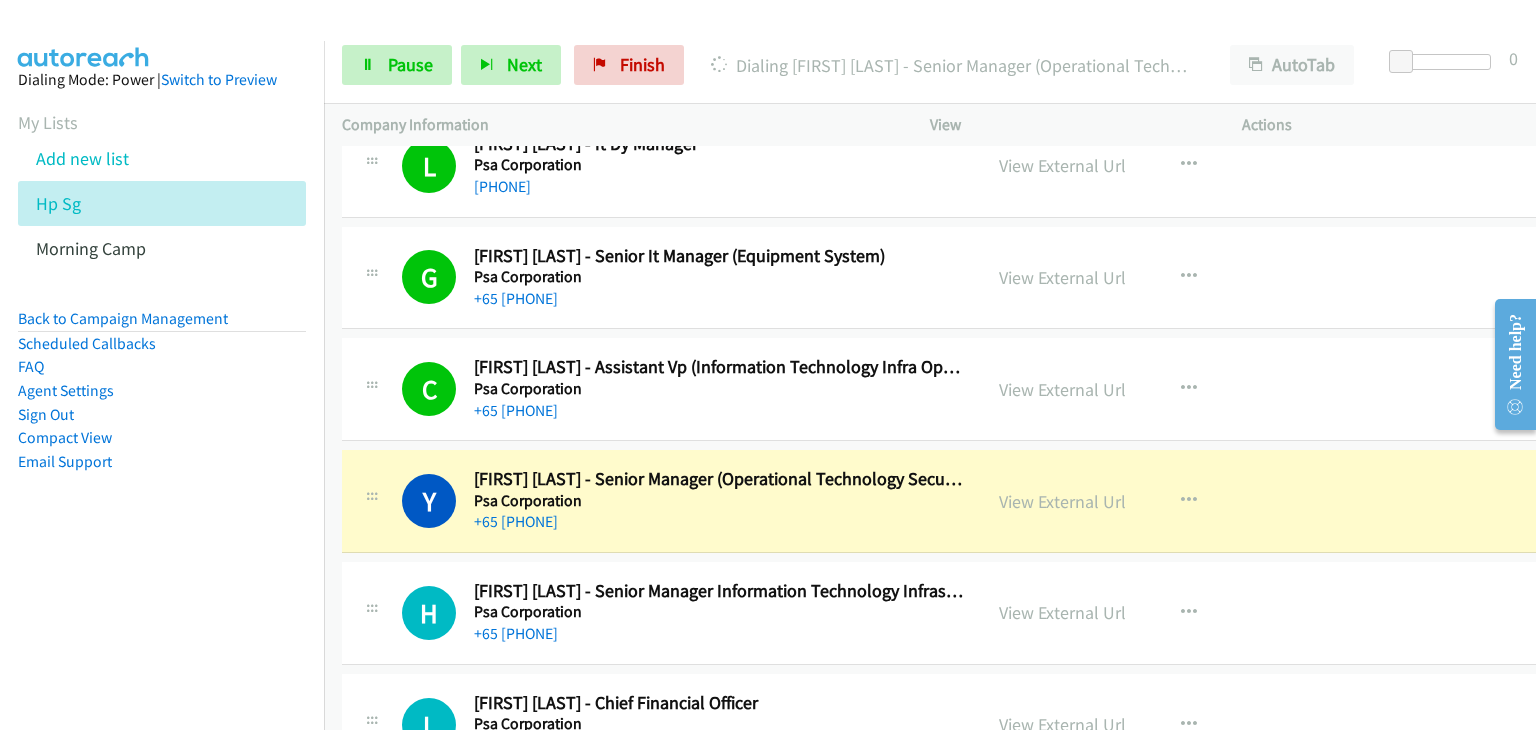 click on "C
Callback Scheduled
Chua Siong - Assistant Vp (Information Technology Infra Operations)
Psa Corporation
Asia/Singapore
+65 9731 0841
View External Url
View External Url
Schedule/Manage Callback
Start Calls Here
Remove from list
Add to do not call list
Reset Call Status" at bounding box center (945, 389) 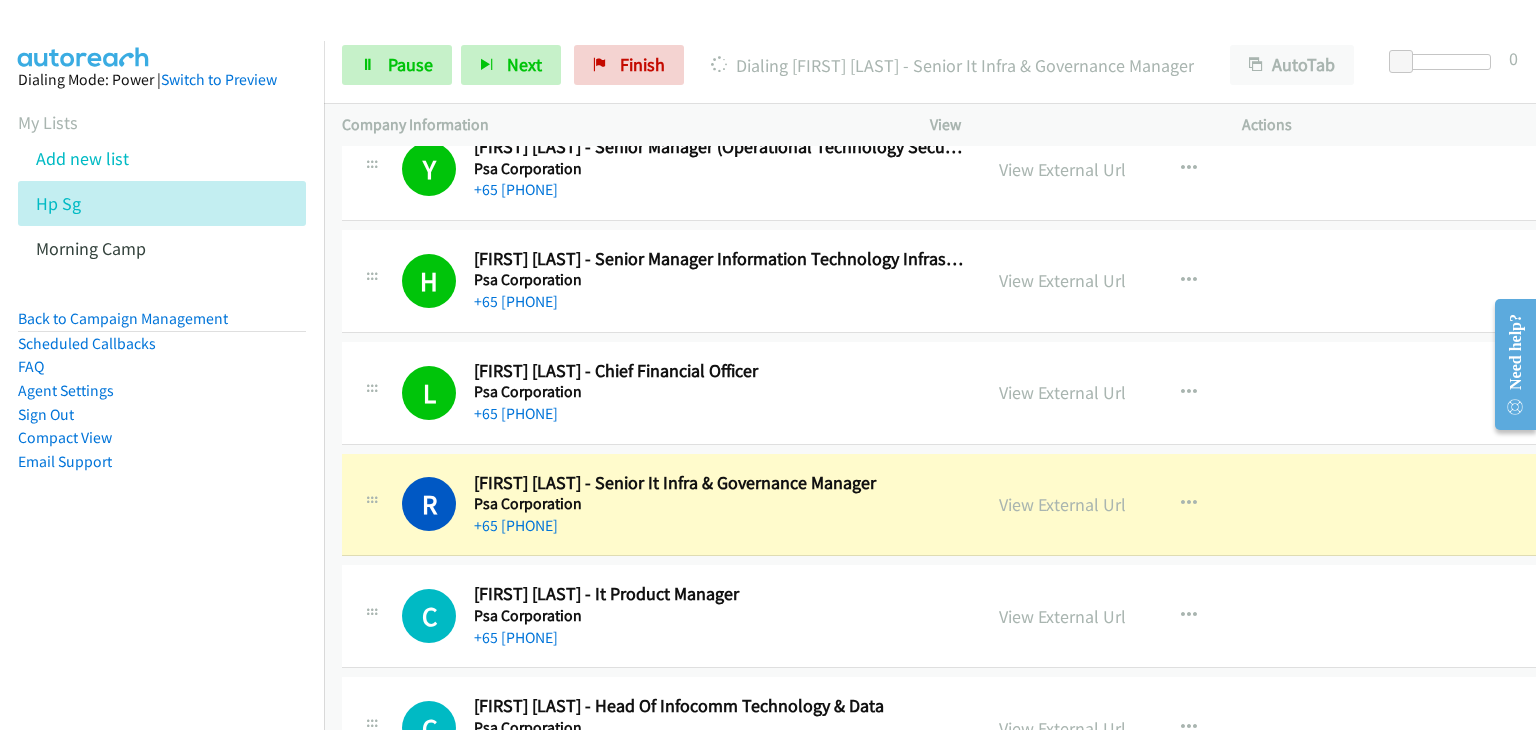 scroll, scrollTop: 14800, scrollLeft: 0, axis: vertical 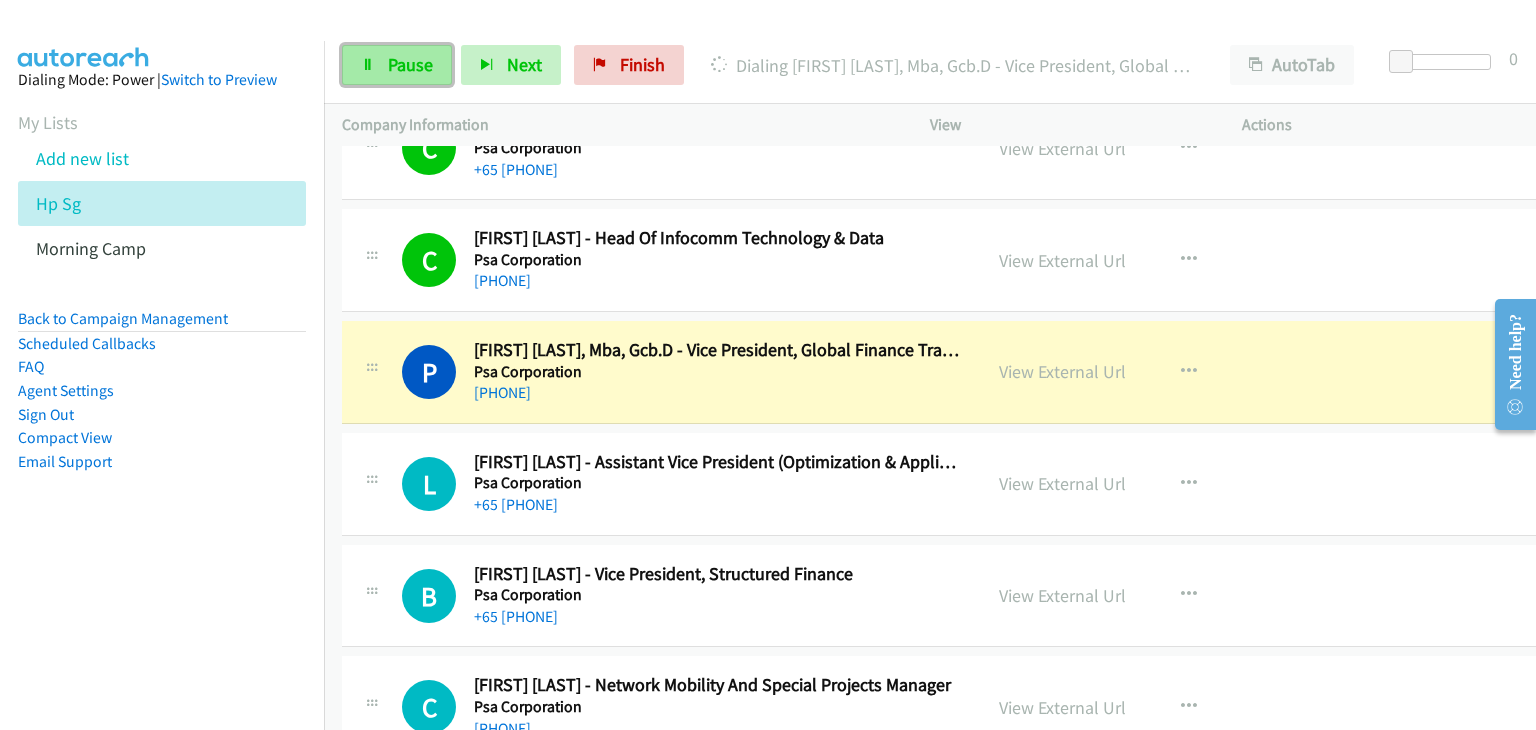 click on "Pause" at bounding box center [410, 64] 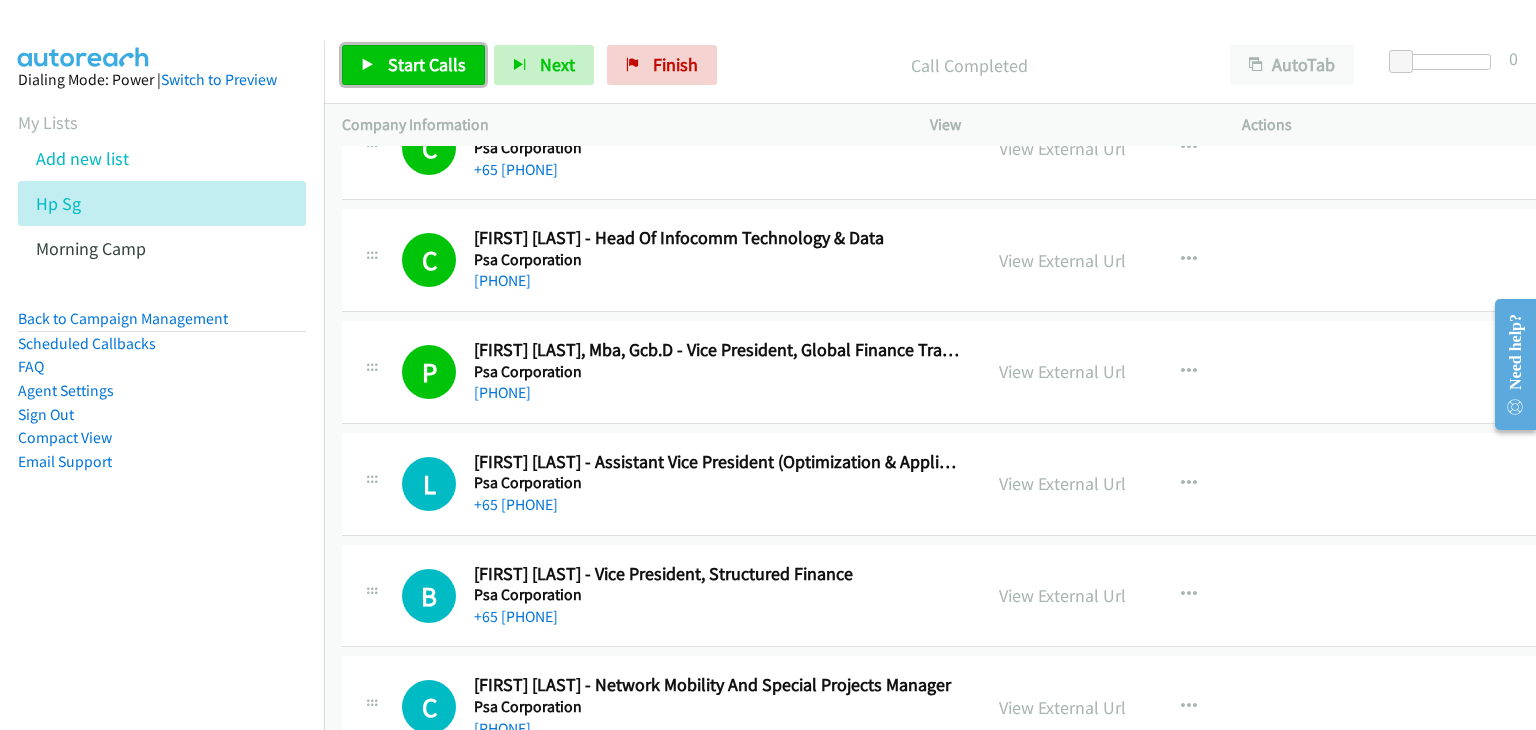 click on "Start Calls" at bounding box center [413, 65] 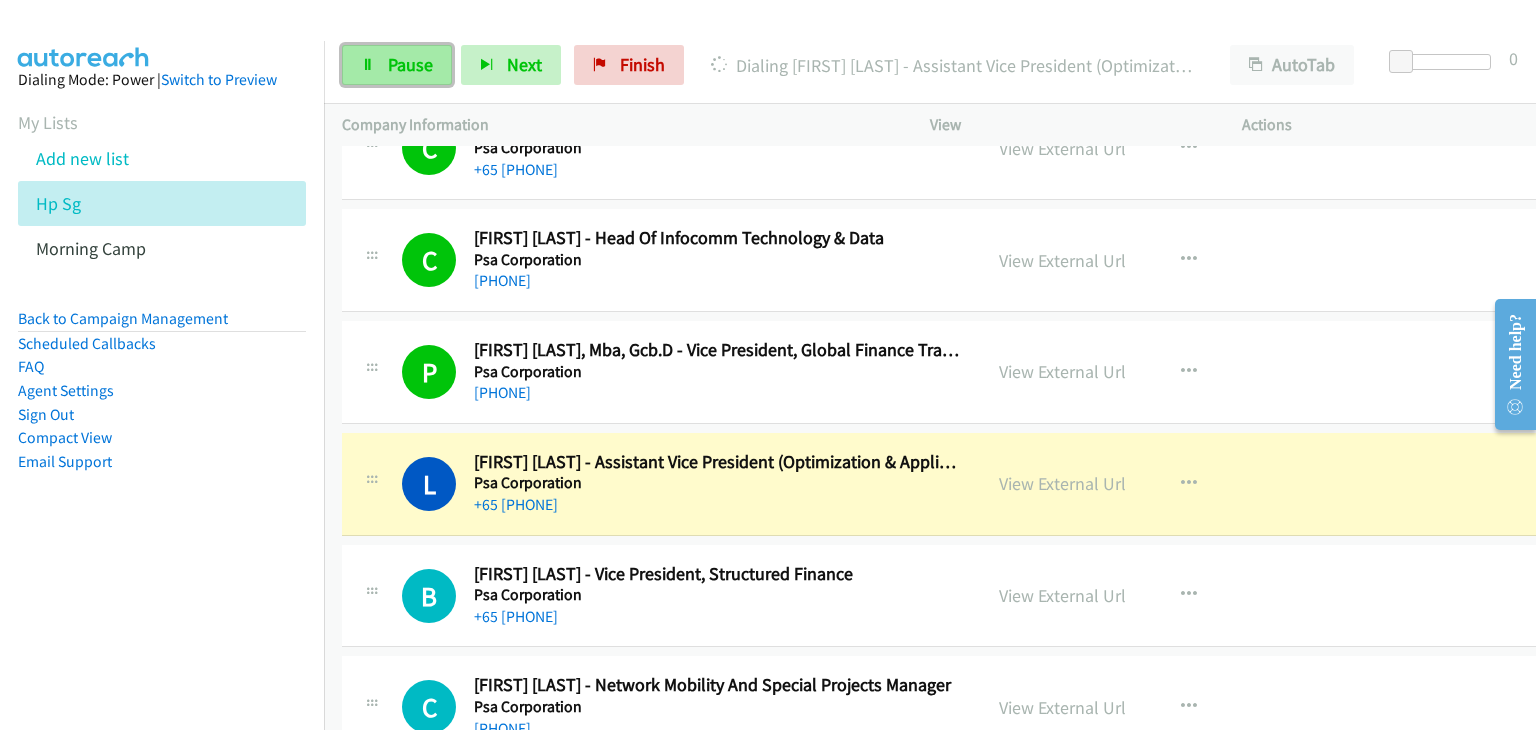 click on "Pause" at bounding box center (410, 64) 